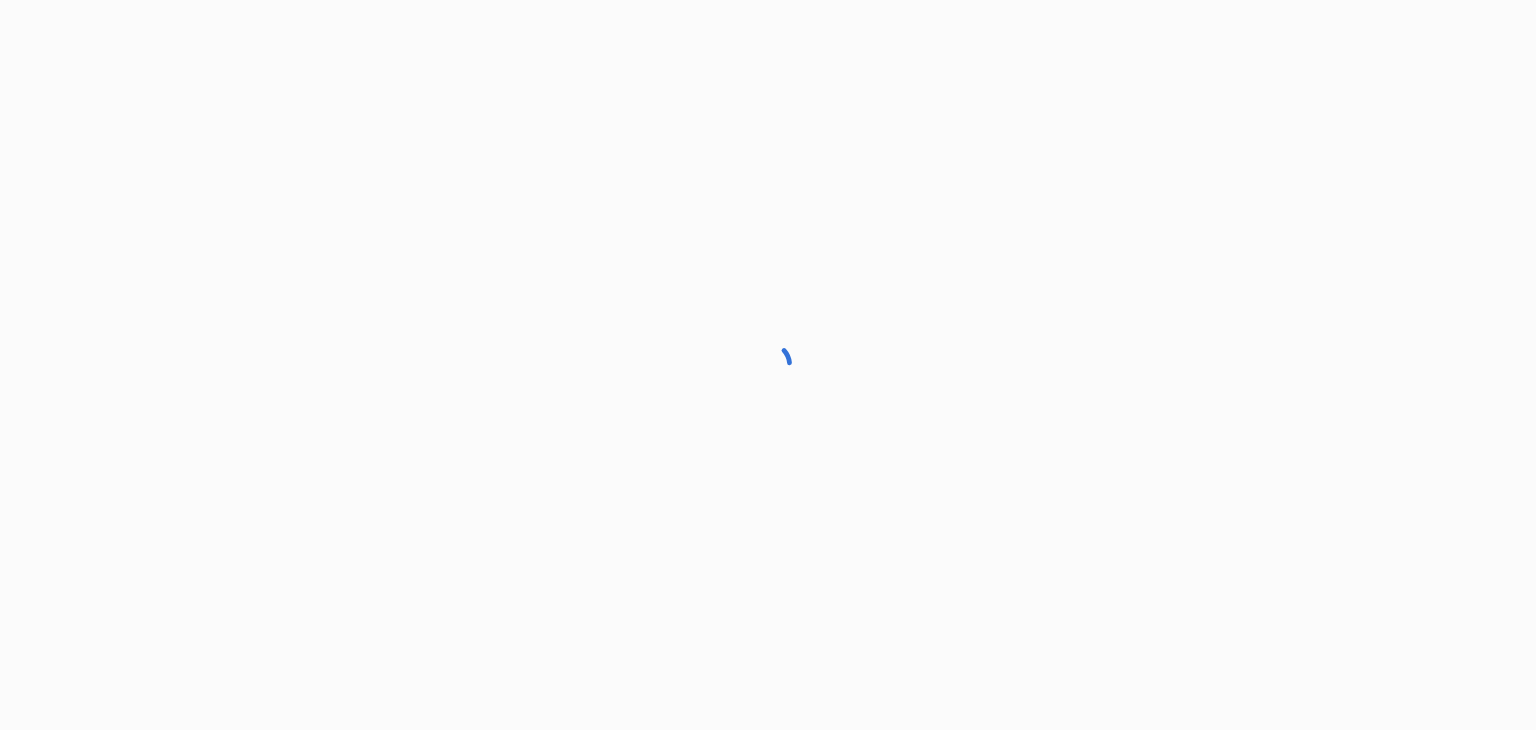 scroll, scrollTop: 0, scrollLeft: 0, axis: both 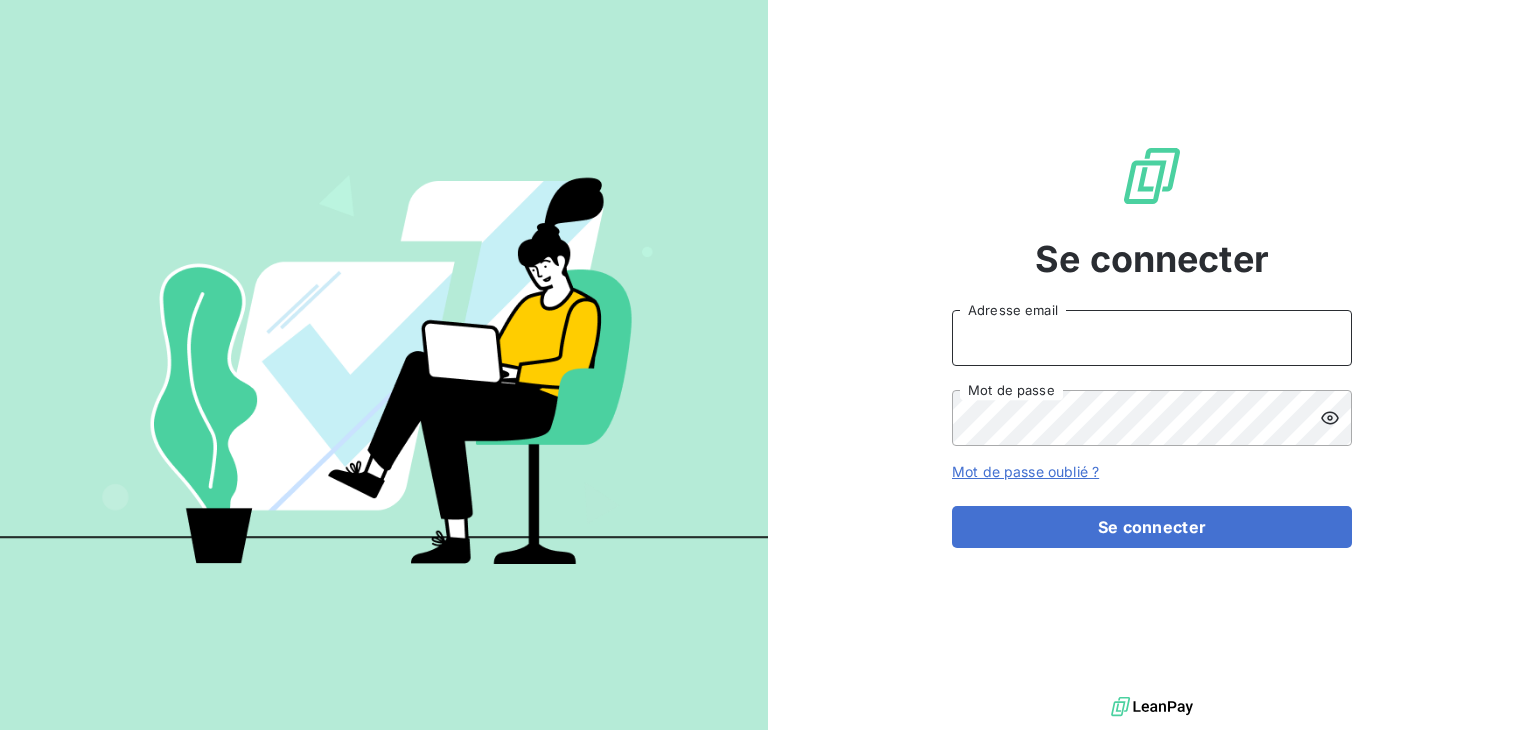 click on "Adresse email" at bounding box center (1152, 338) 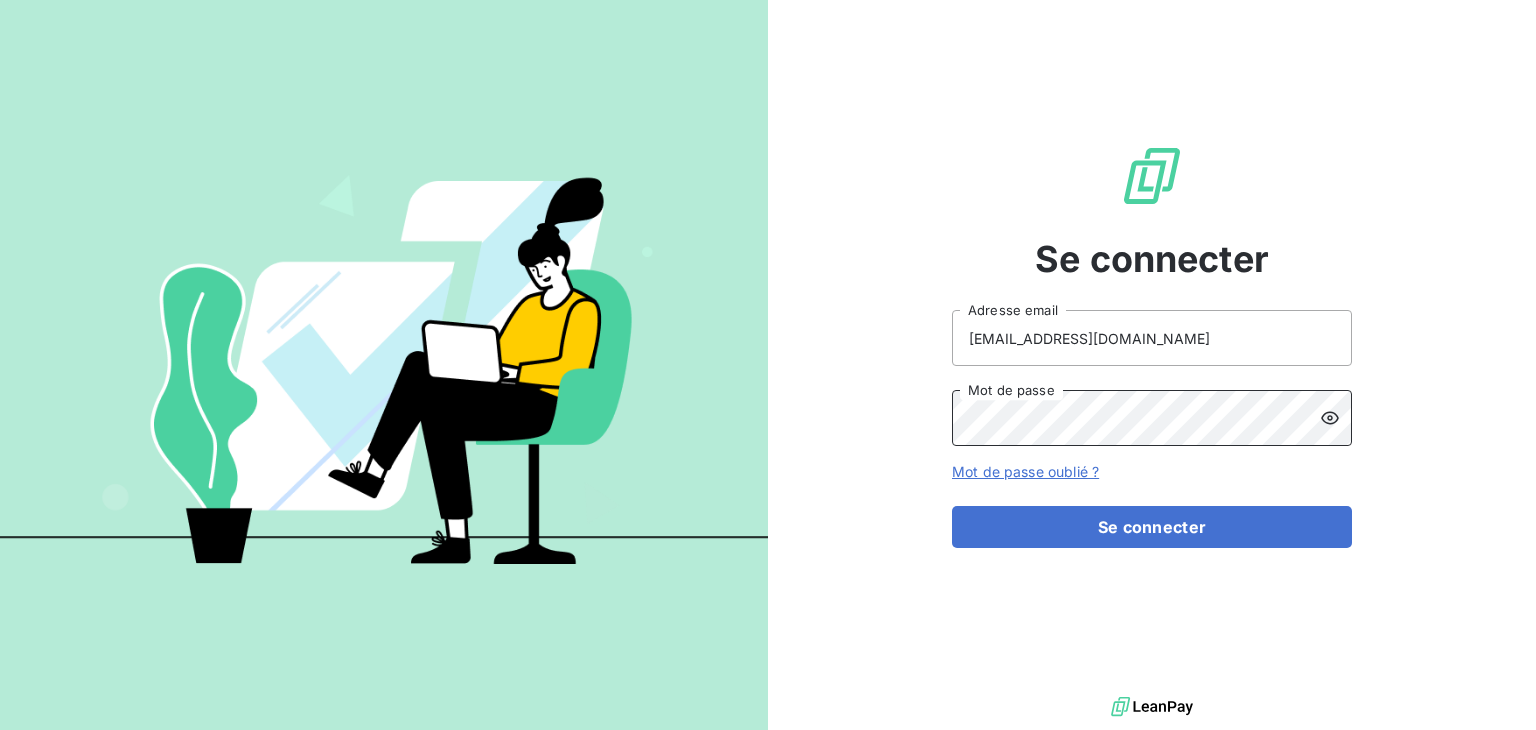 click on "Se connecter" at bounding box center (1152, 527) 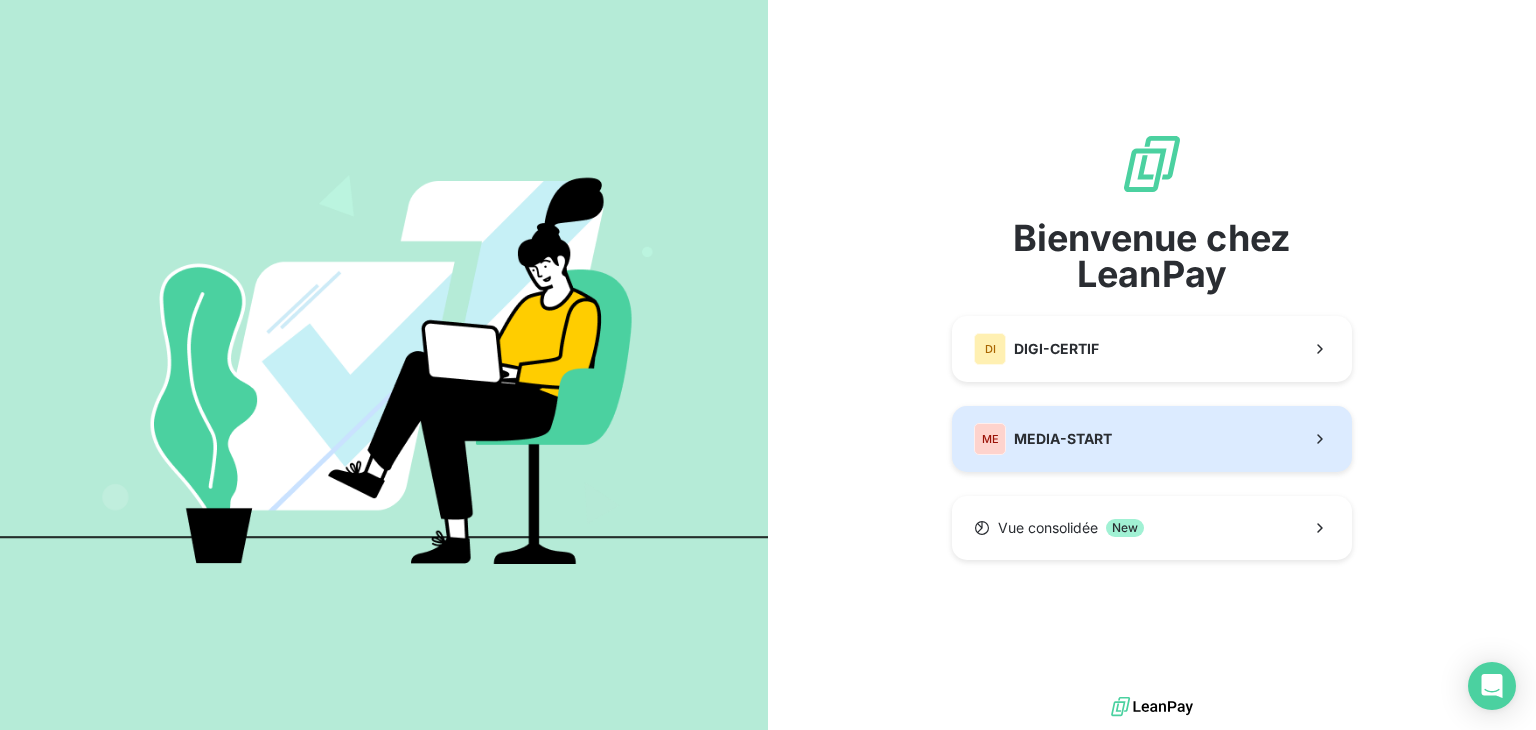click on "ME MEDIA-START" at bounding box center (1152, 439) 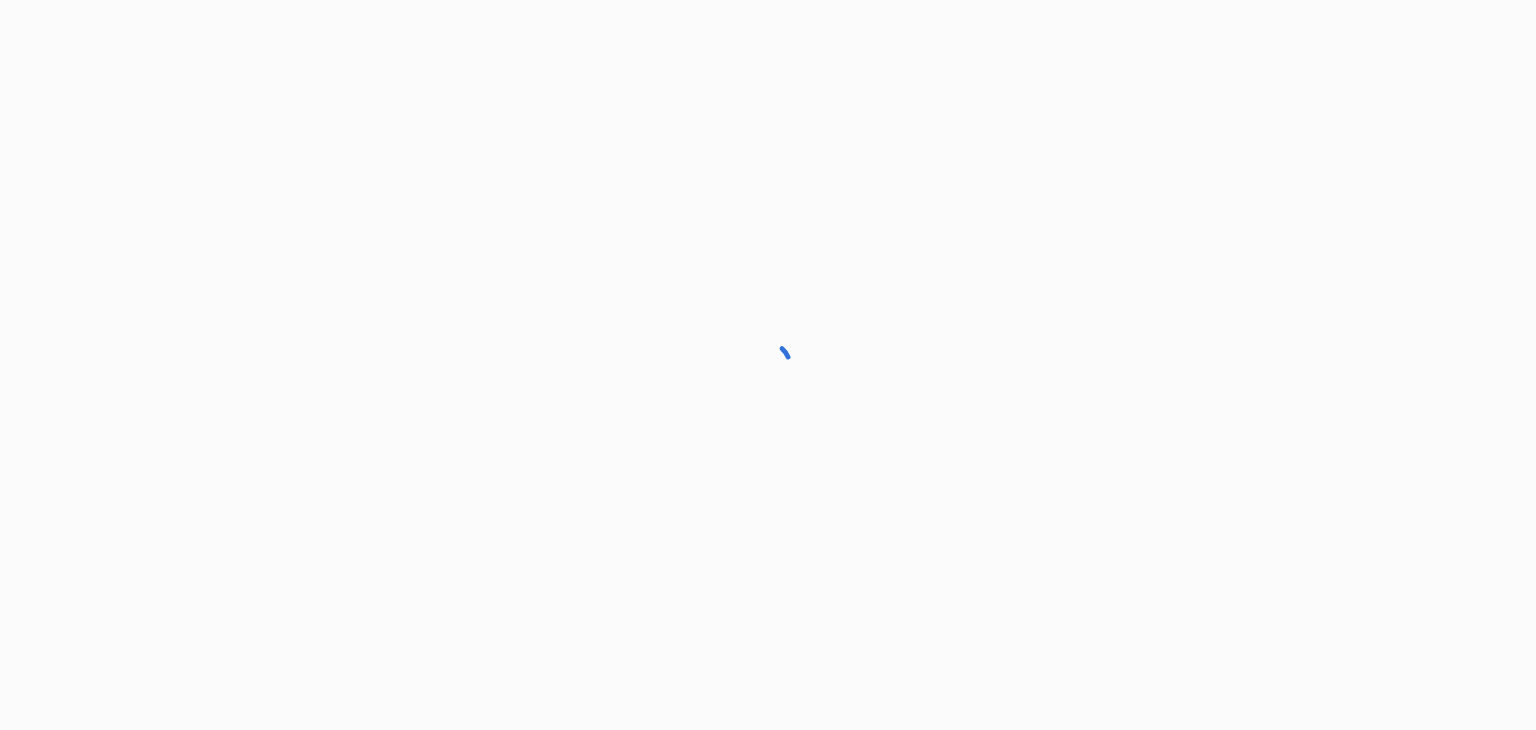 scroll, scrollTop: 0, scrollLeft: 0, axis: both 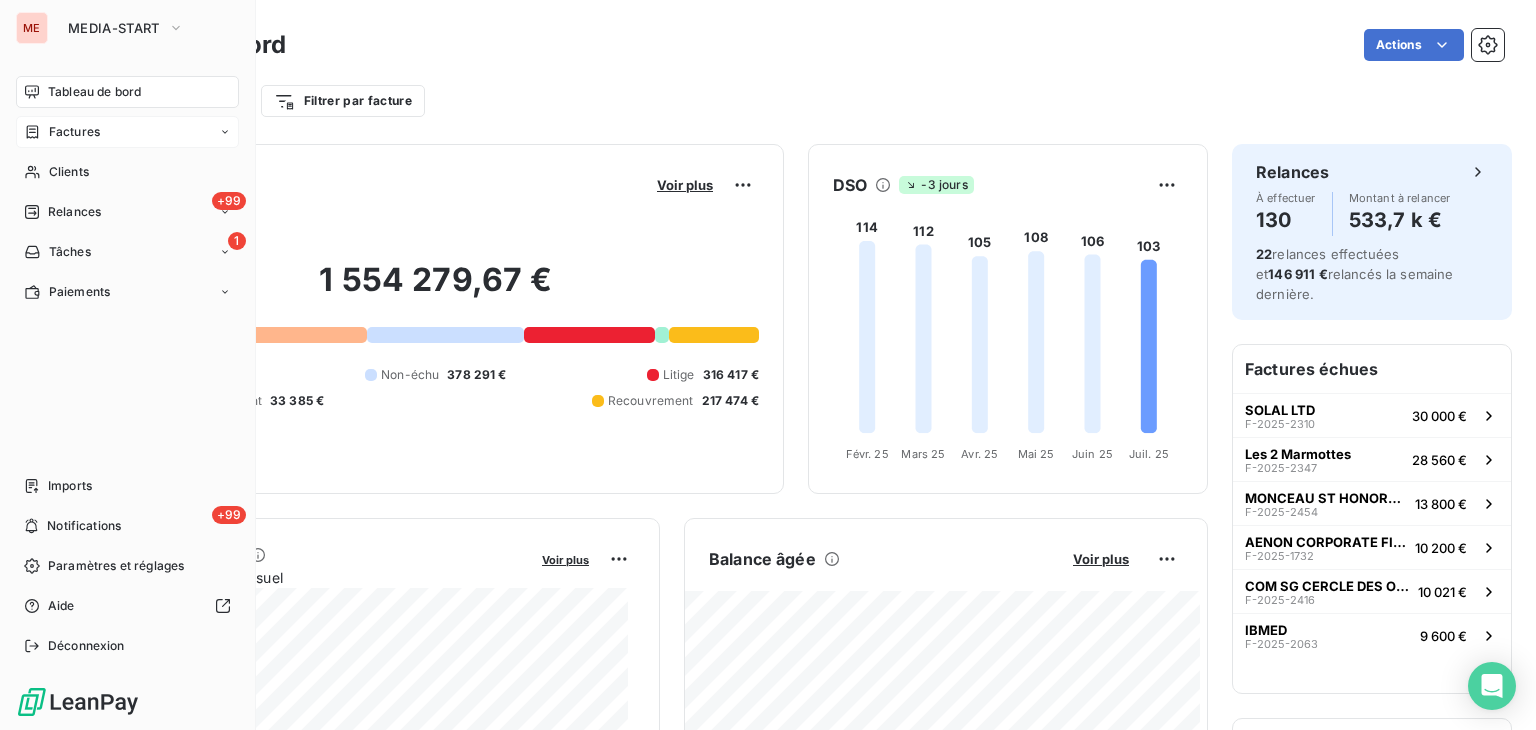 click on "Factures" at bounding box center [127, 132] 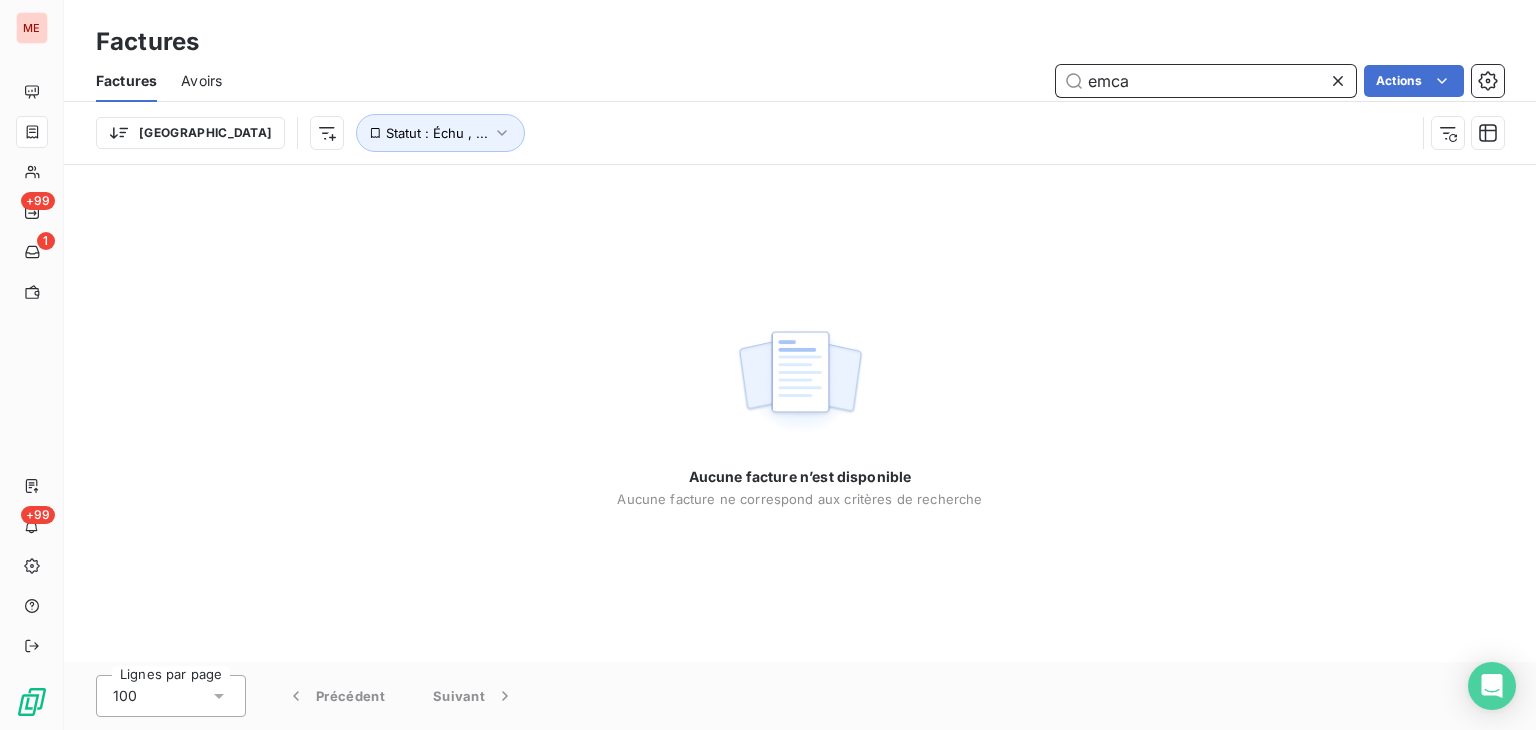 drag, startPoint x: 1175, startPoint y: 69, endPoint x: 905, endPoint y: 52, distance: 270.53467 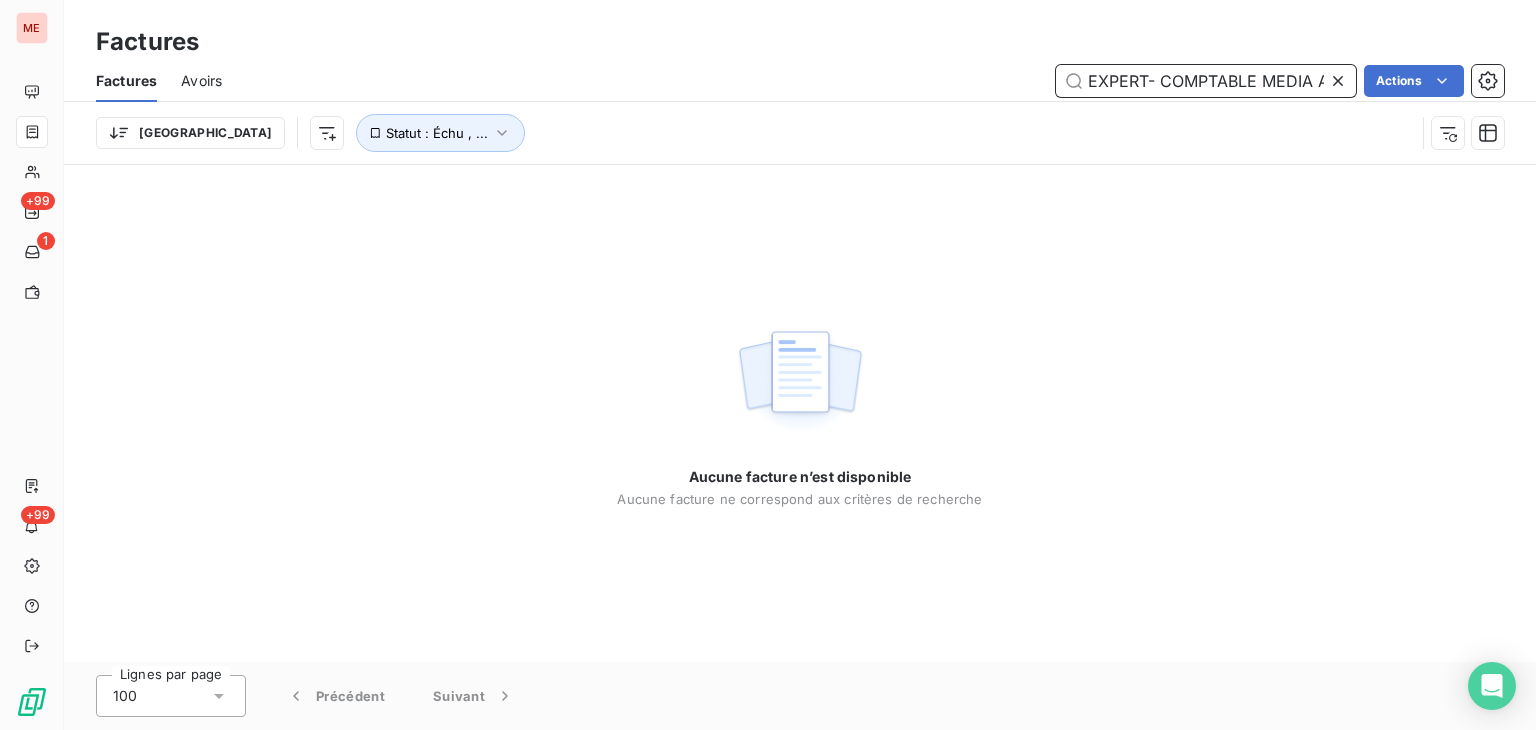 scroll, scrollTop: 0, scrollLeft: 100, axis: horizontal 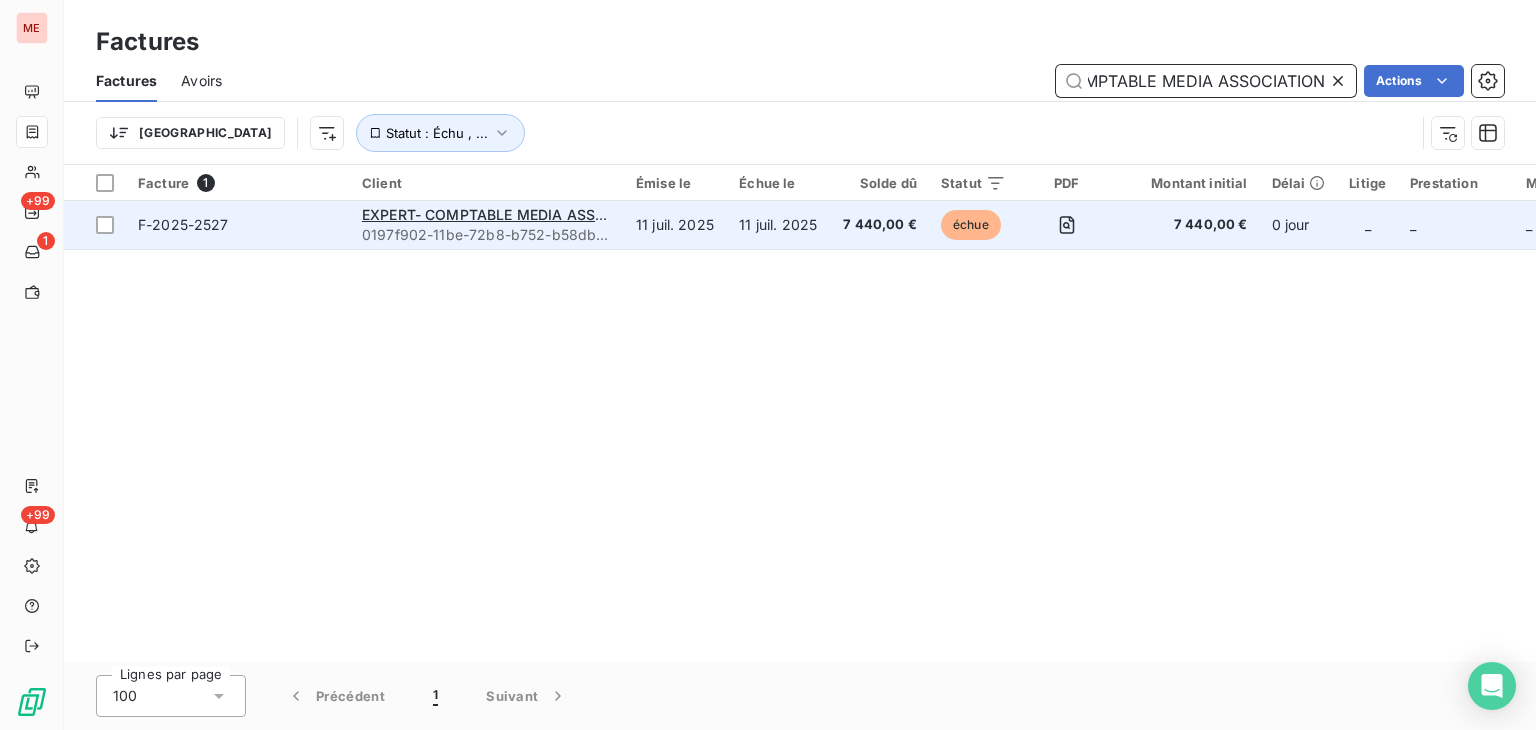 type on "EXPERT- COMPTABLE MEDIA ASSOCIATION" 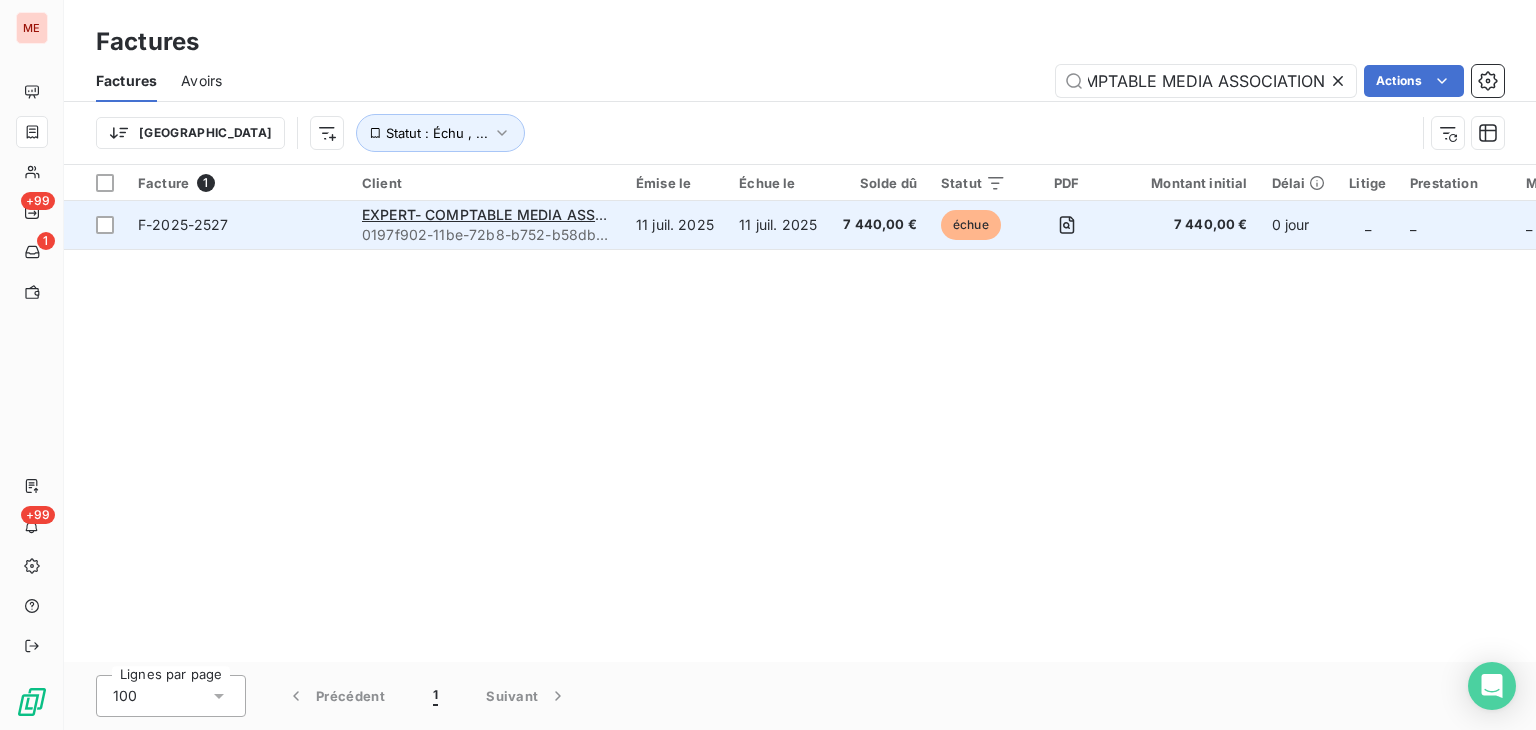 scroll, scrollTop: 0, scrollLeft: 0, axis: both 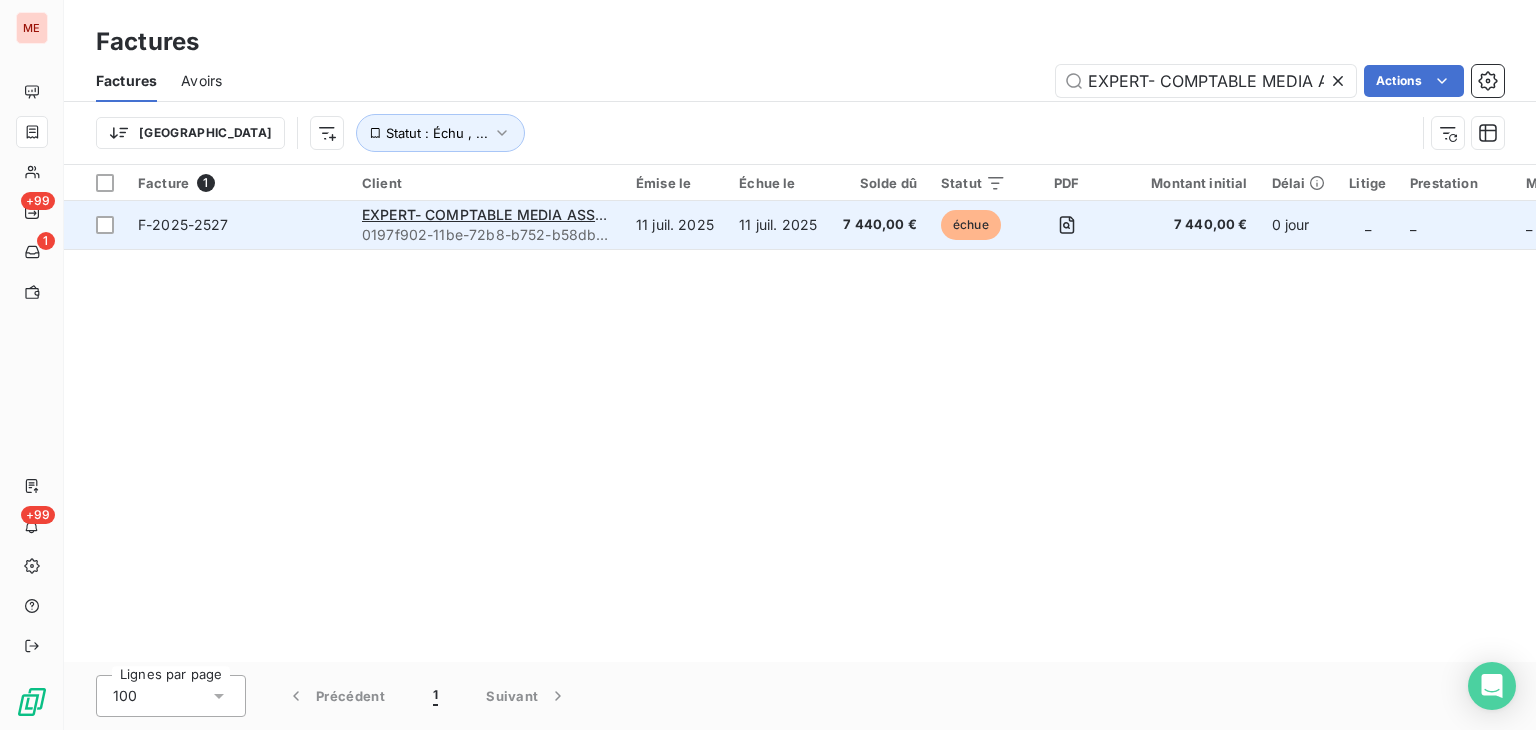 click on "11 juil. 2025" at bounding box center (675, 225) 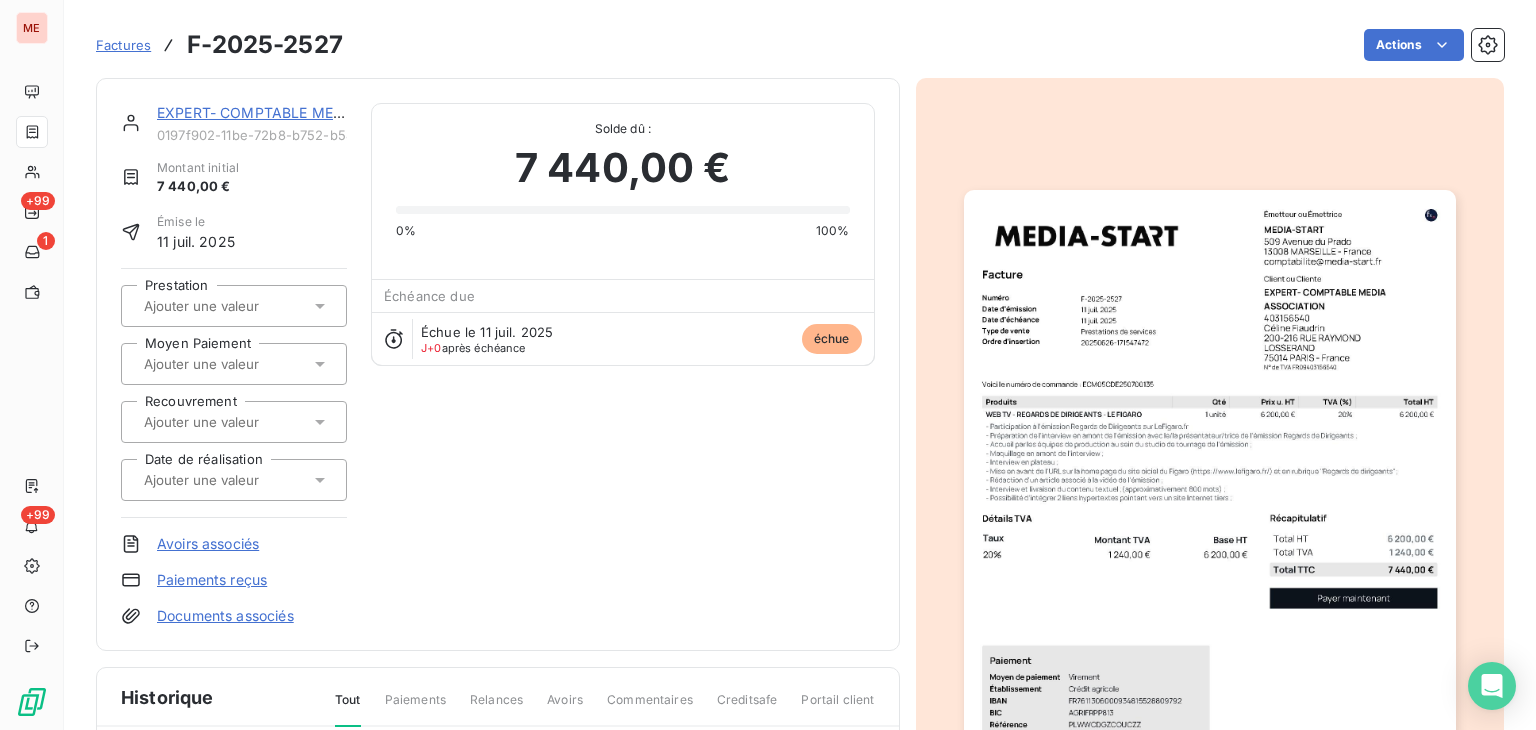 click at bounding box center (242, 306) 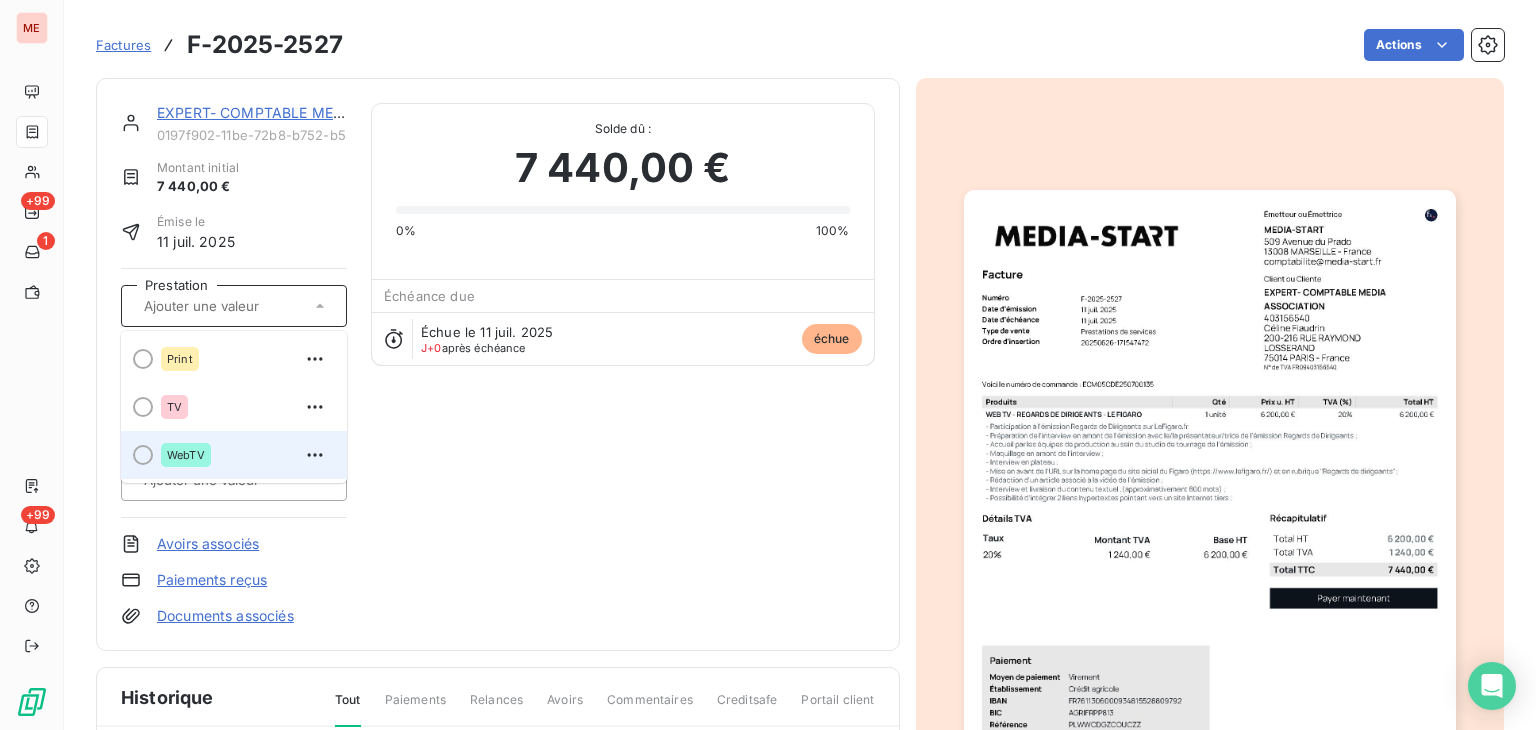 click on "WebTV" at bounding box center (186, 455) 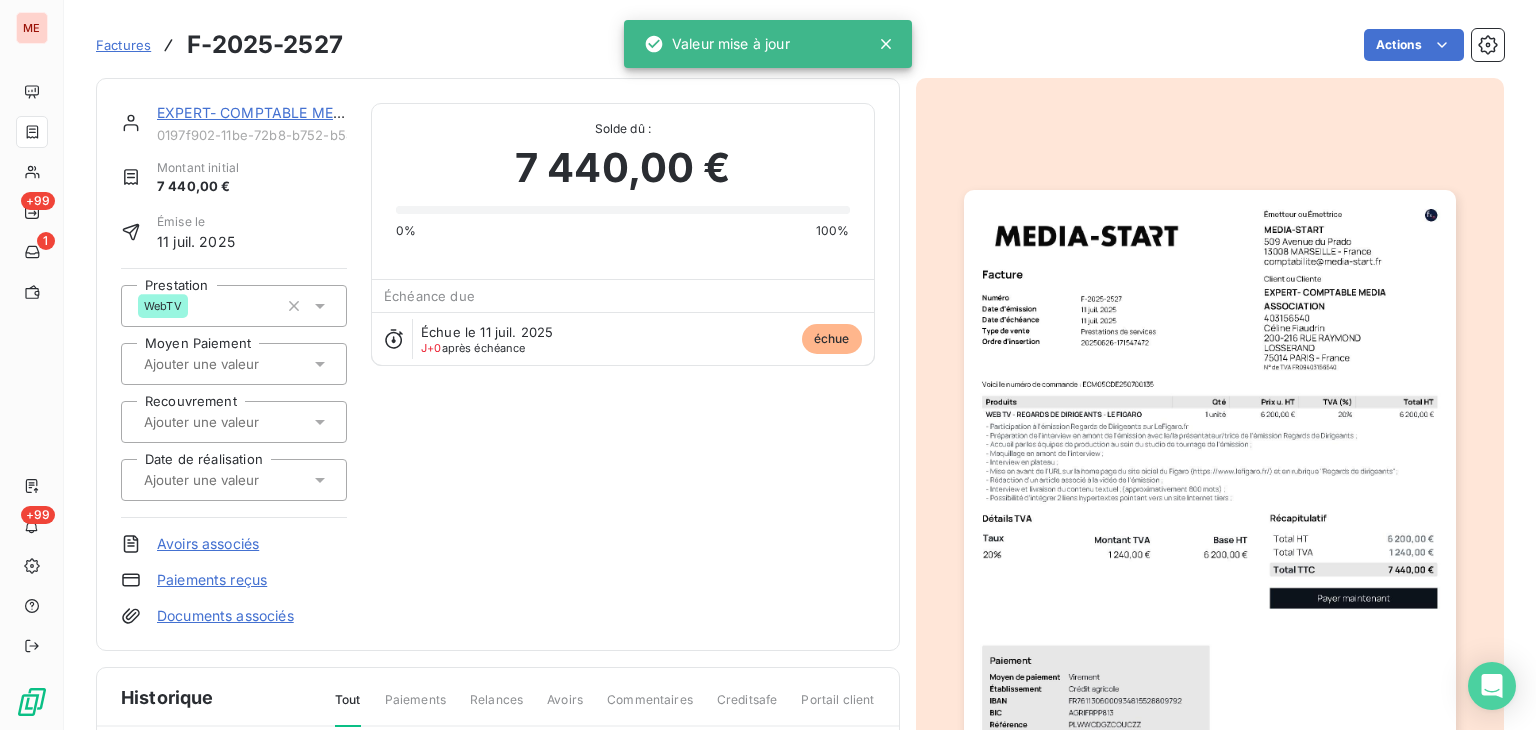 click at bounding box center (242, 480) 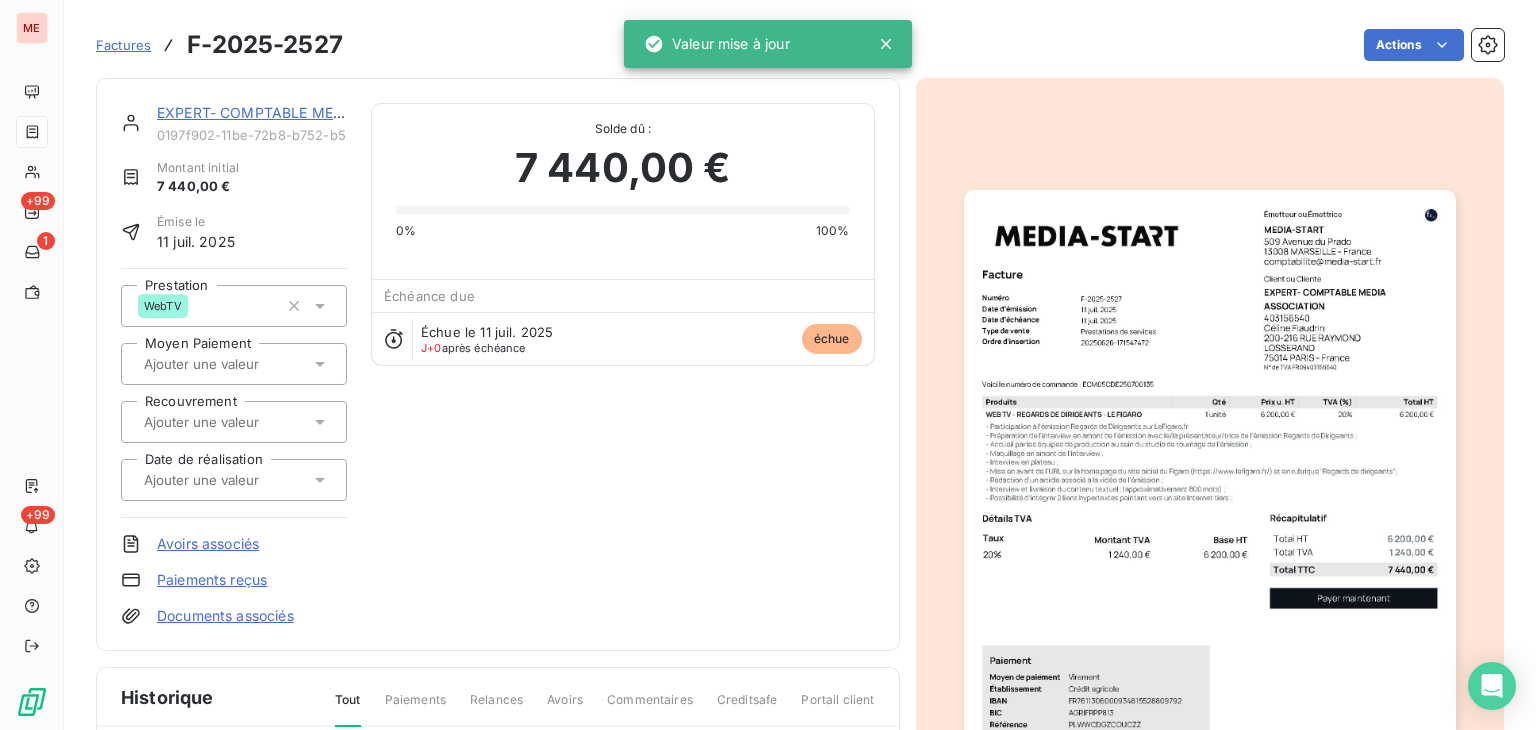 click at bounding box center (224, 480) 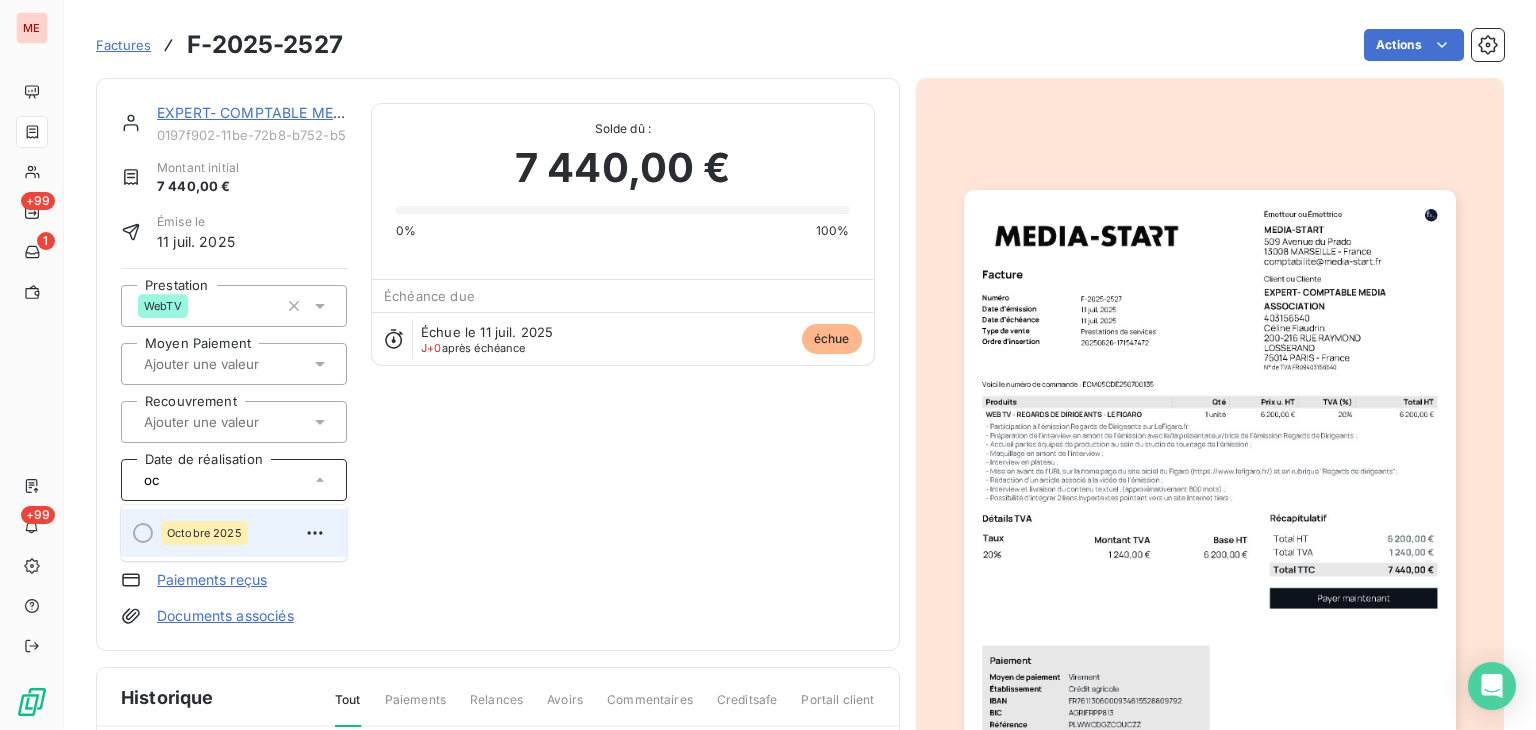 type on "oc" 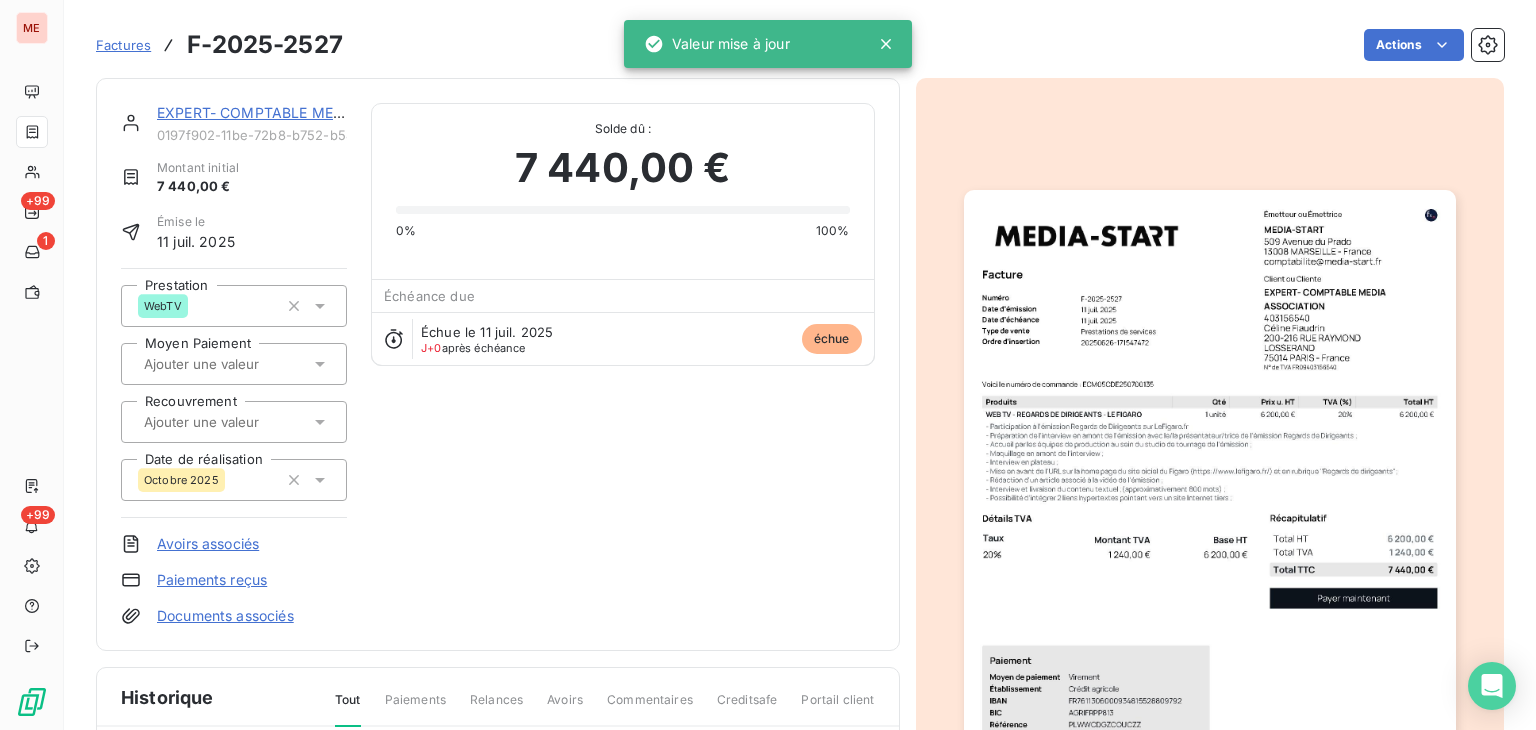 click on "Factures" at bounding box center (123, 45) 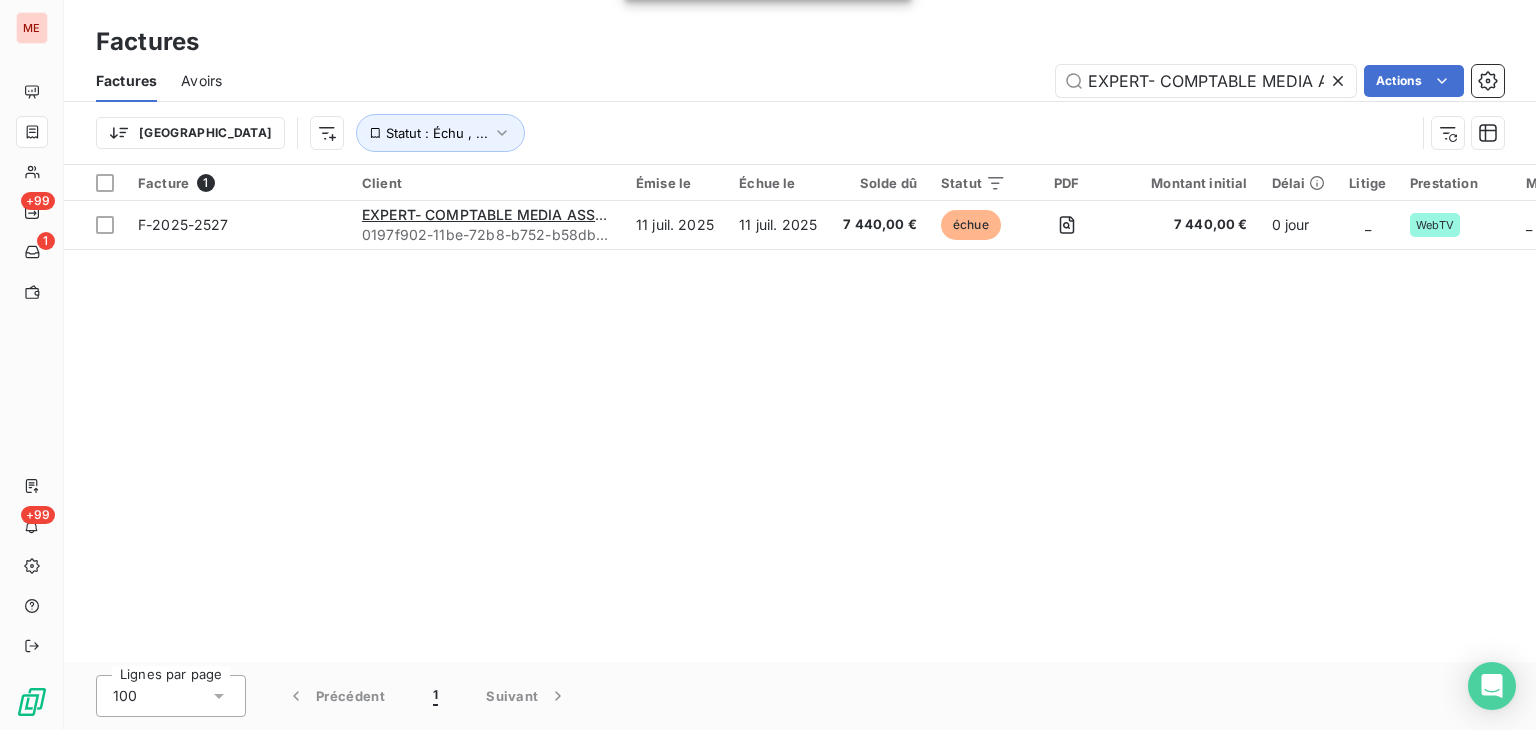 scroll, scrollTop: 0, scrollLeft: 101, axis: horizontal 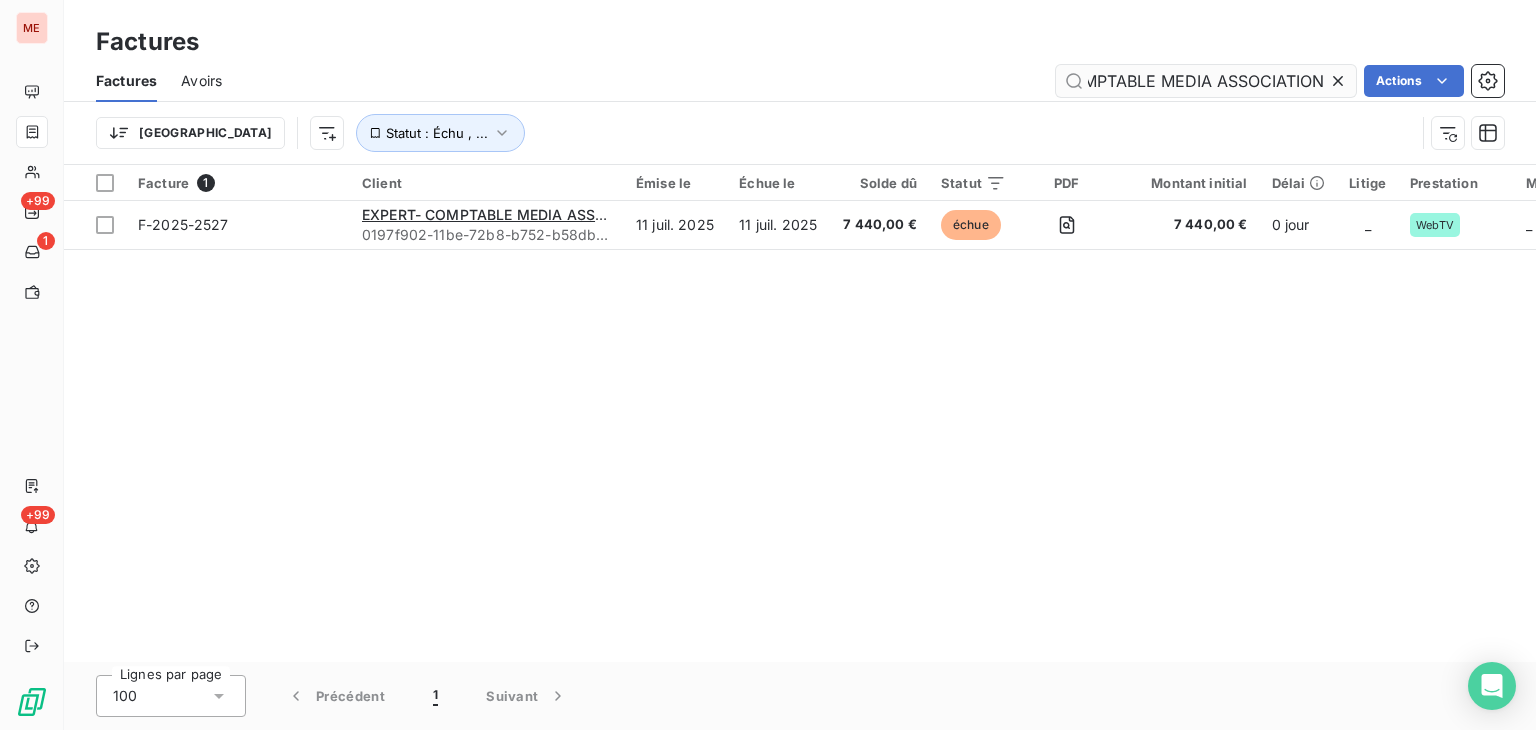 click on "EXPERT- COMPTABLE MEDIA ASSOCIATION" at bounding box center [1206, 81] 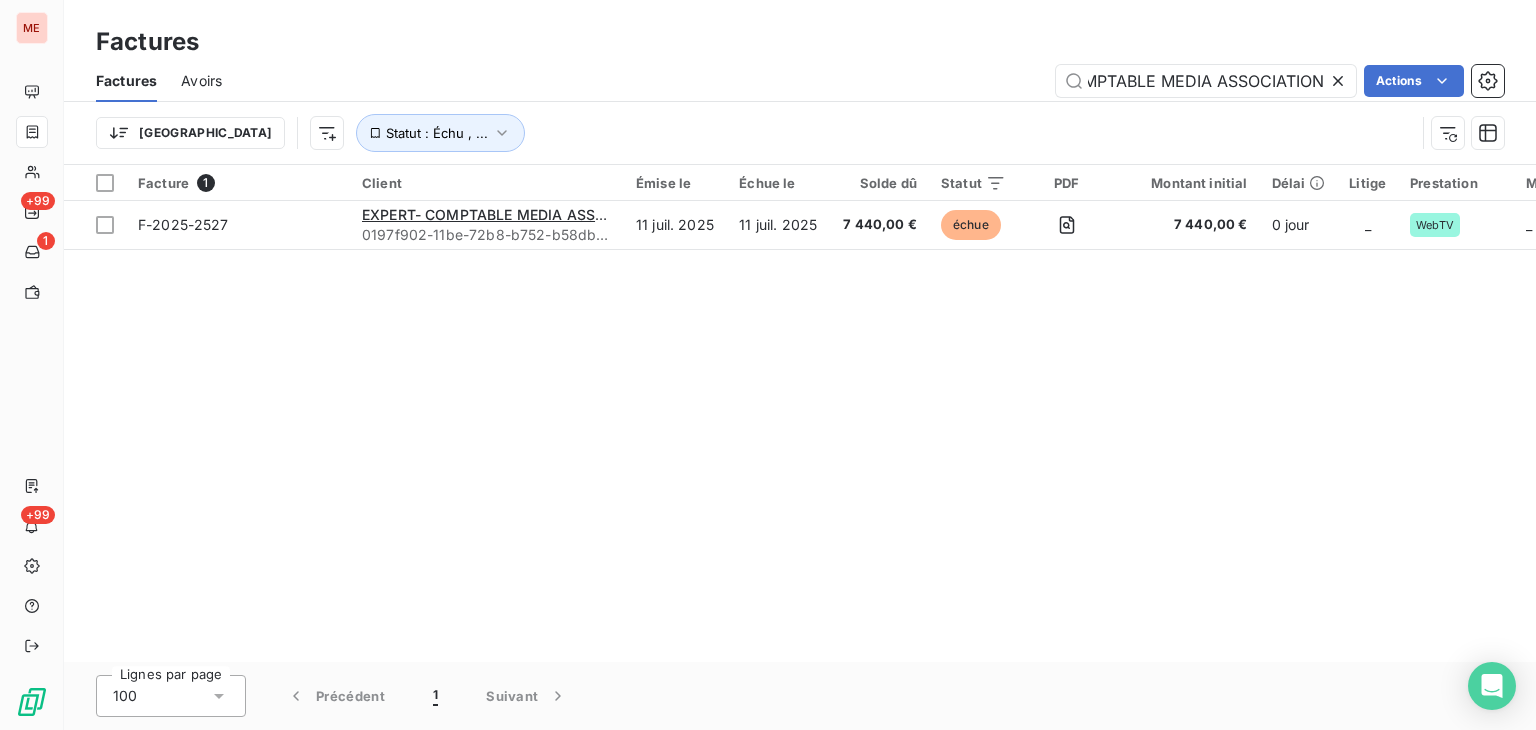 drag, startPoint x: 1214, startPoint y: 73, endPoint x: 1262, endPoint y: 58, distance: 50.289165 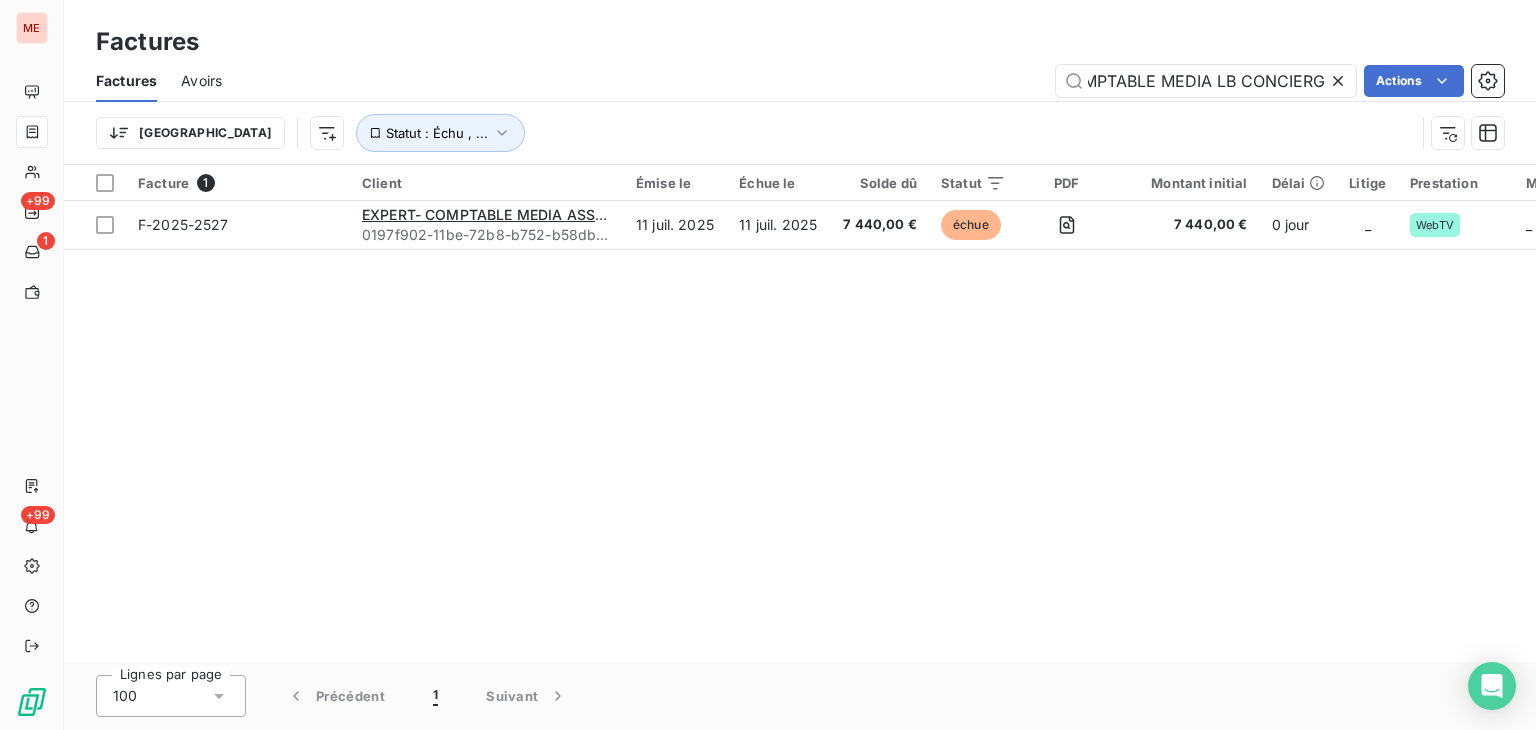 scroll, scrollTop: 0, scrollLeft: 134, axis: horizontal 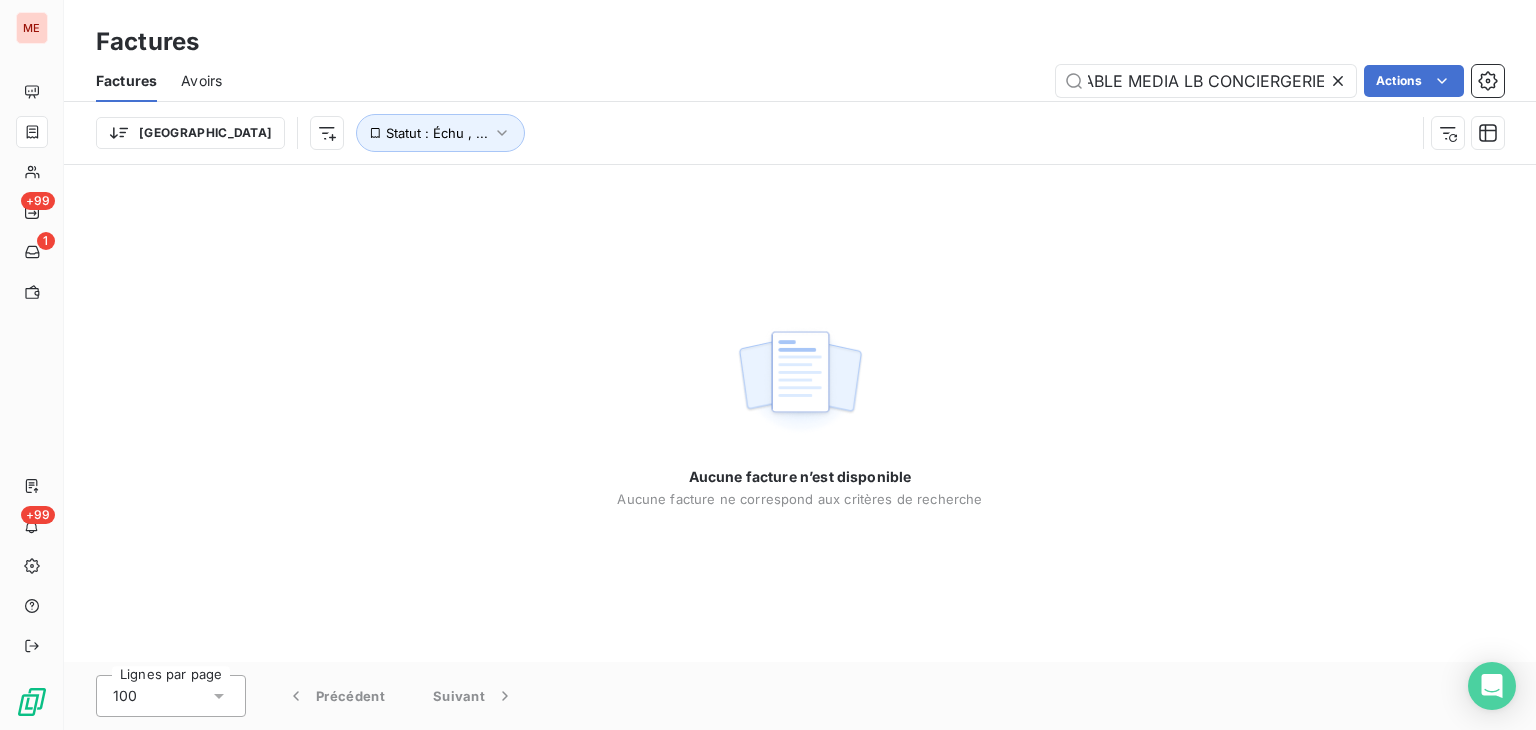 type on "EXPERT- COMPTABLE MEDIA LB CONCIERGERIE" 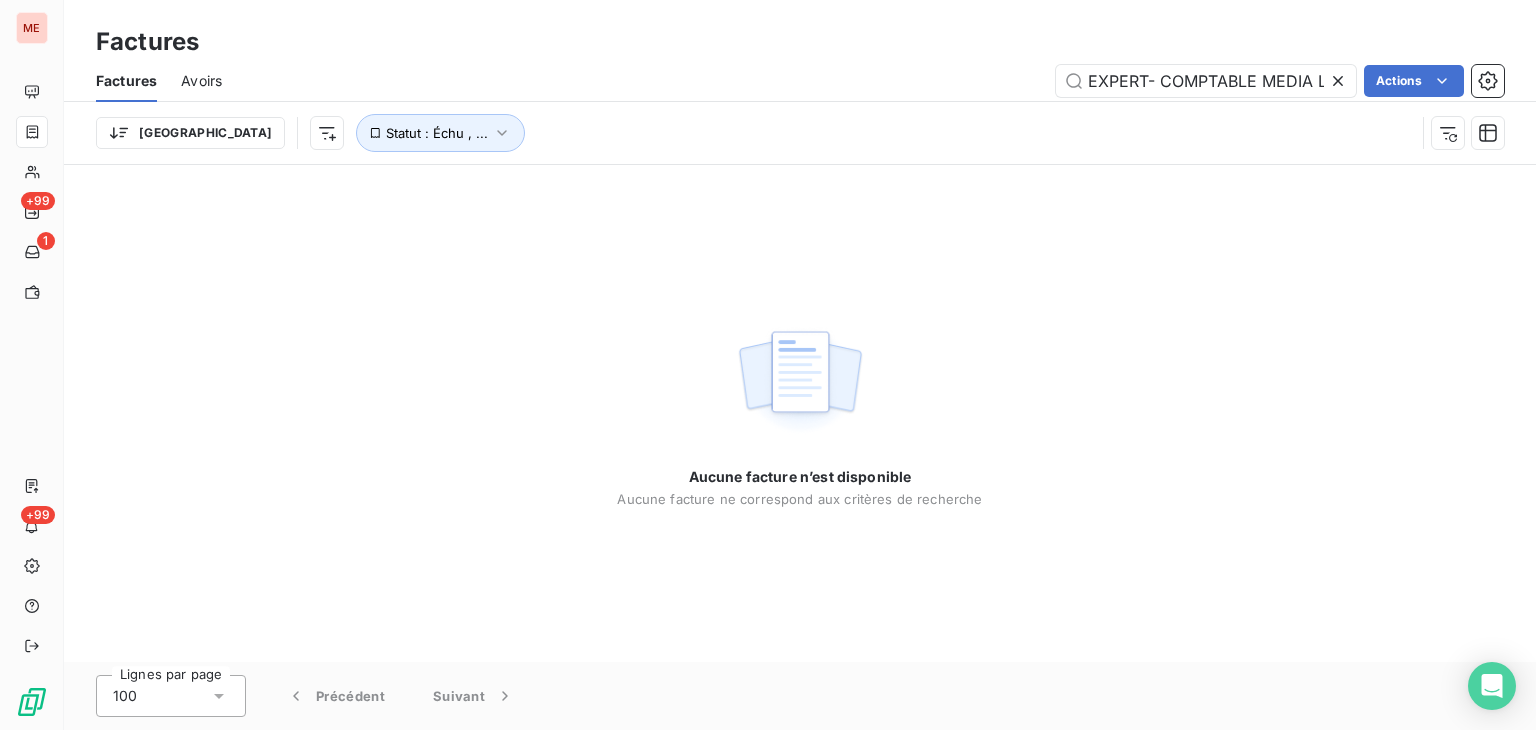 click 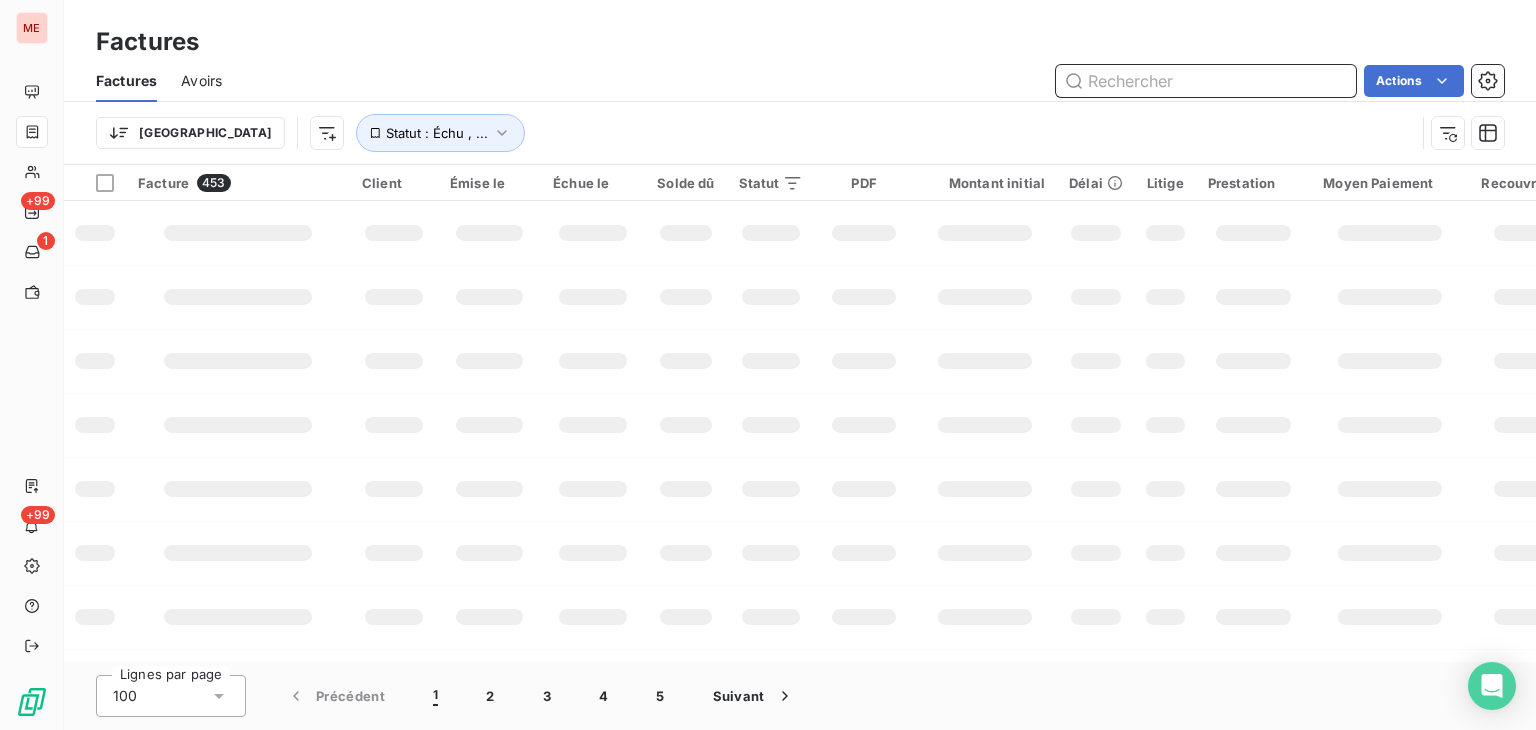 paste on "LB CONCIERGERIE" 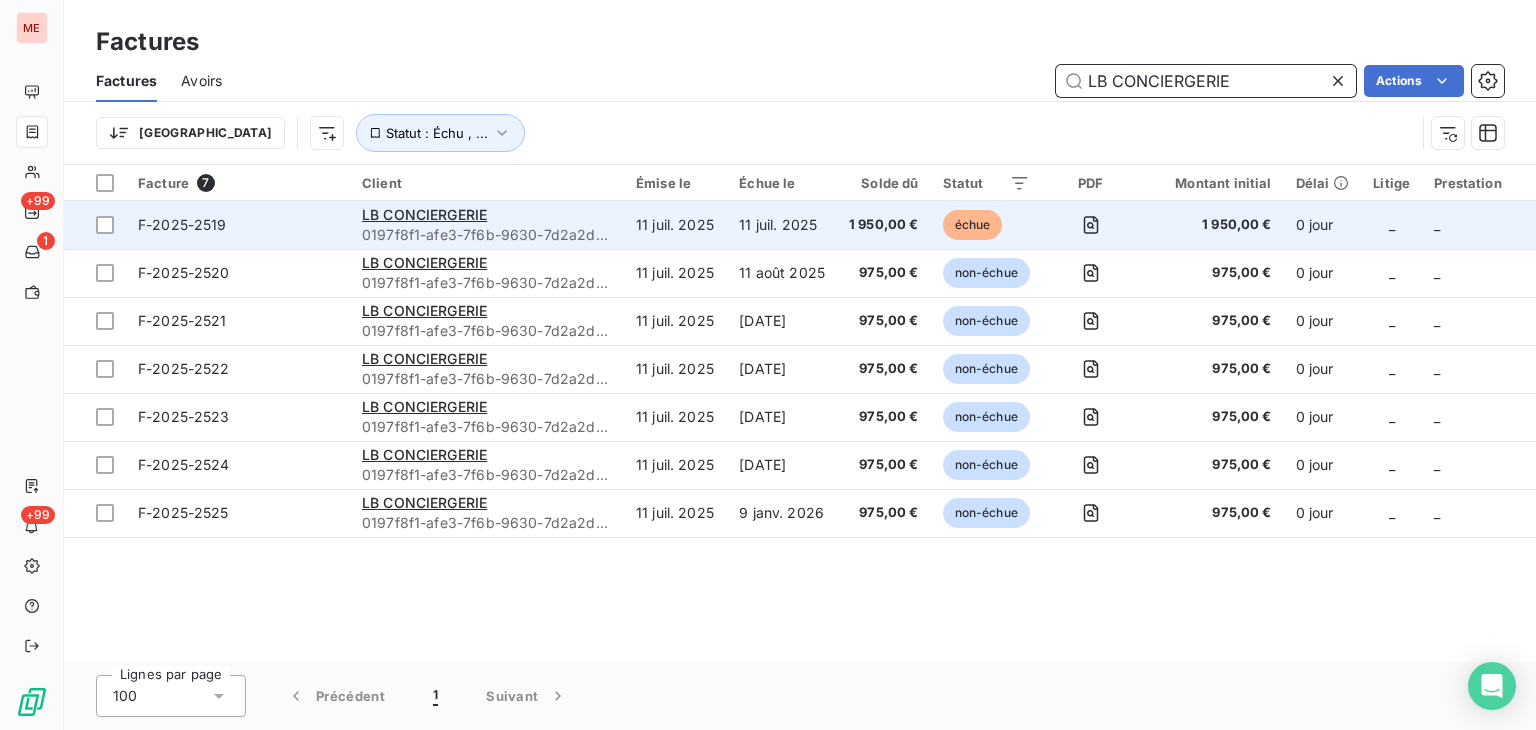 type on "LB CONCIERGERIE" 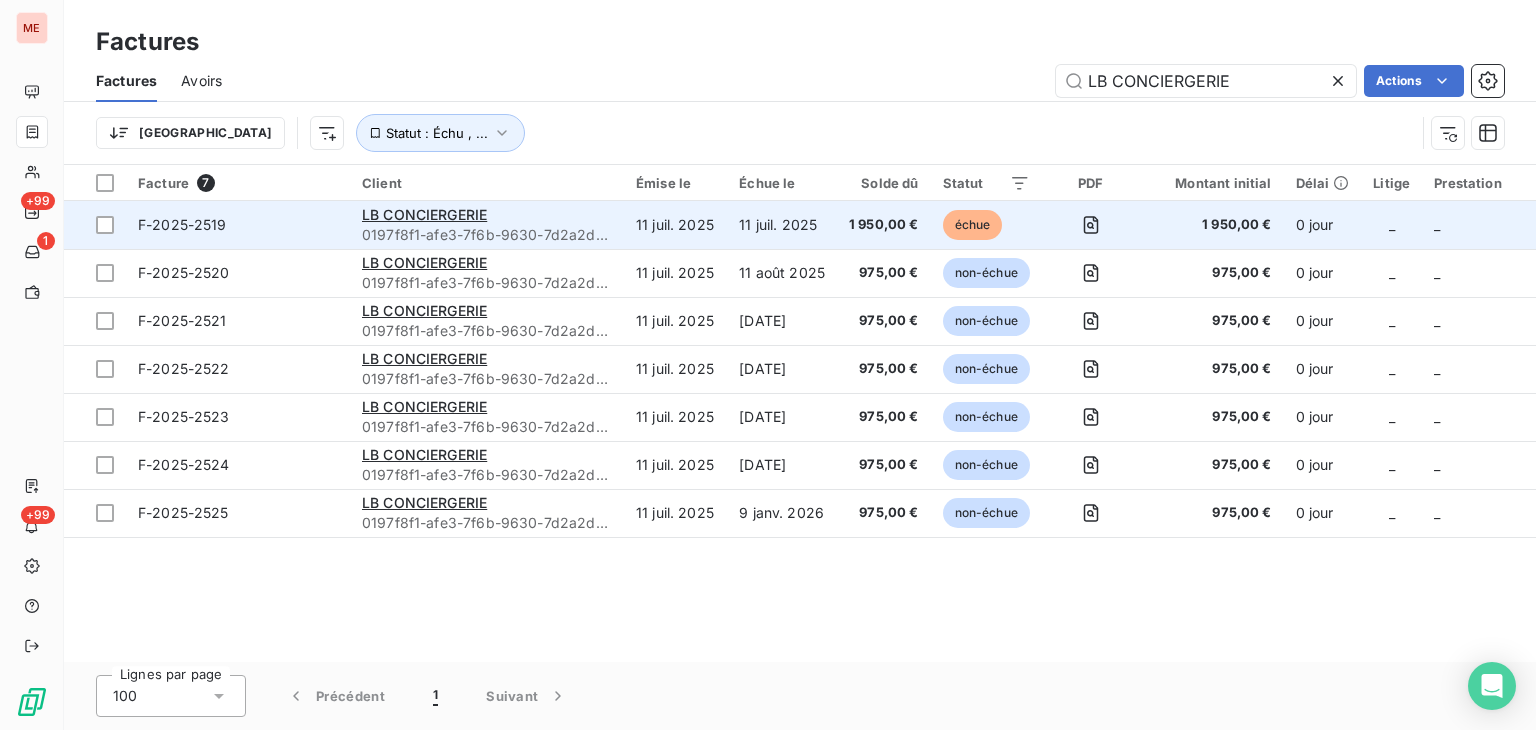 click on "11 juil. 2025" at bounding box center [675, 225] 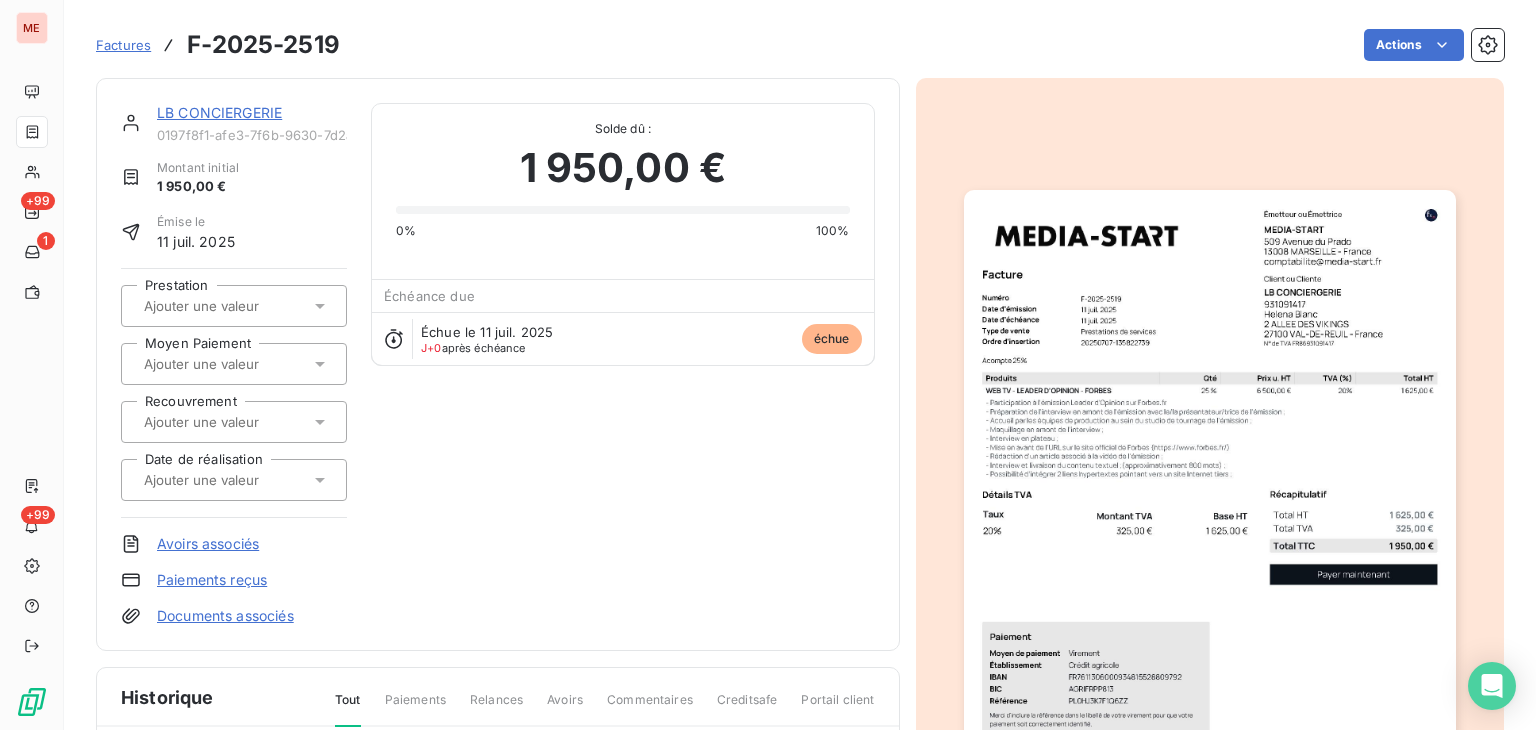click at bounding box center (234, 306) 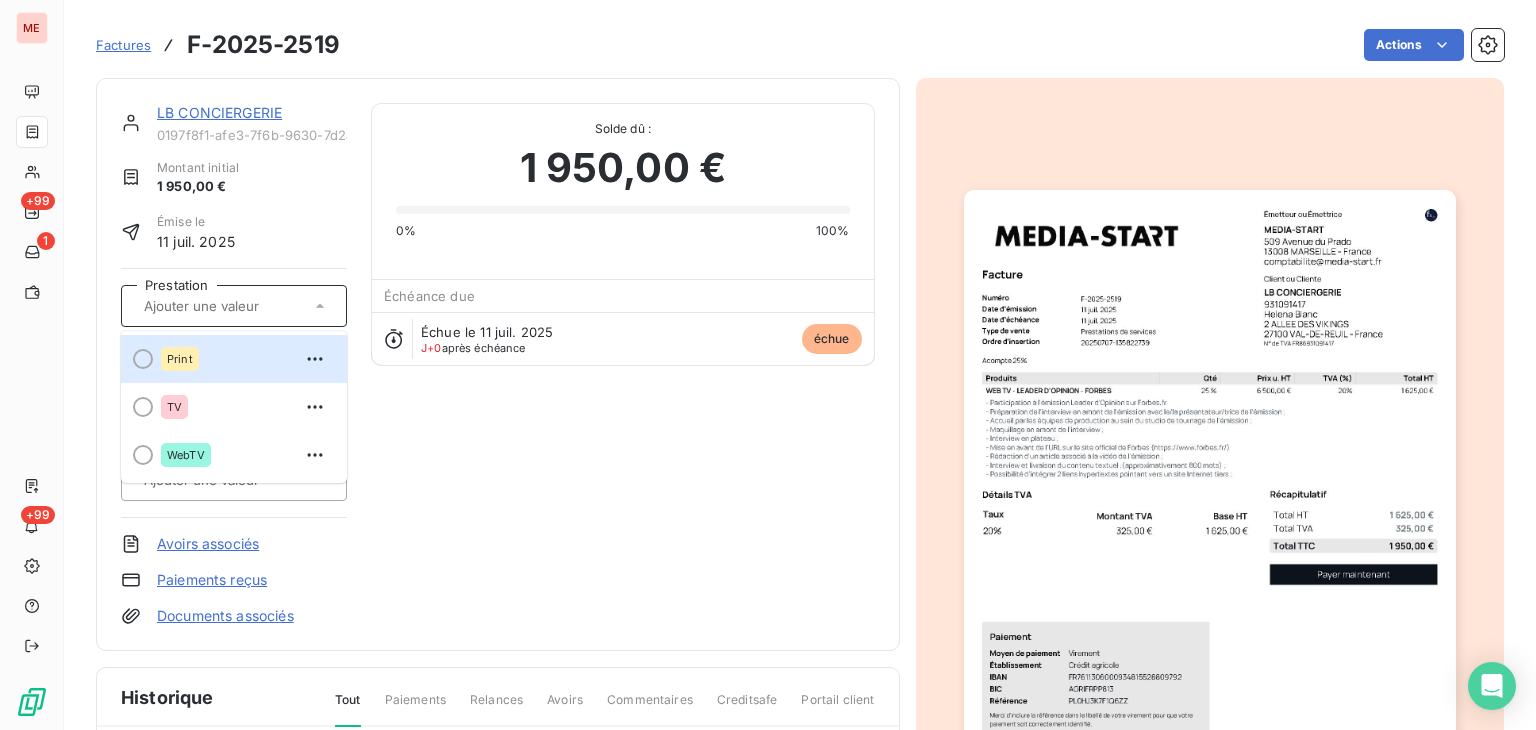 click at bounding box center (242, 306) 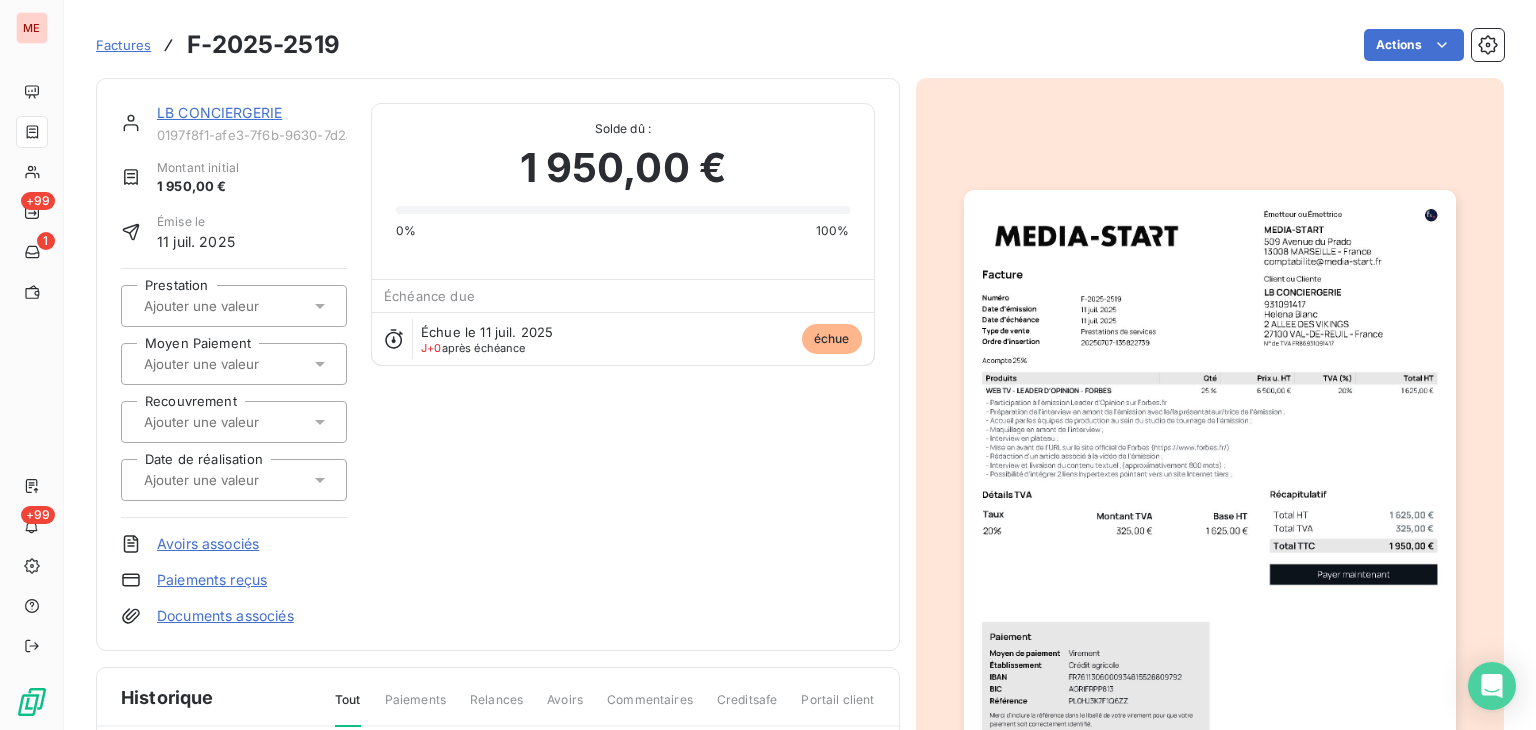 click at bounding box center [242, 306] 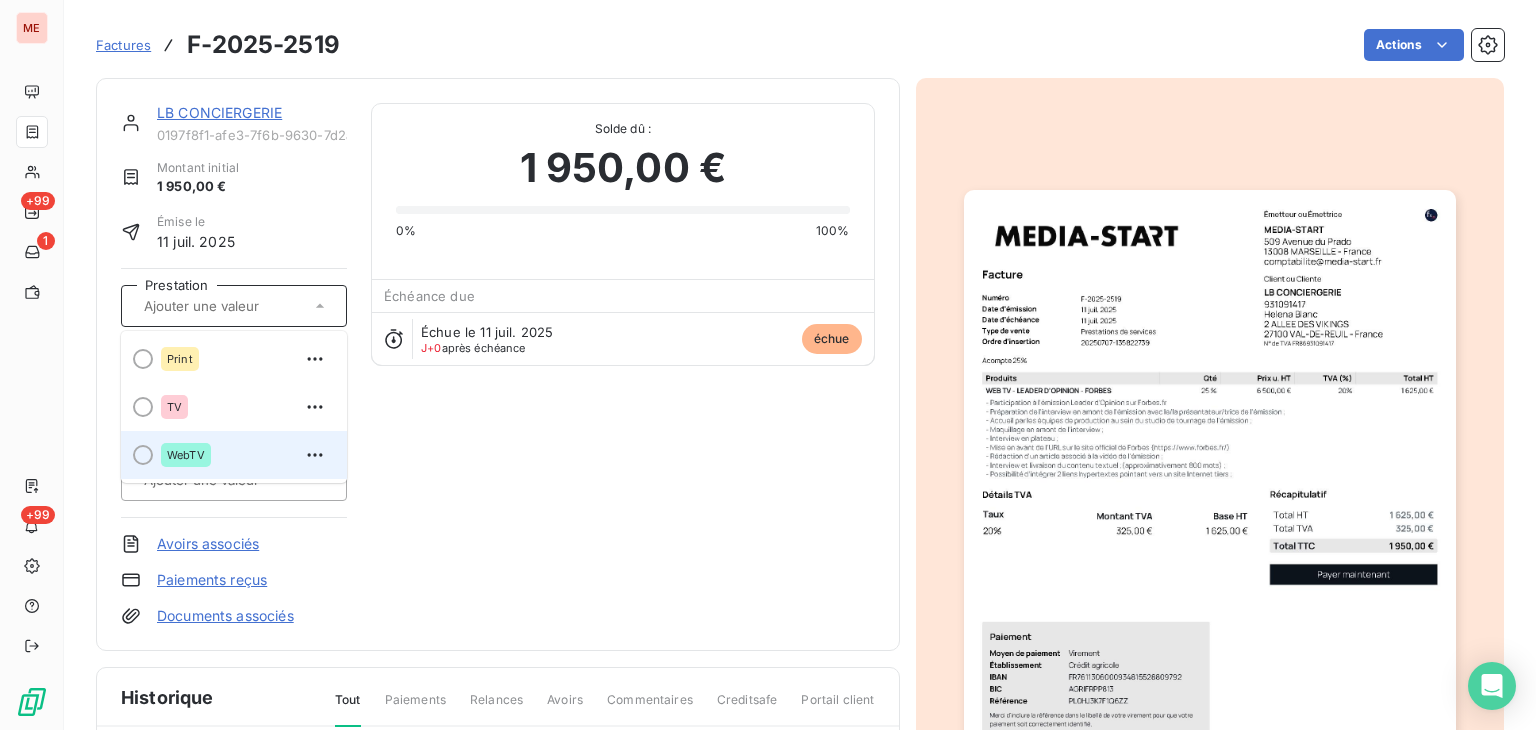 click on "WebTV" at bounding box center [186, 455] 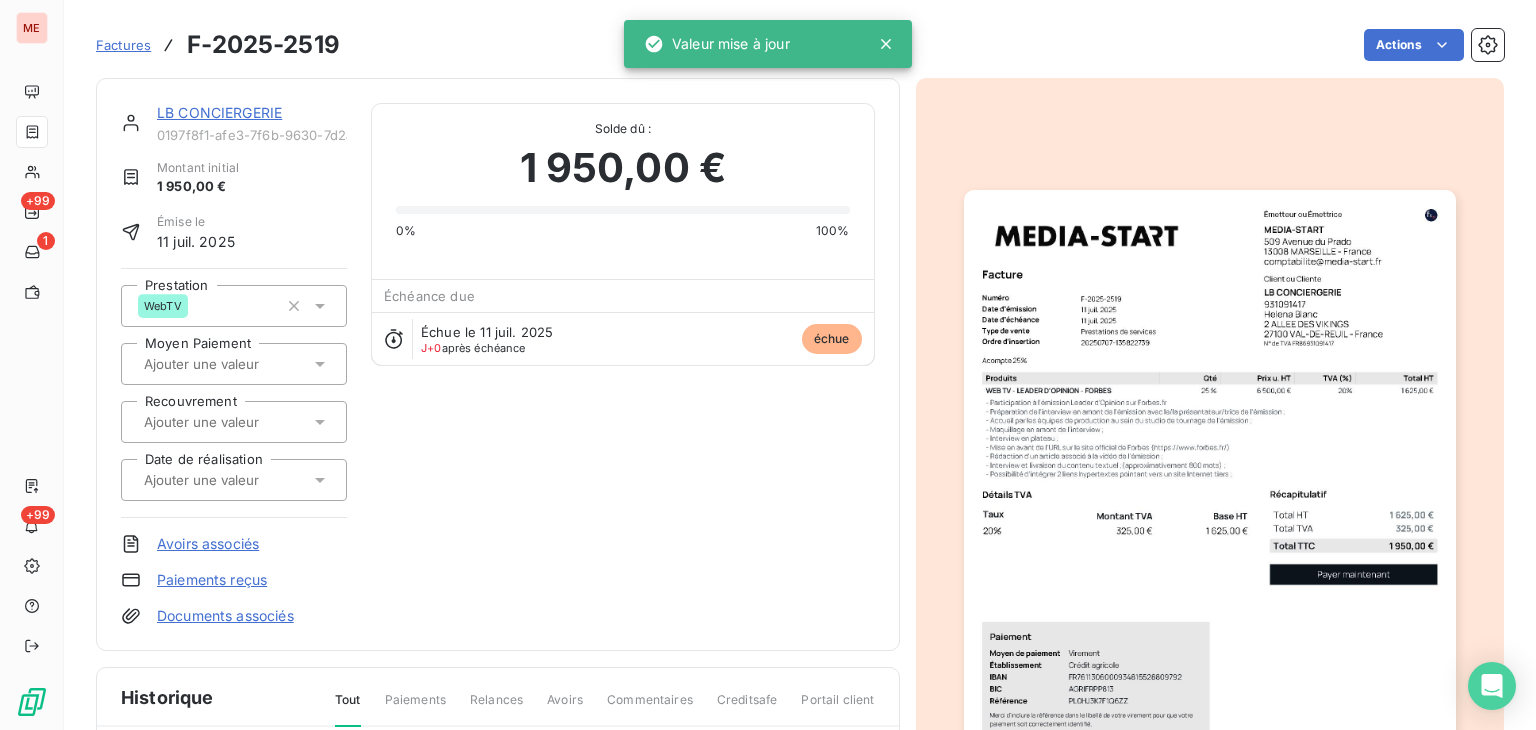 click on "LB CONCIERGERIE" at bounding box center [219, 112] 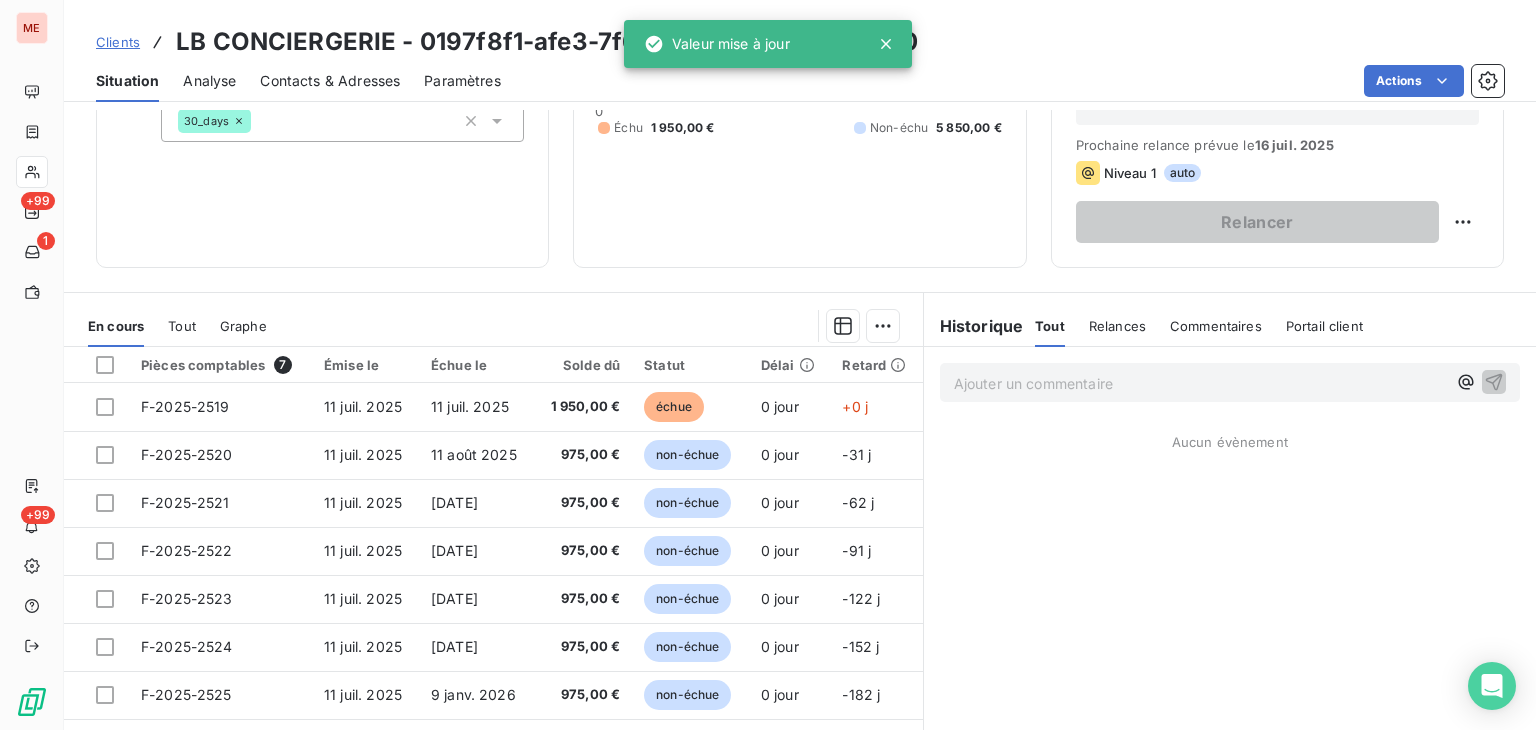 scroll, scrollTop: 264, scrollLeft: 0, axis: vertical 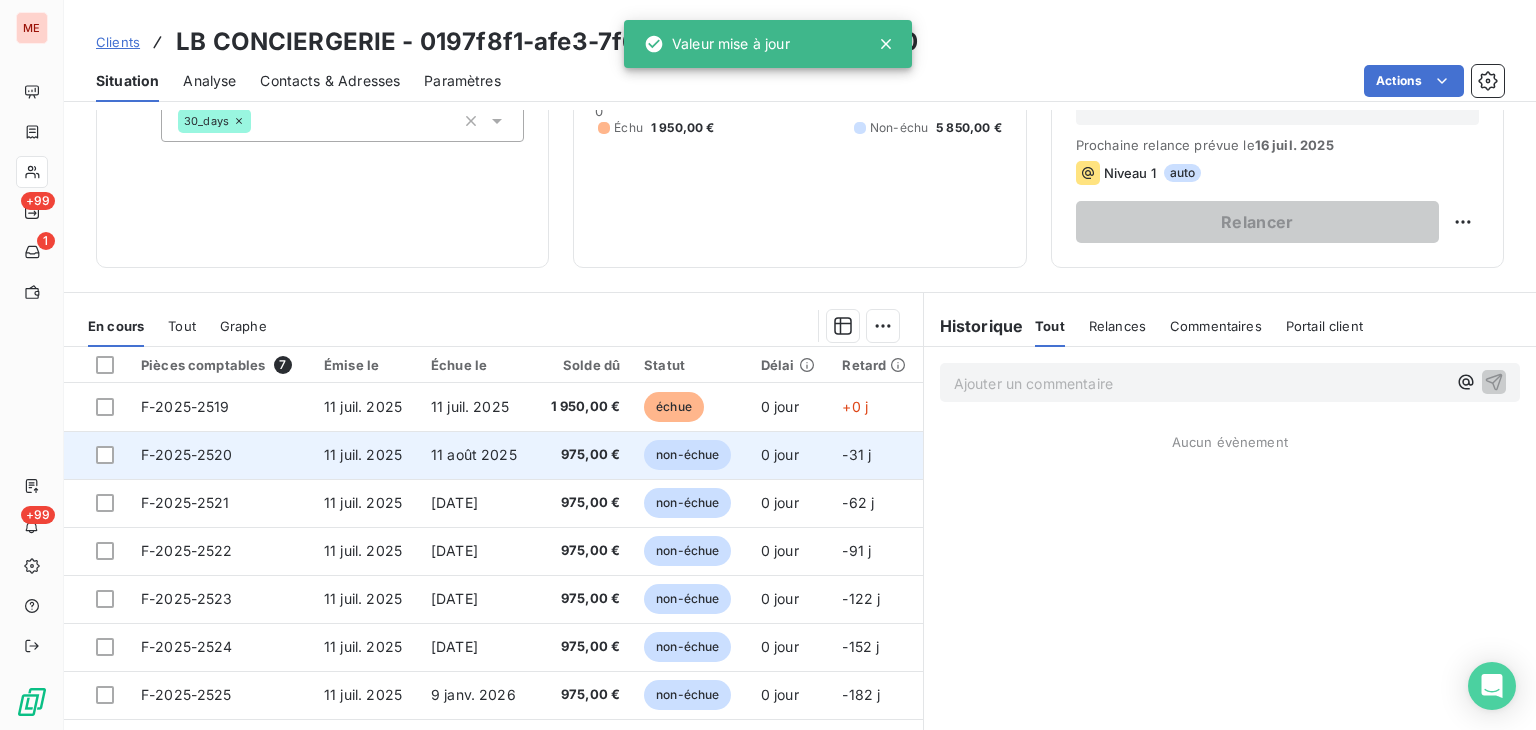 click on "975,00 €" at bounding box center [583, 455] 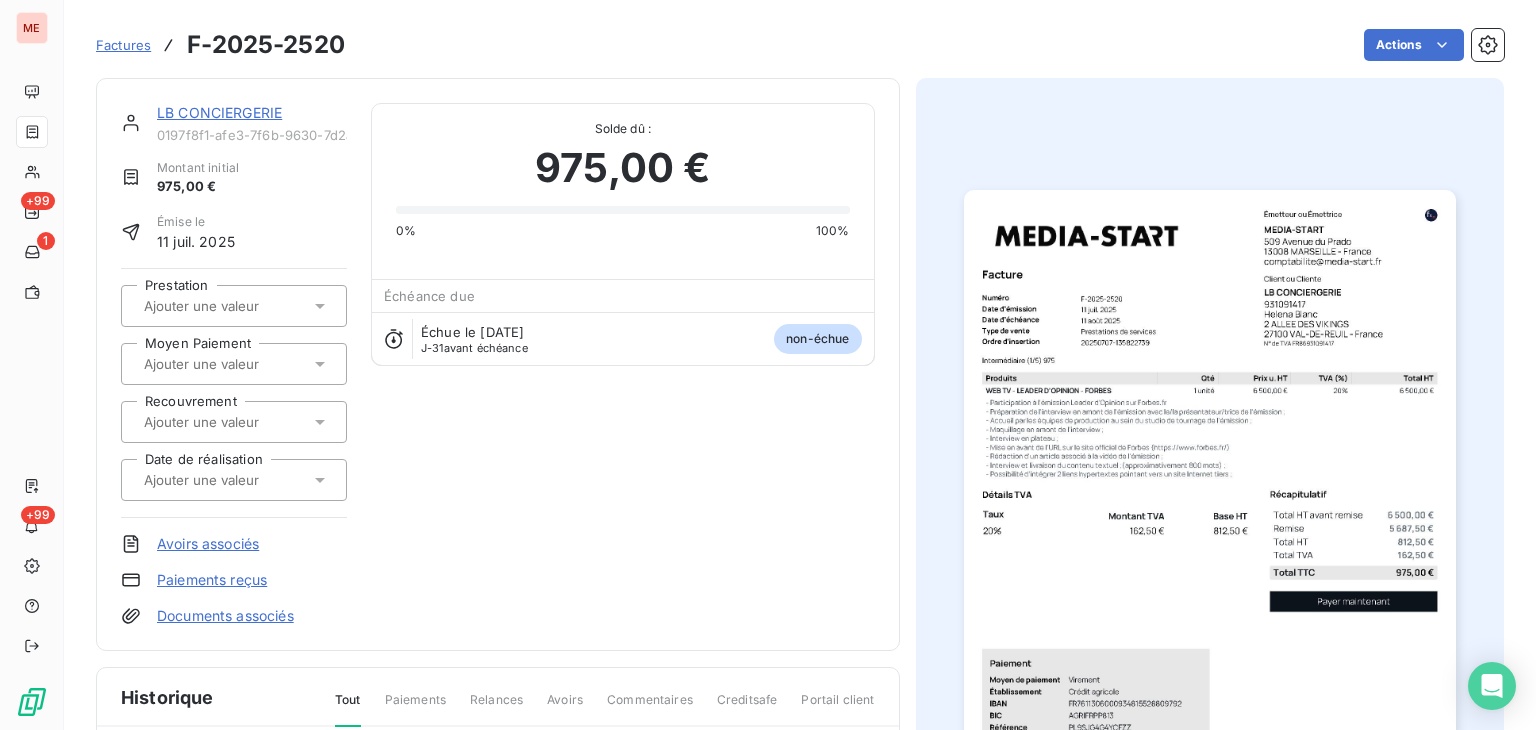 click at bounding box center (234, 306) 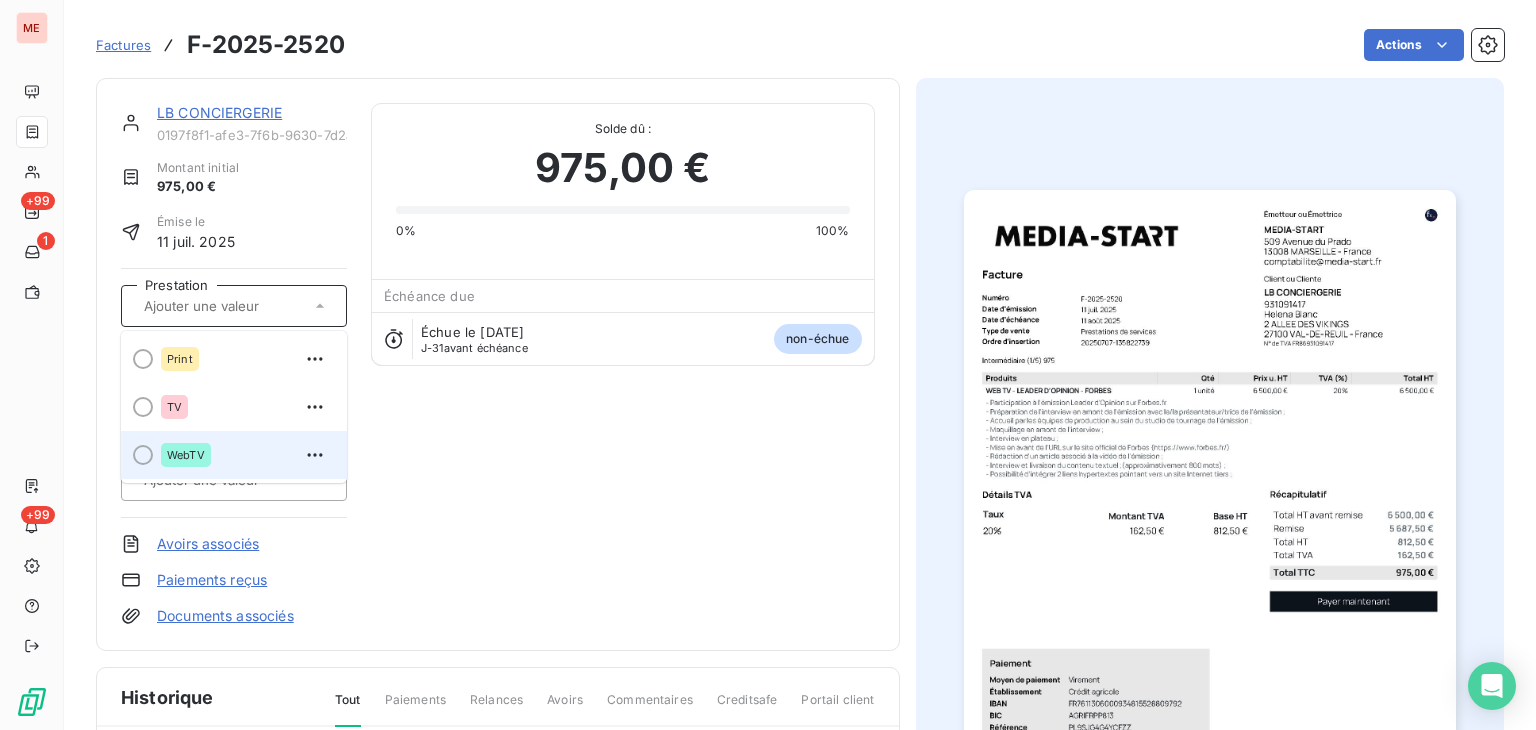 click on "WebTV" at bounding box center (234, 455) 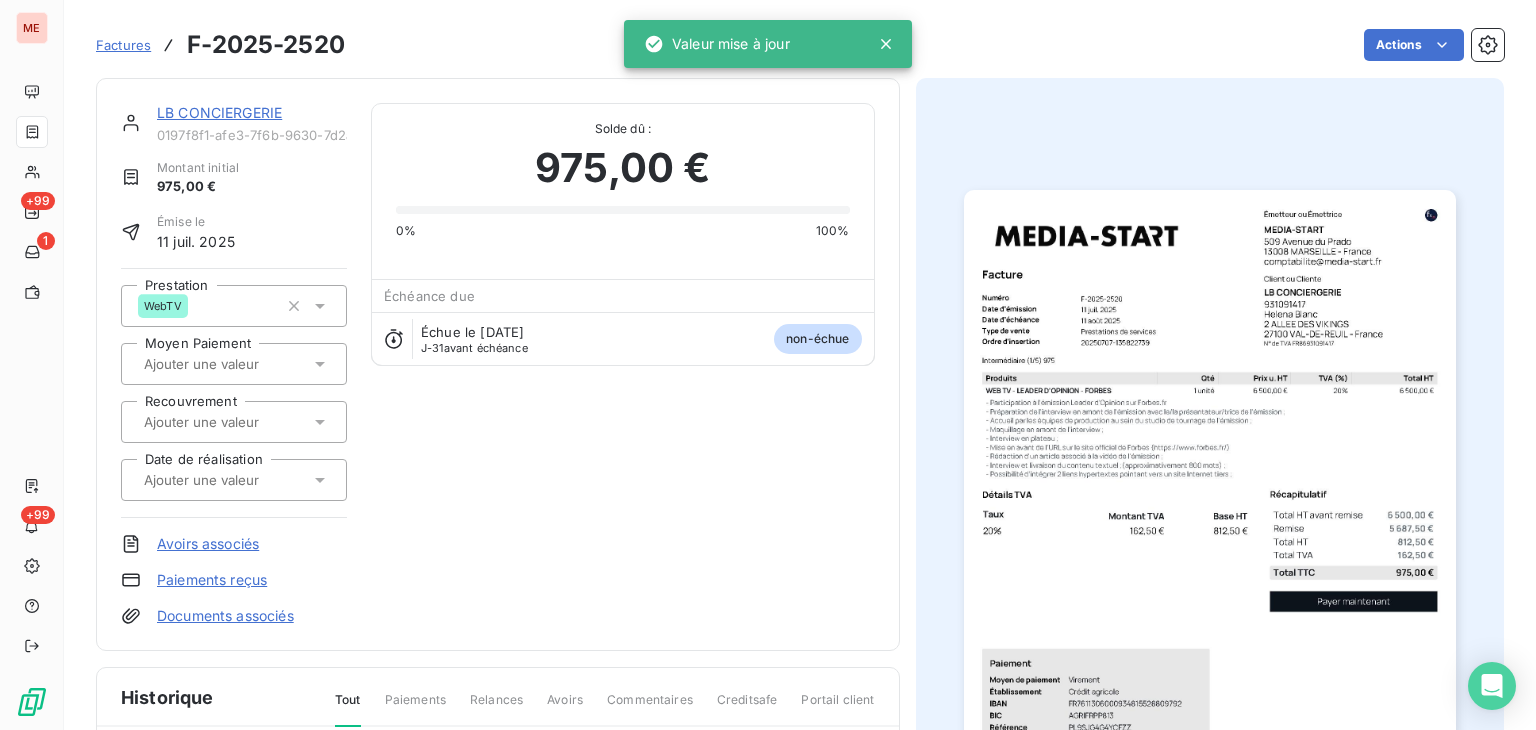 click on "LB CONCIERGERIE" at bounding box center [219, 112] 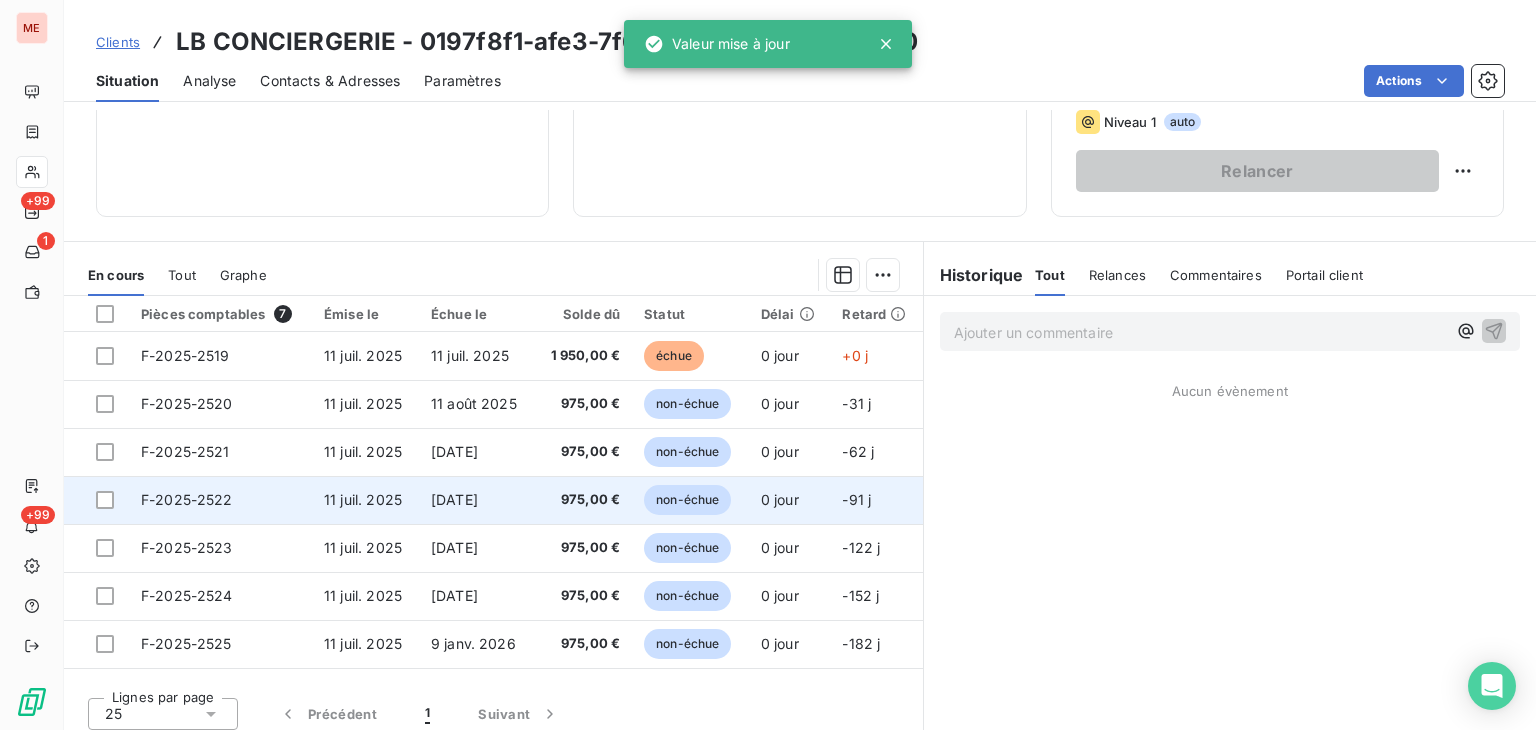 scroll, scrollTop: 316, scrollLeft: 0, axis: vertical 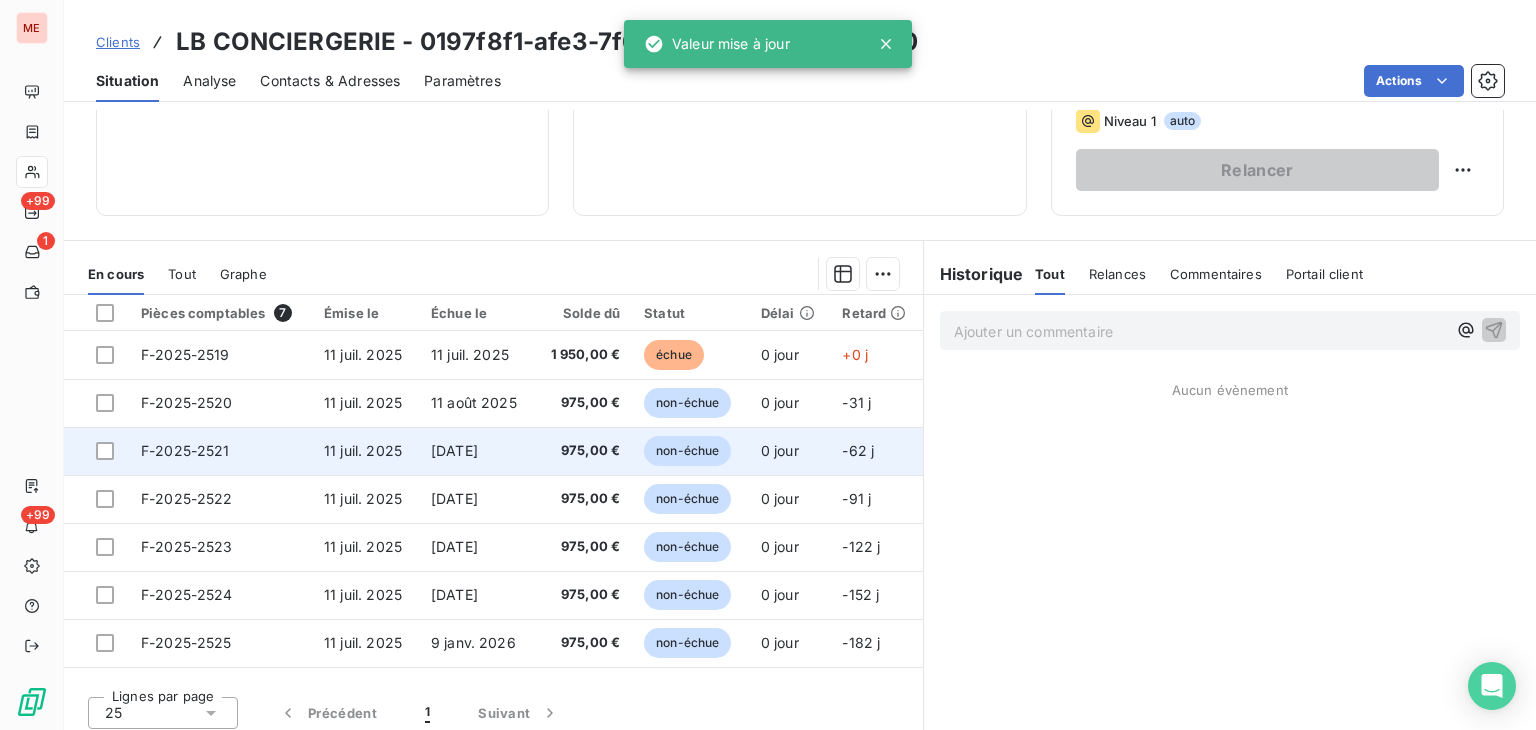 click on "975,00 €" at bounding box center [583, 451] 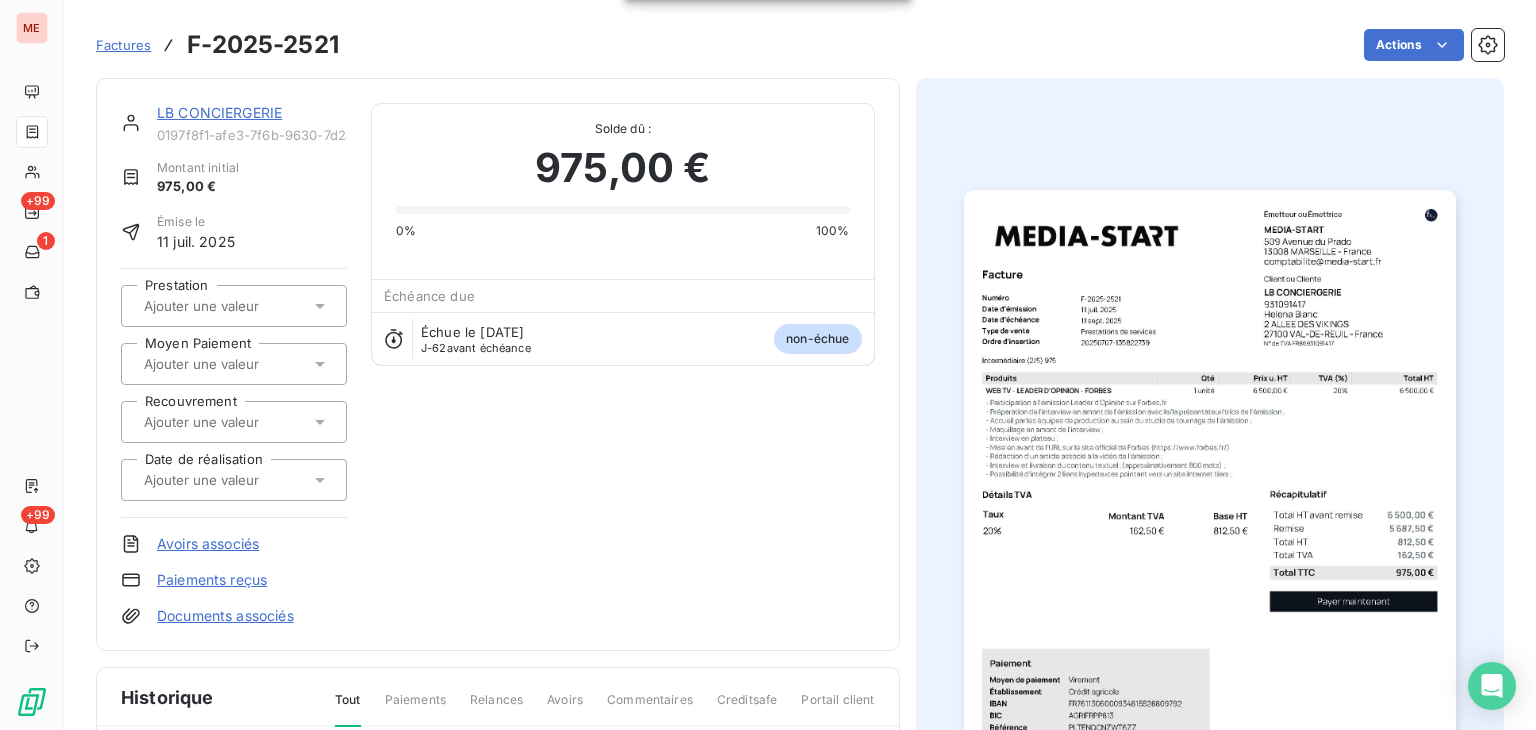 click at bounding box center [234, 306] 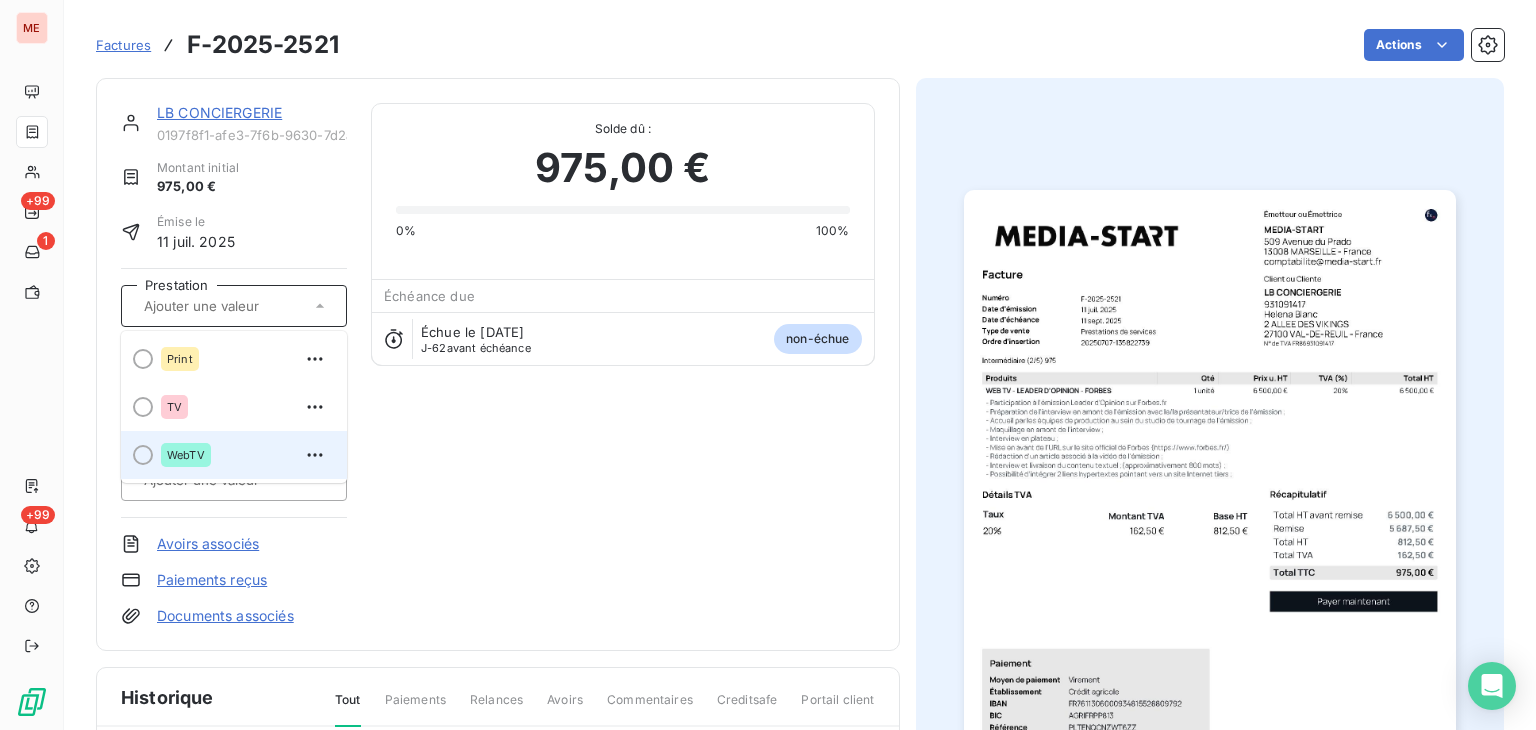 click on "WebTV" at bounding box center (246, 455) 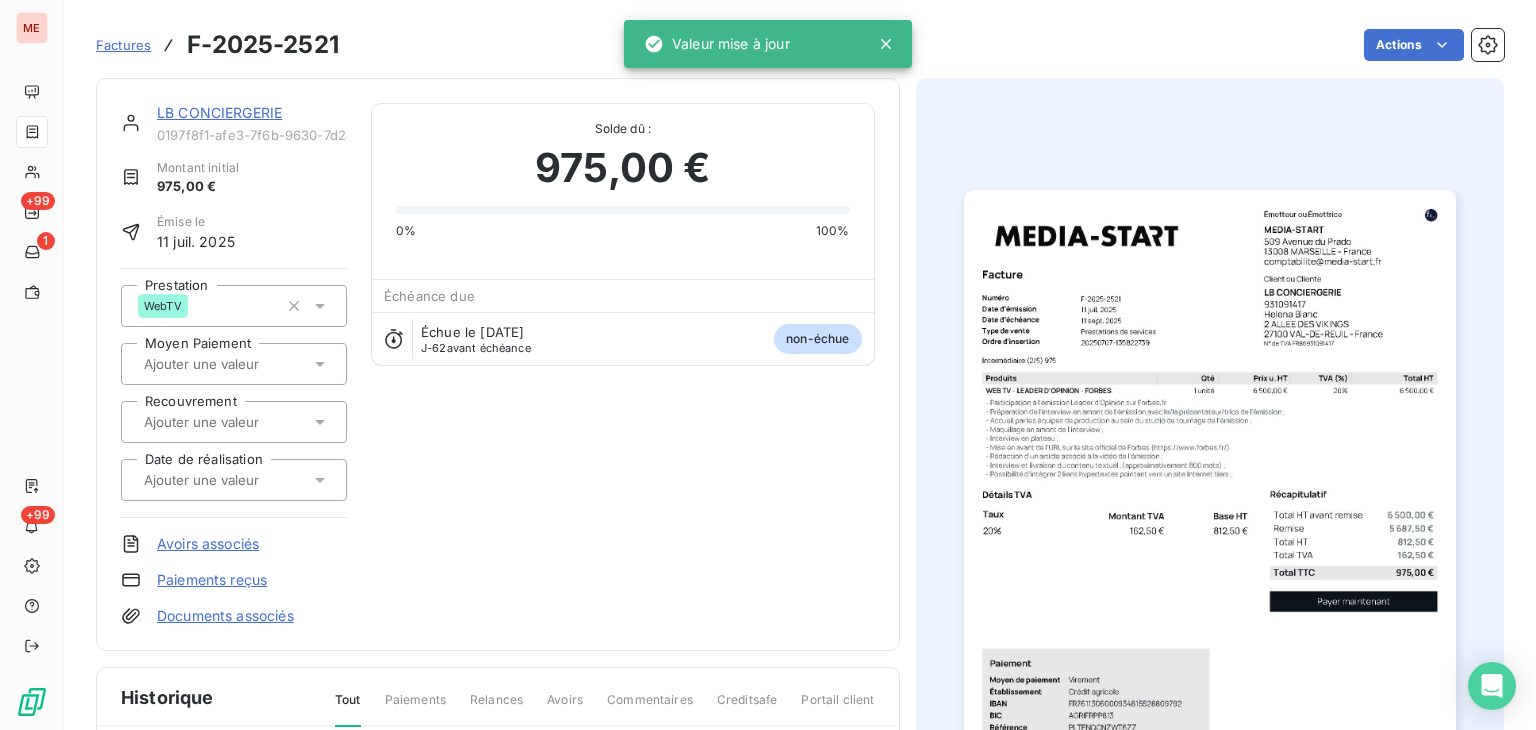 click on "LB CONCIERGERIE" at bounding box center [219, 112] 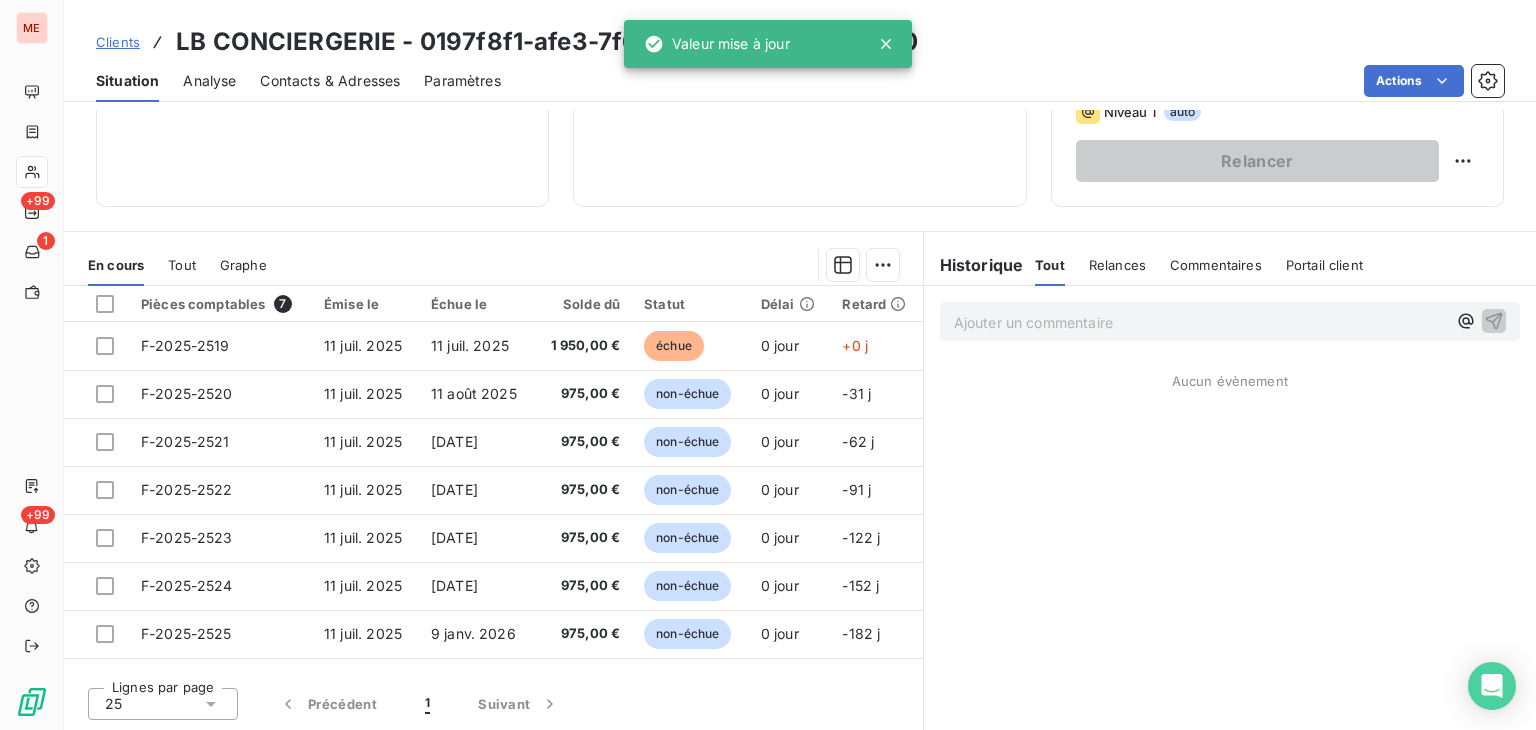 scroll, scrollTop: 320, scrollLeft: 0, axis: vertical 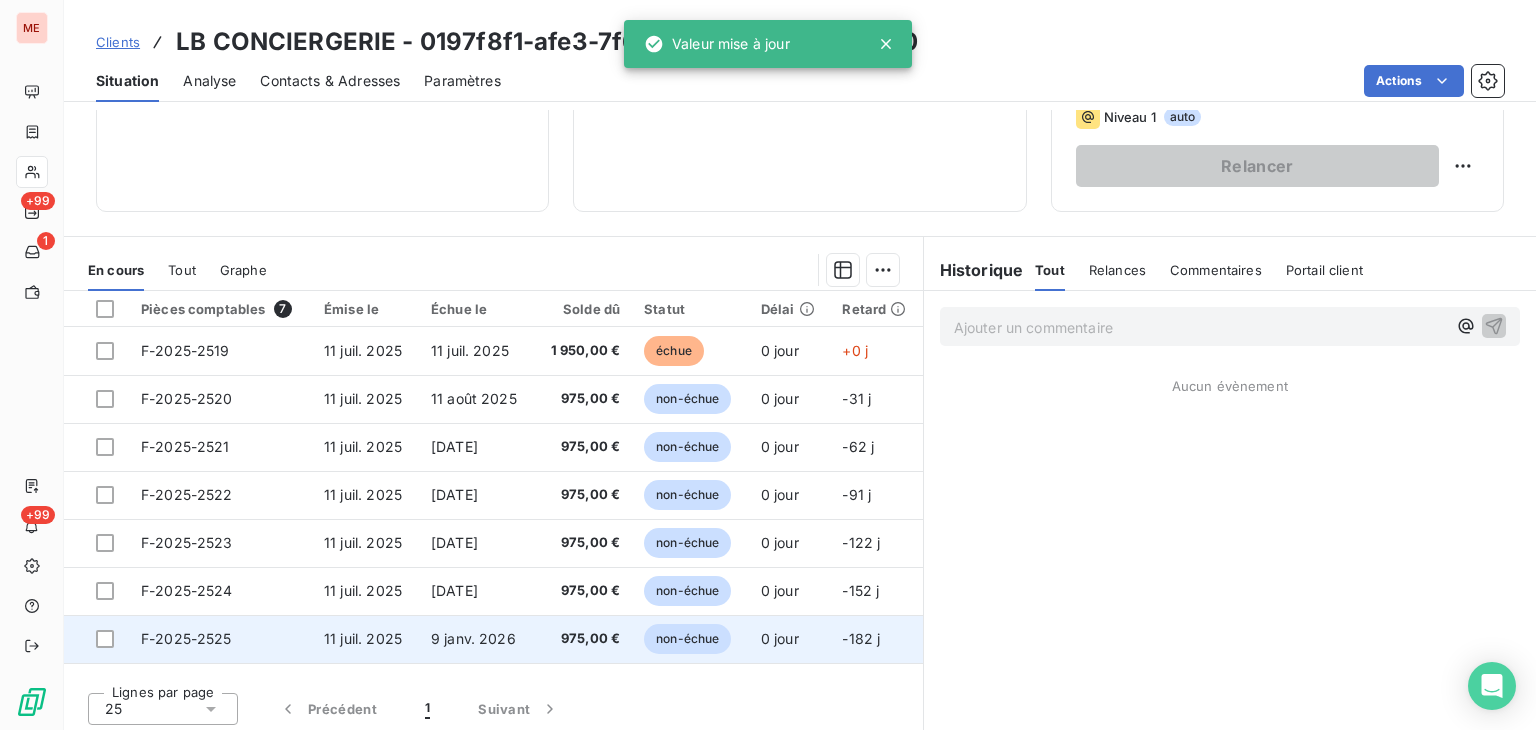 click on "9 janv. 2026" at bounding box center (473, 638) 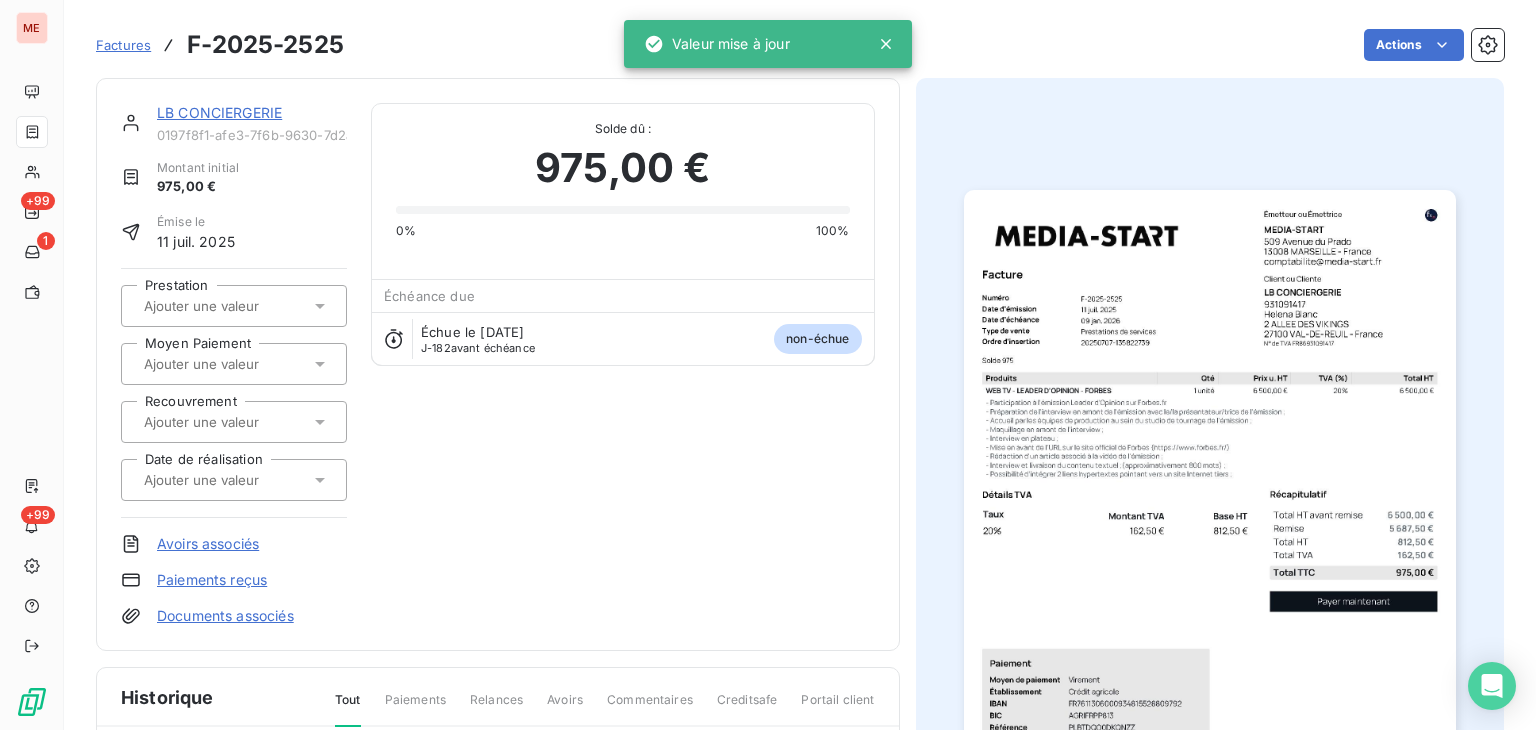 click at bounding box center (242, 306) 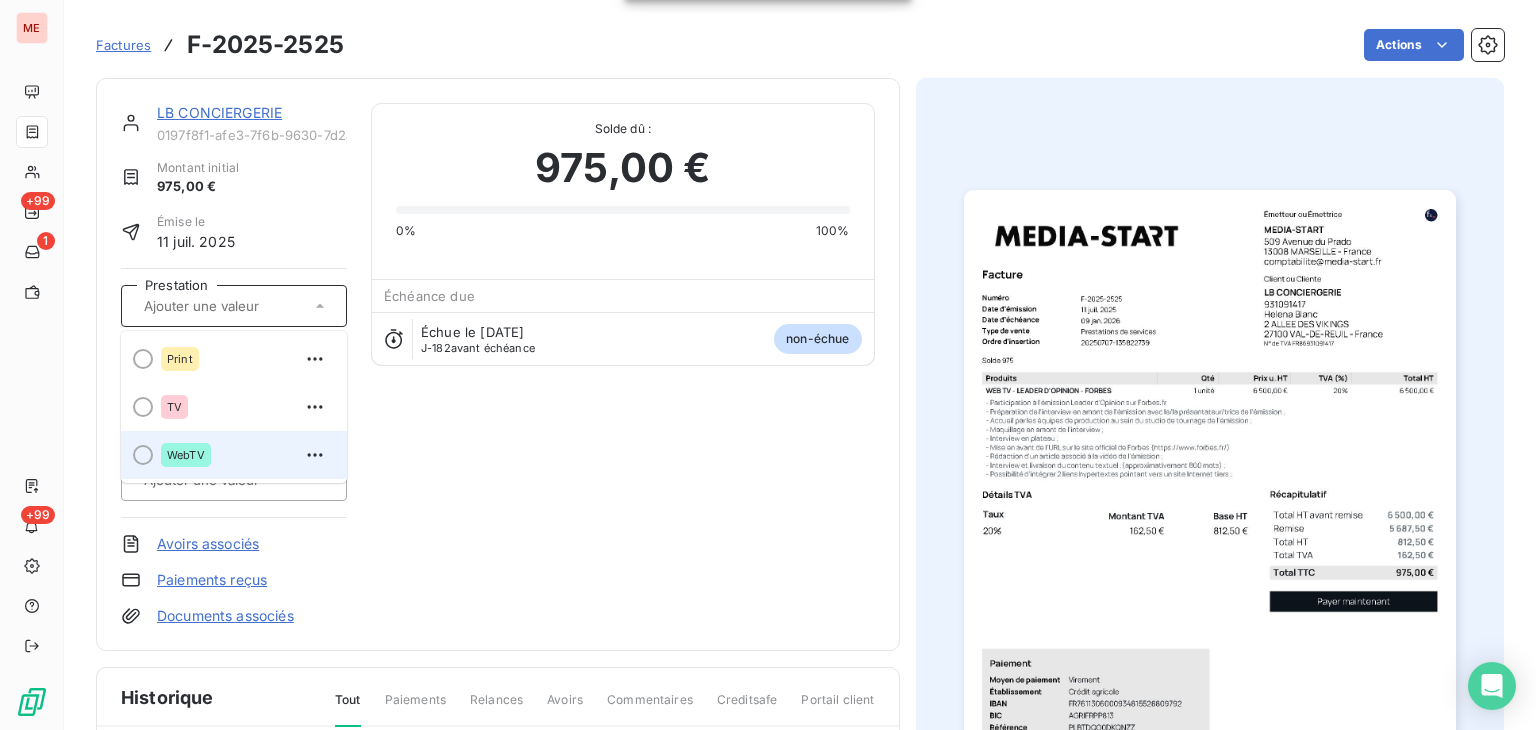 click on "WebTV" at bounding box center (246, 455) 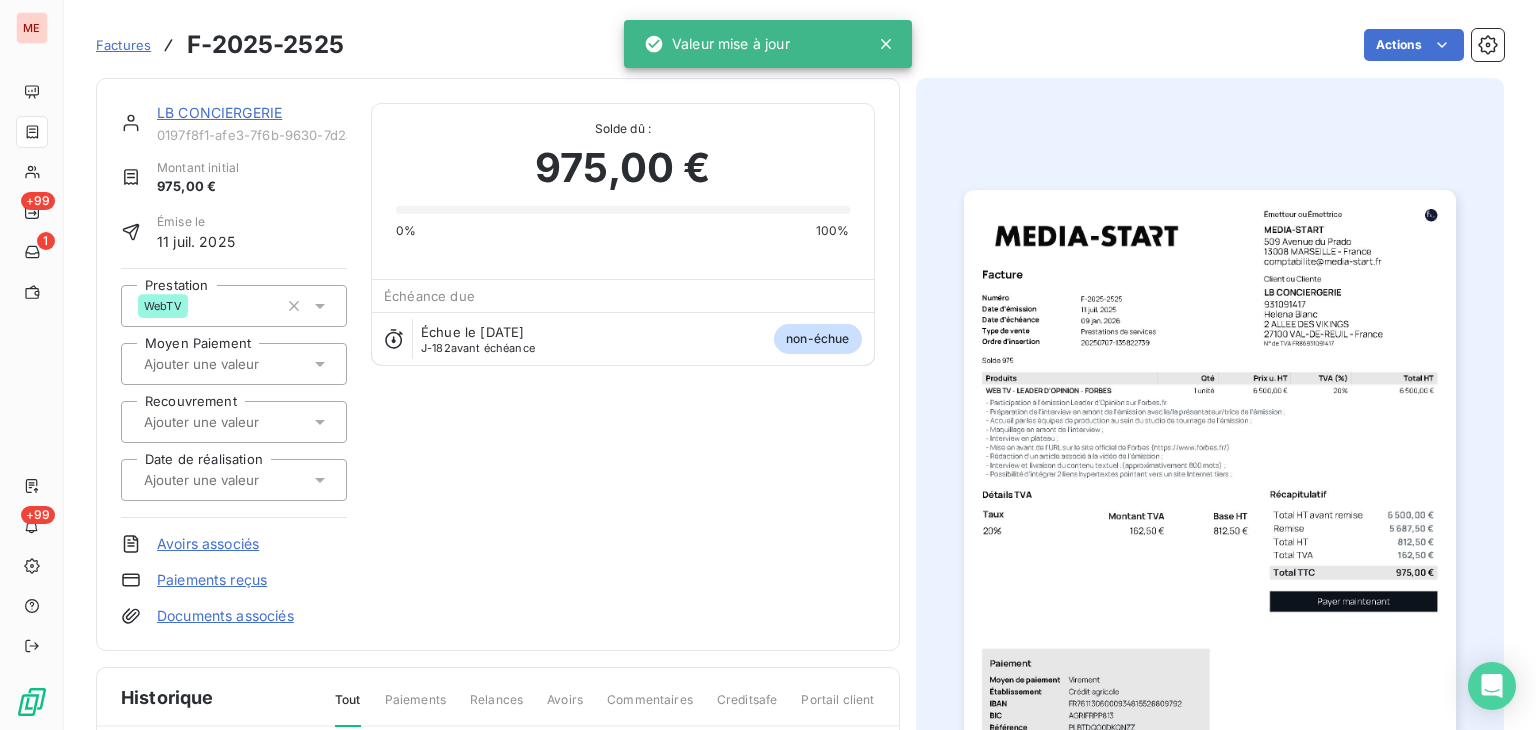 click on "LB CONCIERGERIE 0197f8f1-afe3-7f6b-9630-7d2a2dee90e0 Montant initial 975,00 € Émise le 11 juil. 2025 Prestation WebTV Moyen Paiement Recouvrement Date de réalisation Avoirs associés Paiements reçus Documents associés Solde dû : 975,00 € 0% 100% Échéance due Échue le 9 janv. 2026 J-182  avant échéance non-échue" at bounding box center (498, 364) 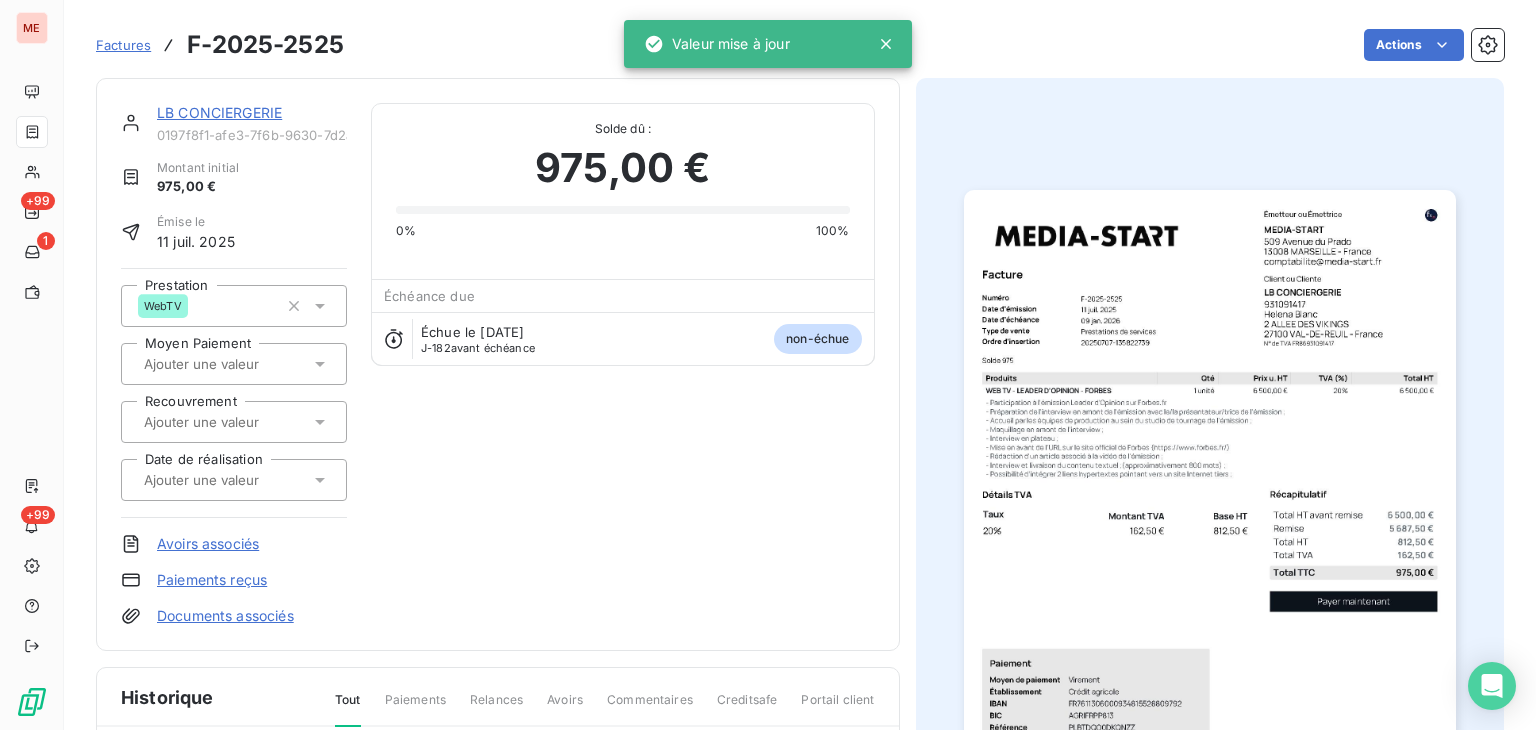 click on "LB CONCIERGERIE" at bounding box center [219, 112] 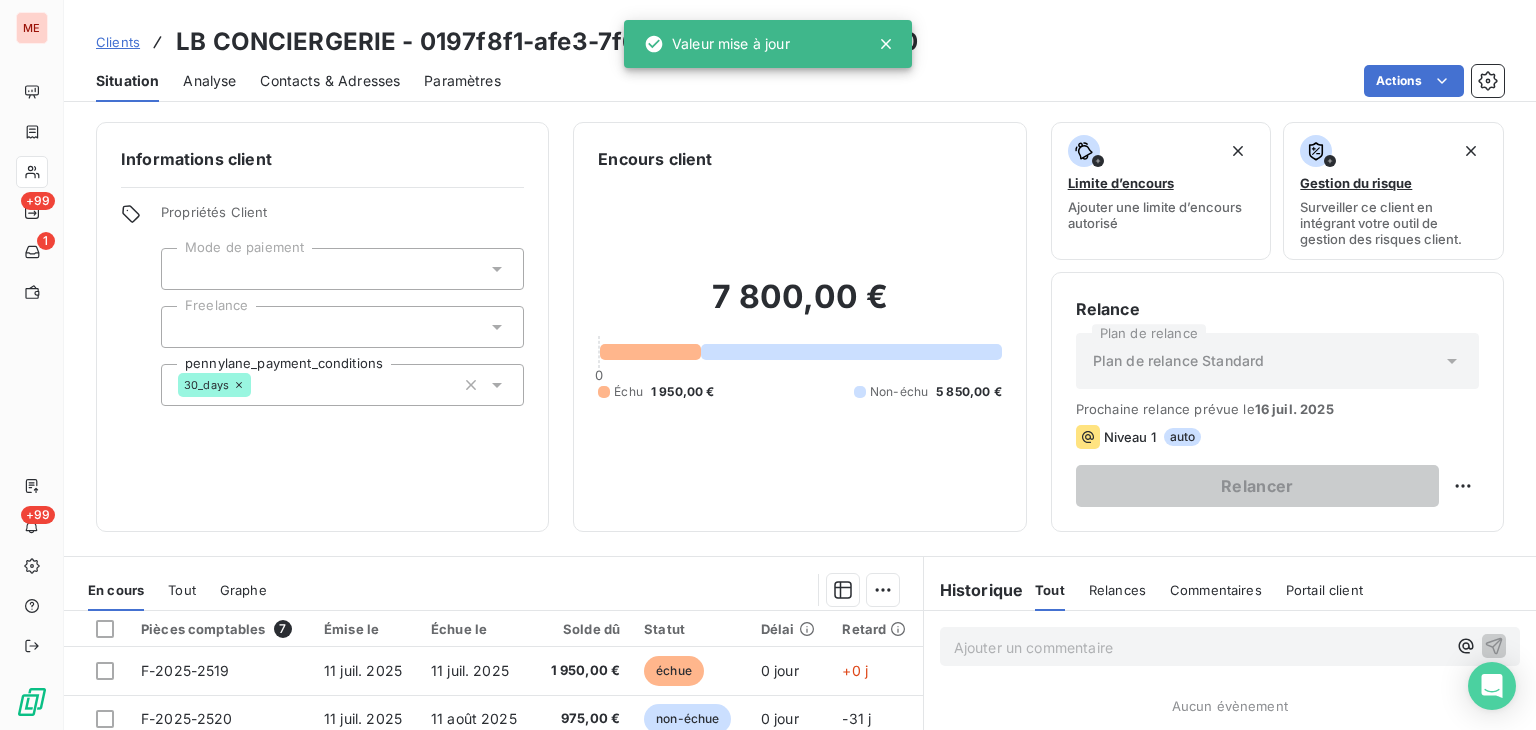 scroll, scrollTop: 325, scrollLeft: 0, axis: vertical 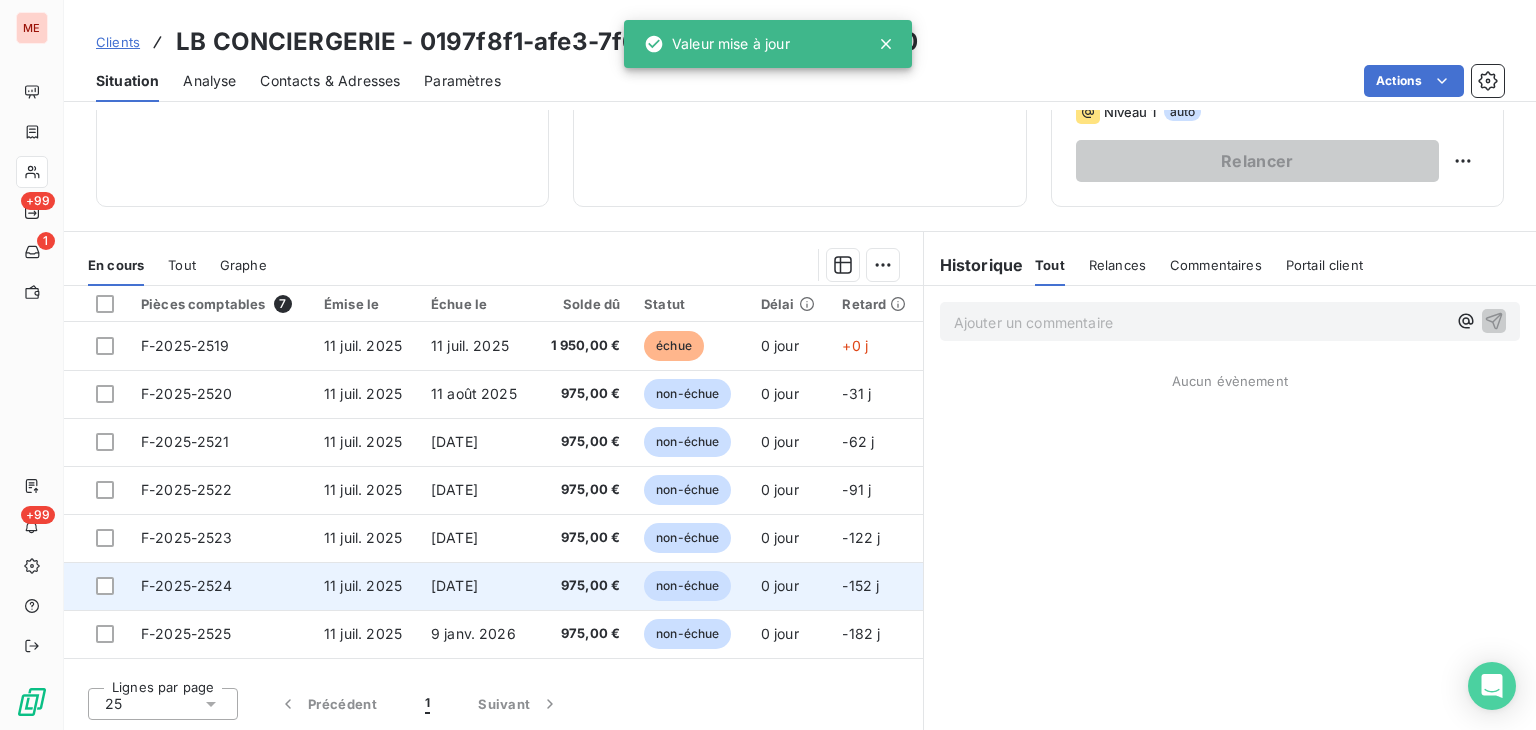 click on "10 déc. 2025" at bounding box center [476, 586] 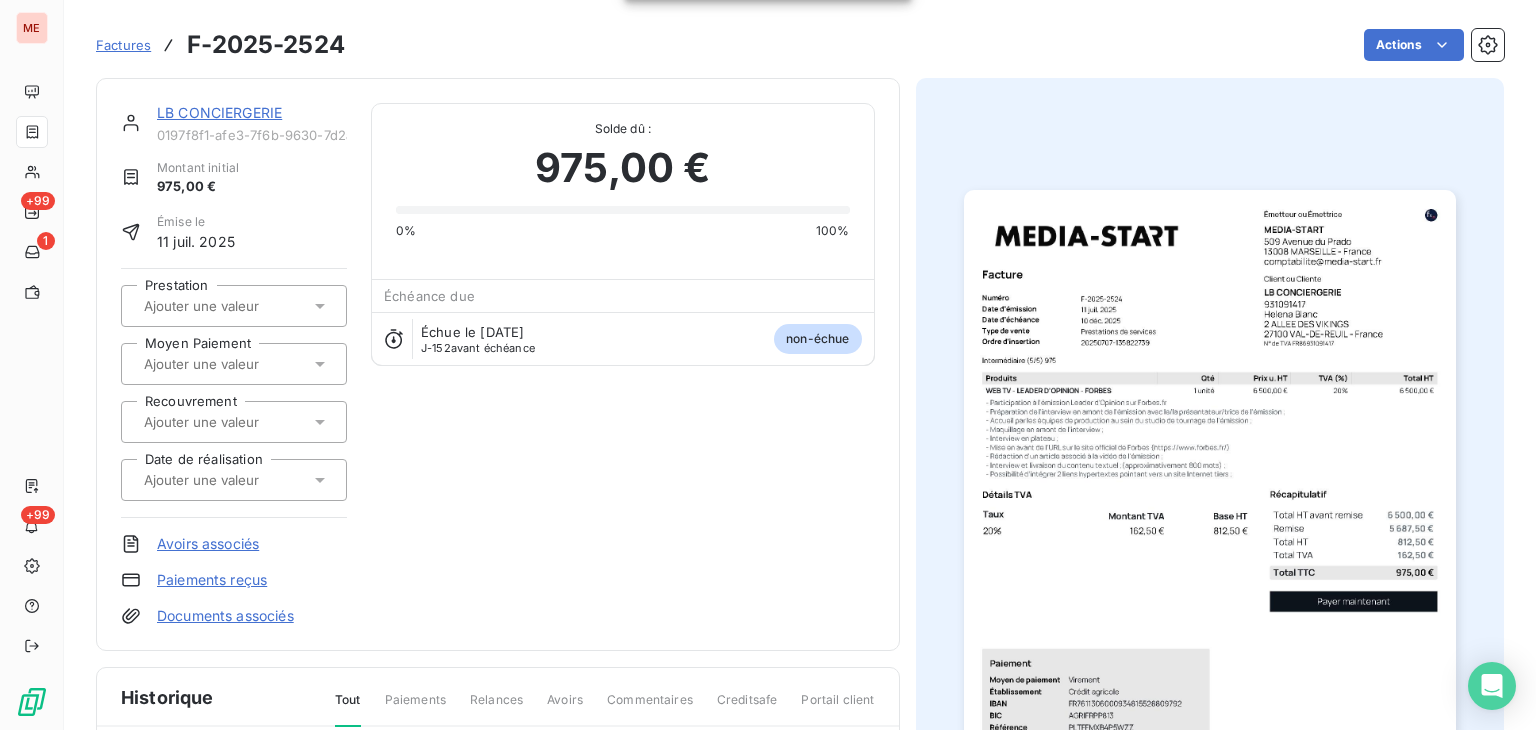 click at bounding box center [234, 306] 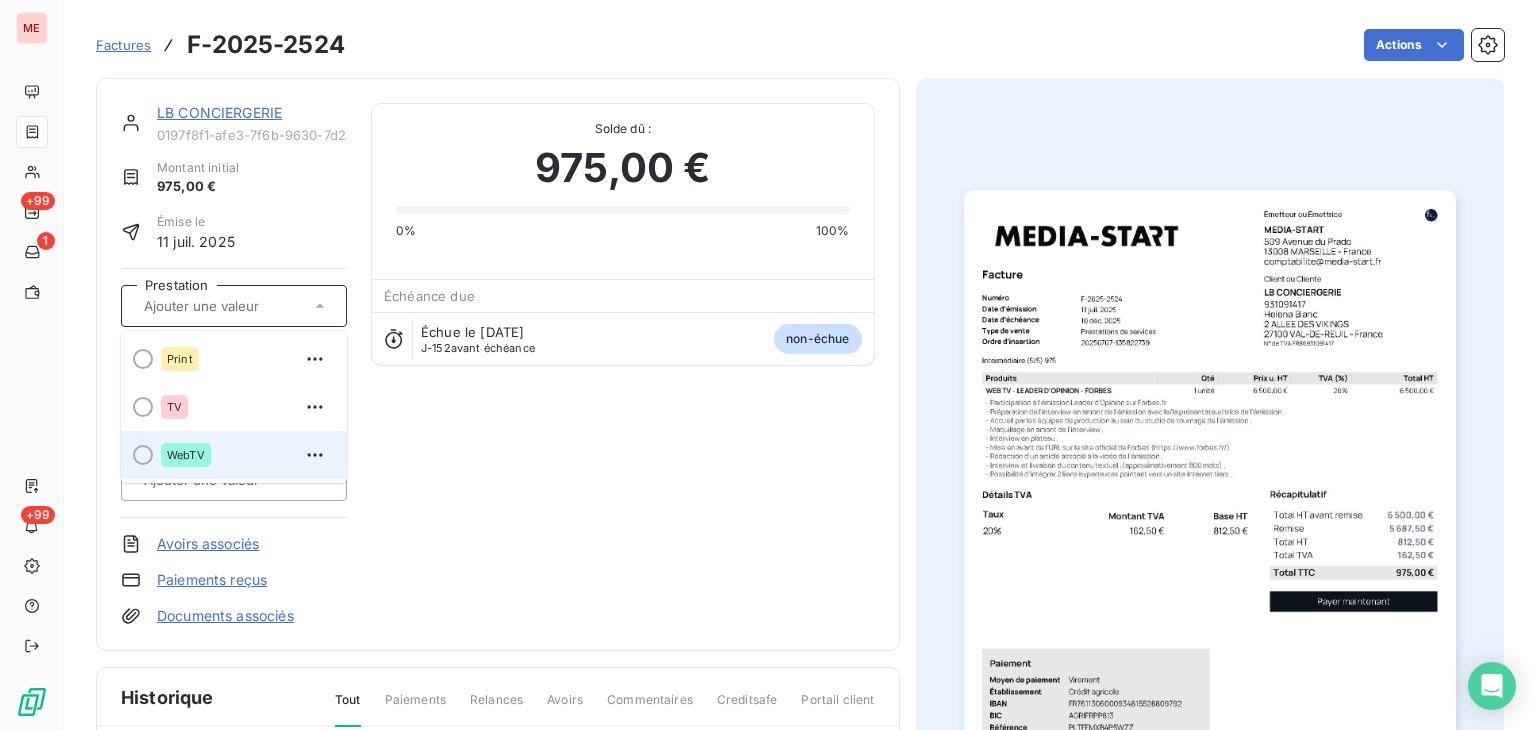 click on "WebTV" at bounding box center [246, 455] 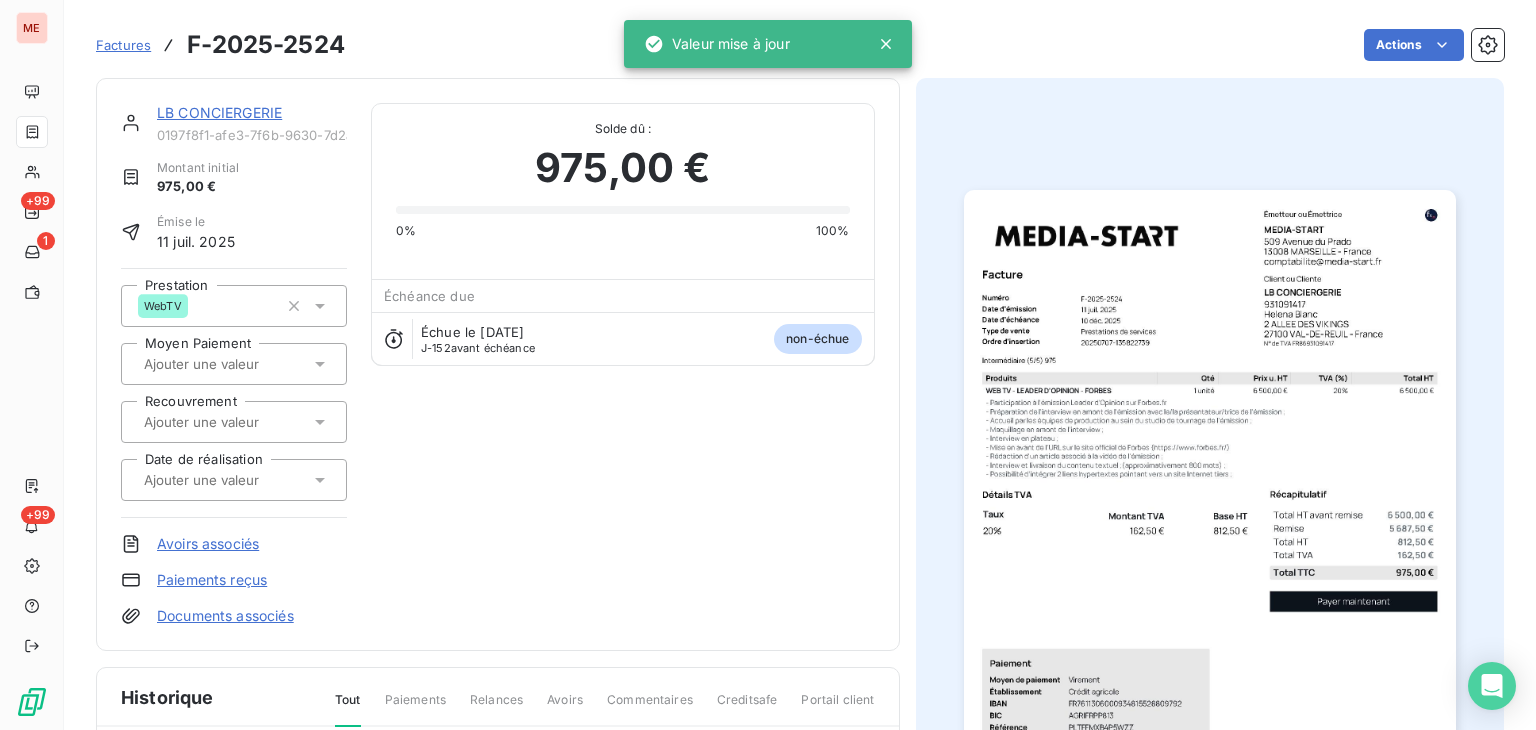 click on "LB CONCIERGERIE" at bounding box center [219, 112] 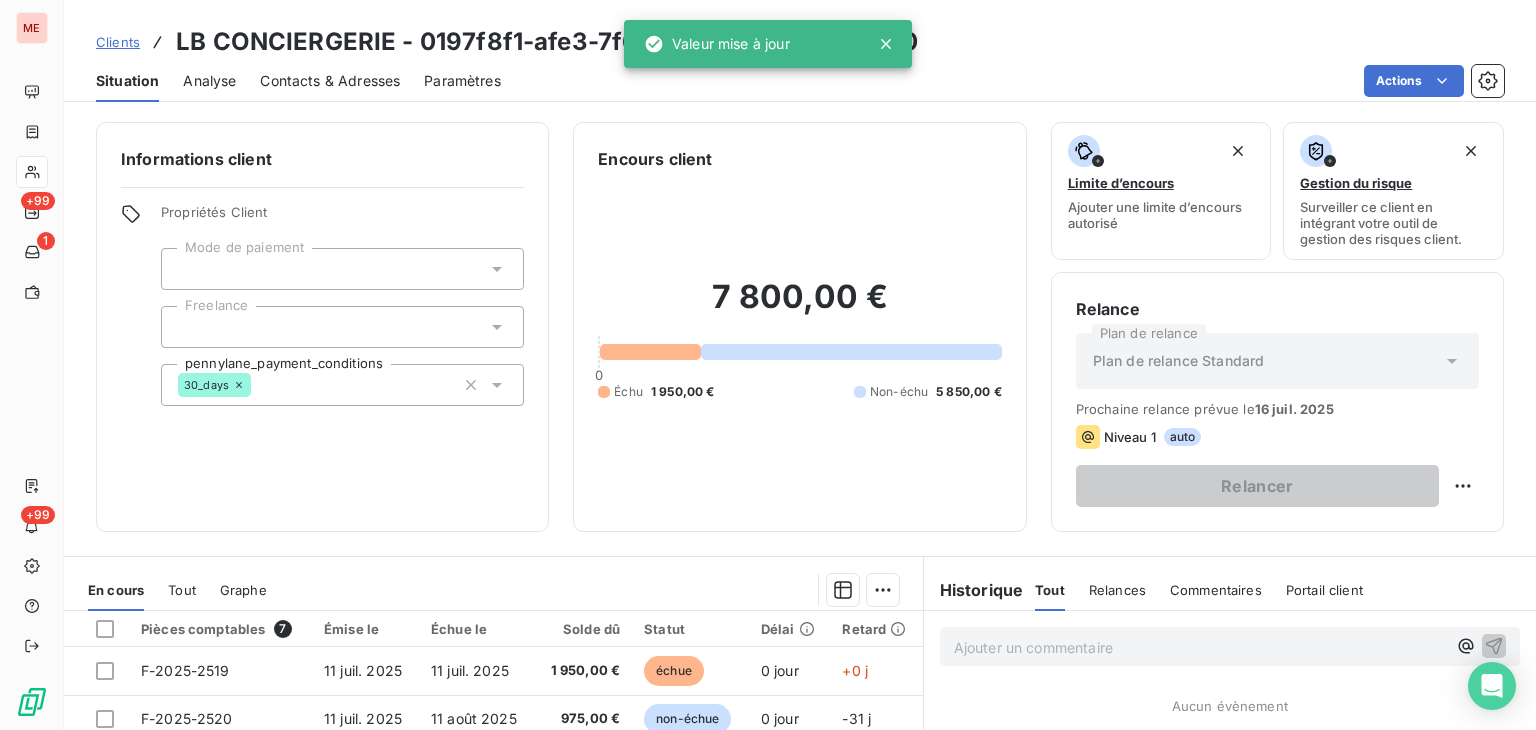 scroll, scrollTop: 325, scrollLeft: 0, axis: vertical 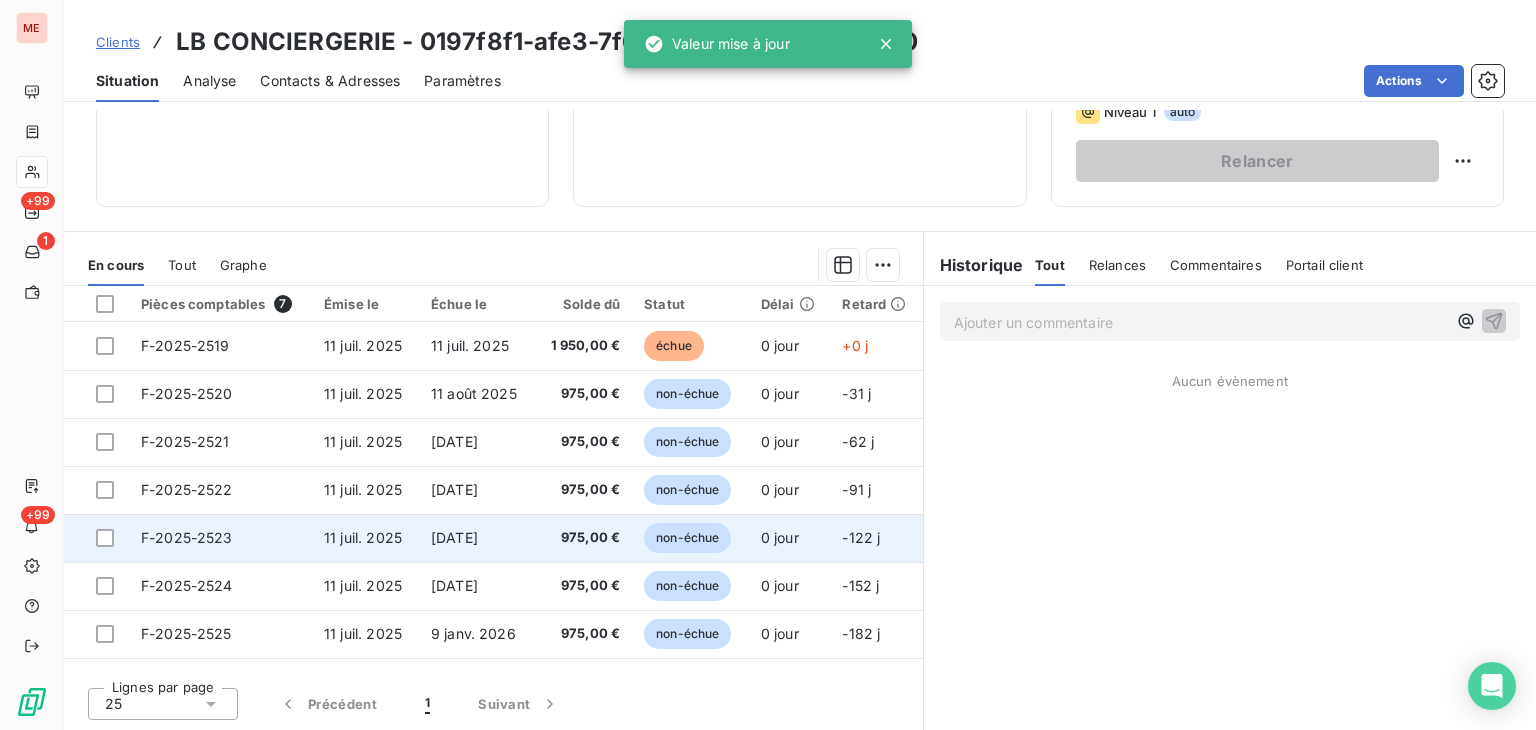 click on "975,00 €" at bounding box center (583, 538) 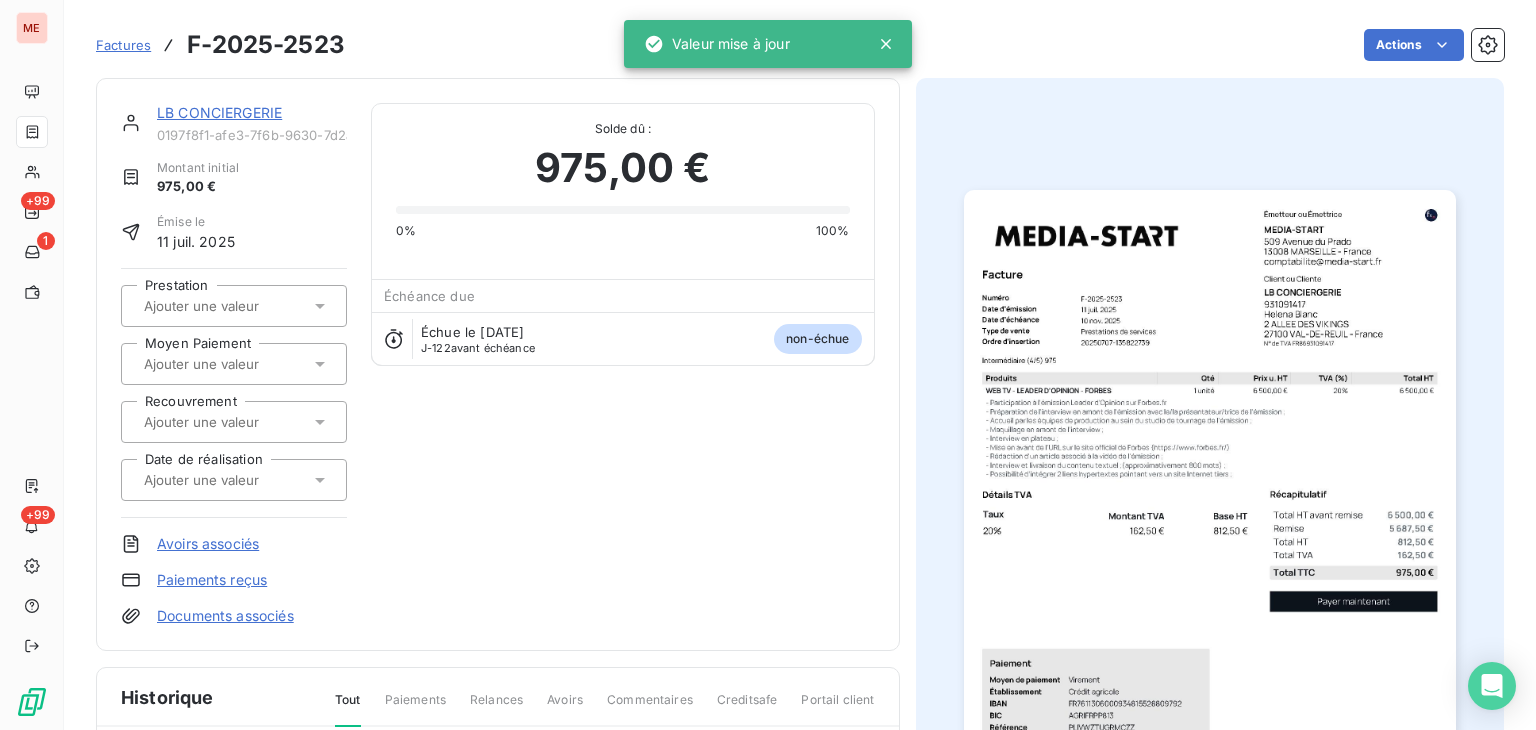 click at bounding box center [242, 306] 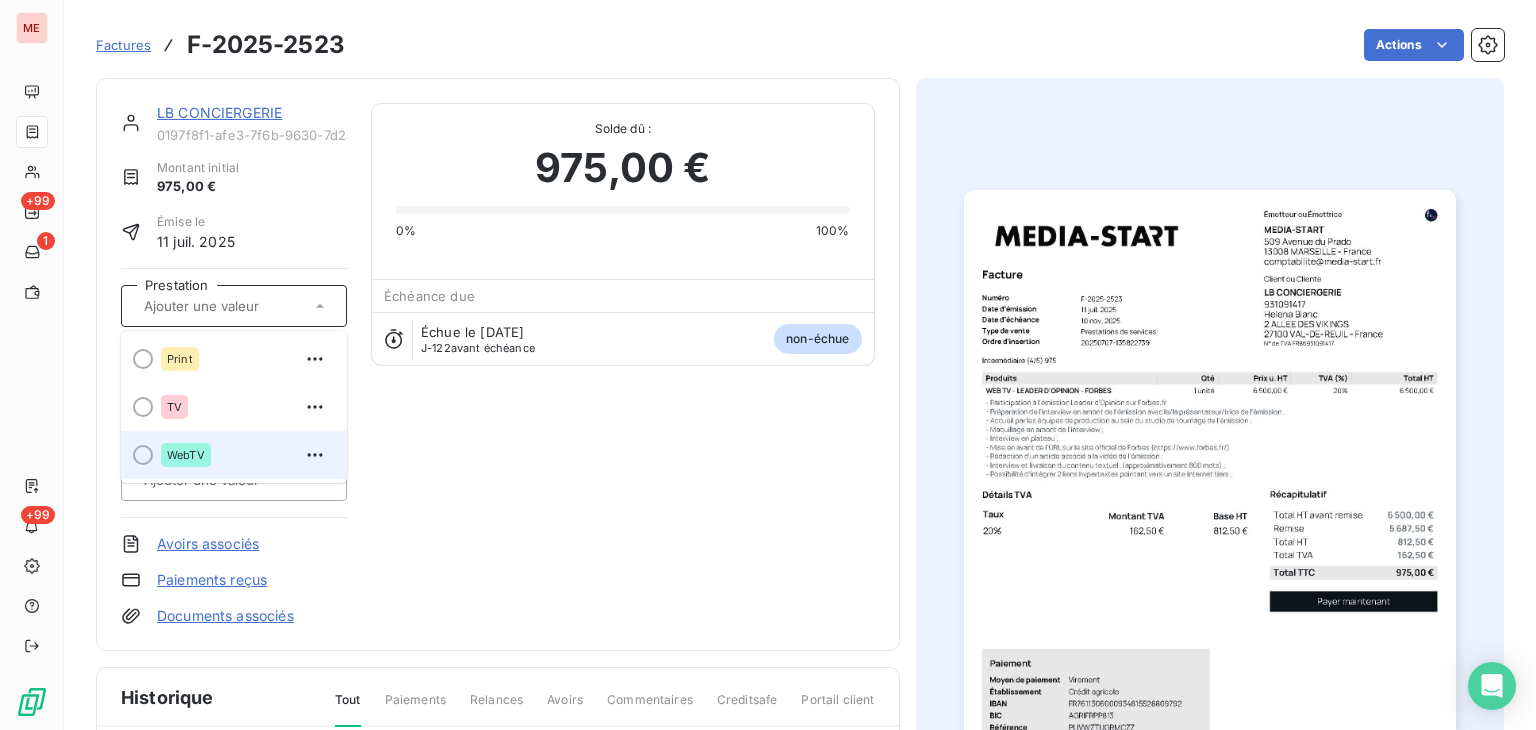 click on "WebTV" at bounding box center (246, 455) 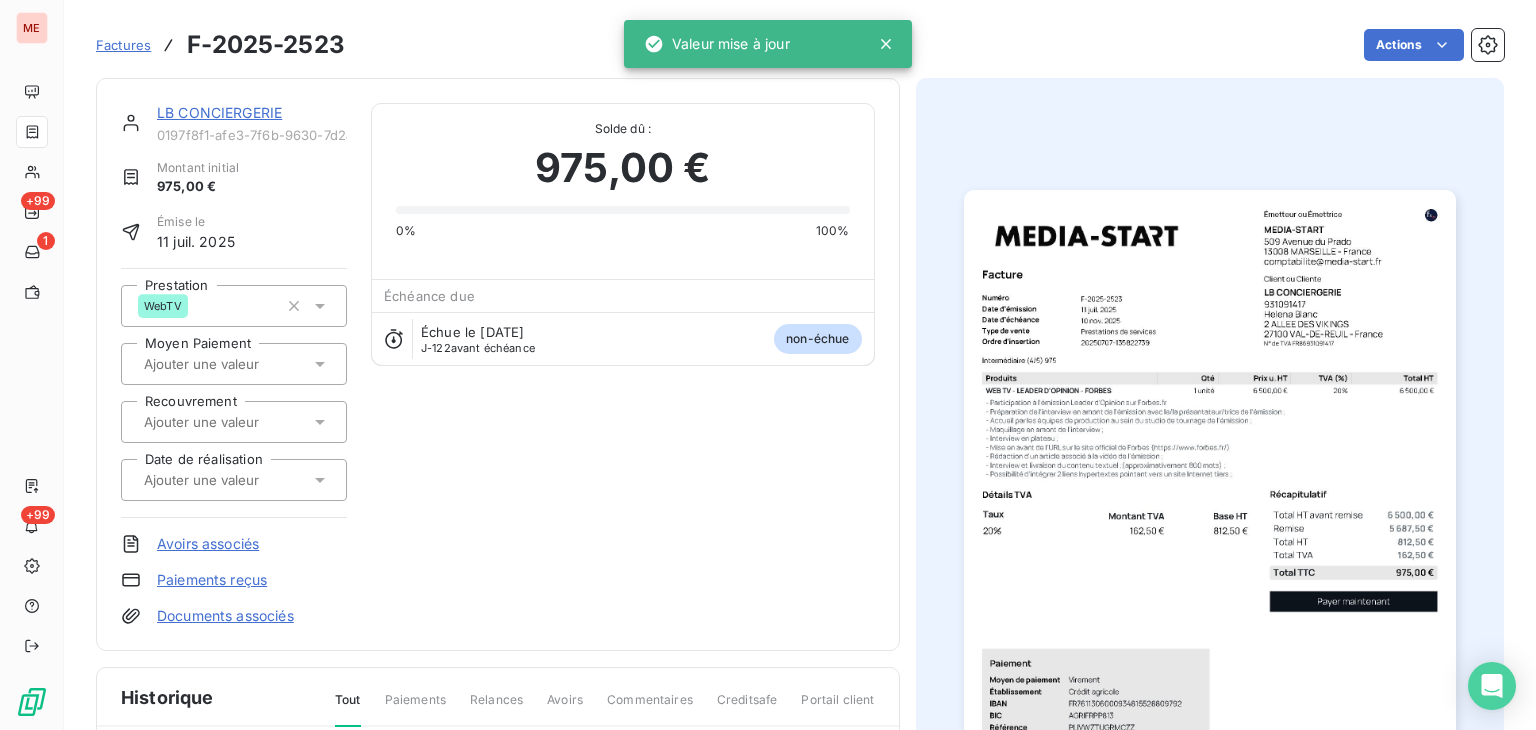 click on "LB CONCIERGERIE 0197f8f1-afe3-7f6b-9630-7d2a2dee90e0 Montant initial 975,00 € Émise le 11 juil. 2025 Prestation WebTV Moyen Paiement Recouvrement Date de réalisation Avoirs associés Paiements reçus Documents associés Solde dû : 975,00 € 0% 100% Échéance due Échue le 10 nov. 2025 J-122  avant échéance non-échue" at bounding box center (498, 364) 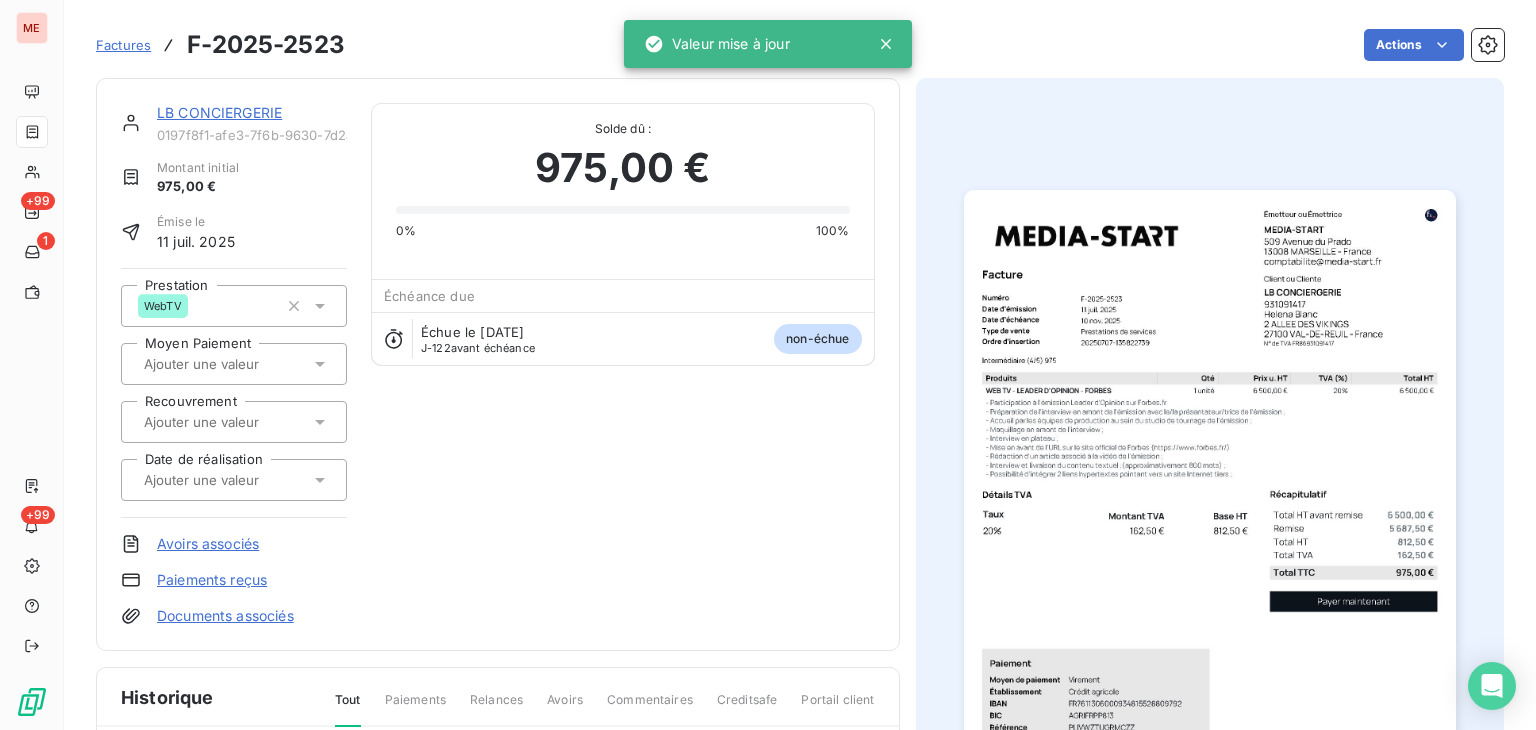 click on "LB CONCIERGERIE" at bounding box center (219, 112) 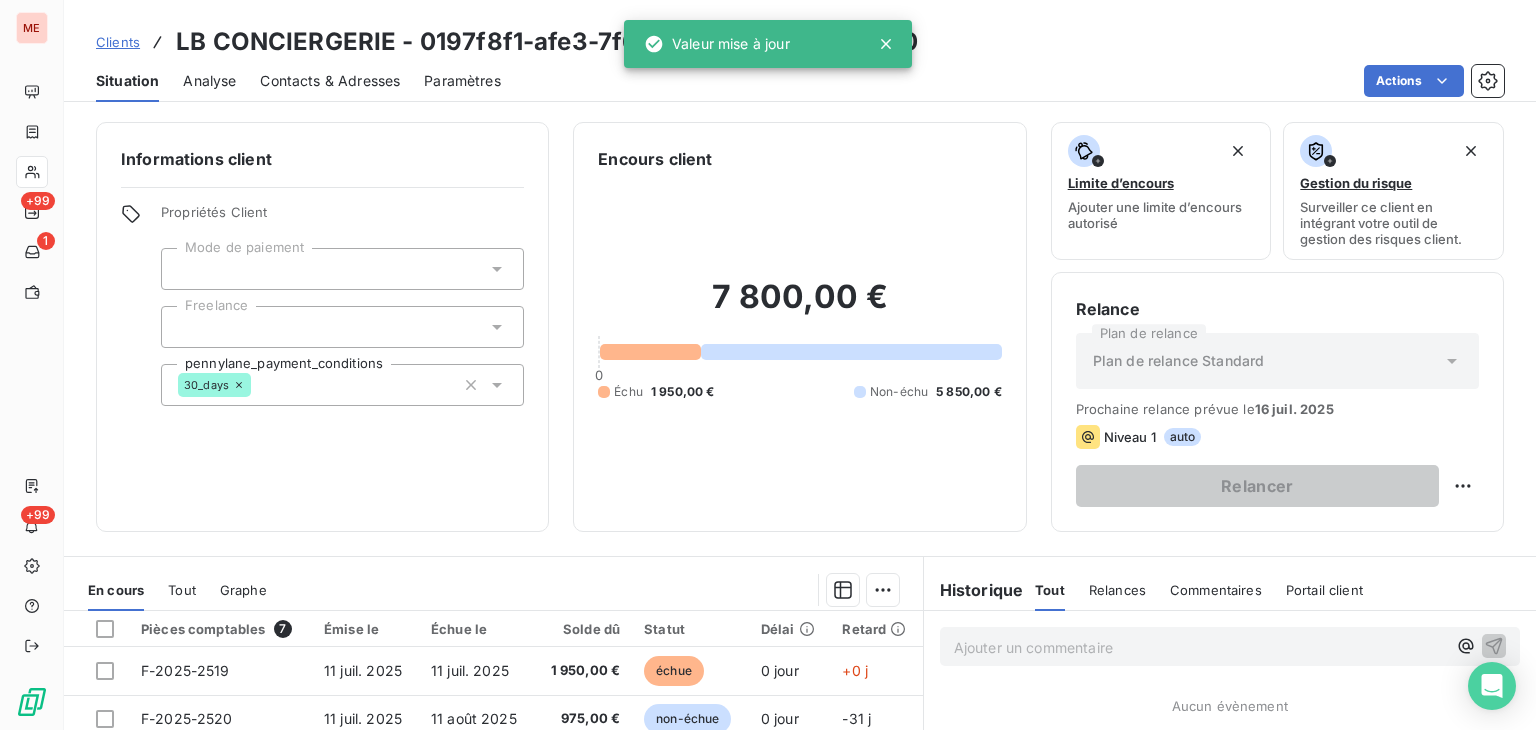 scroll, scrollTop: 325, scrollLeft: 0, axis: vertical 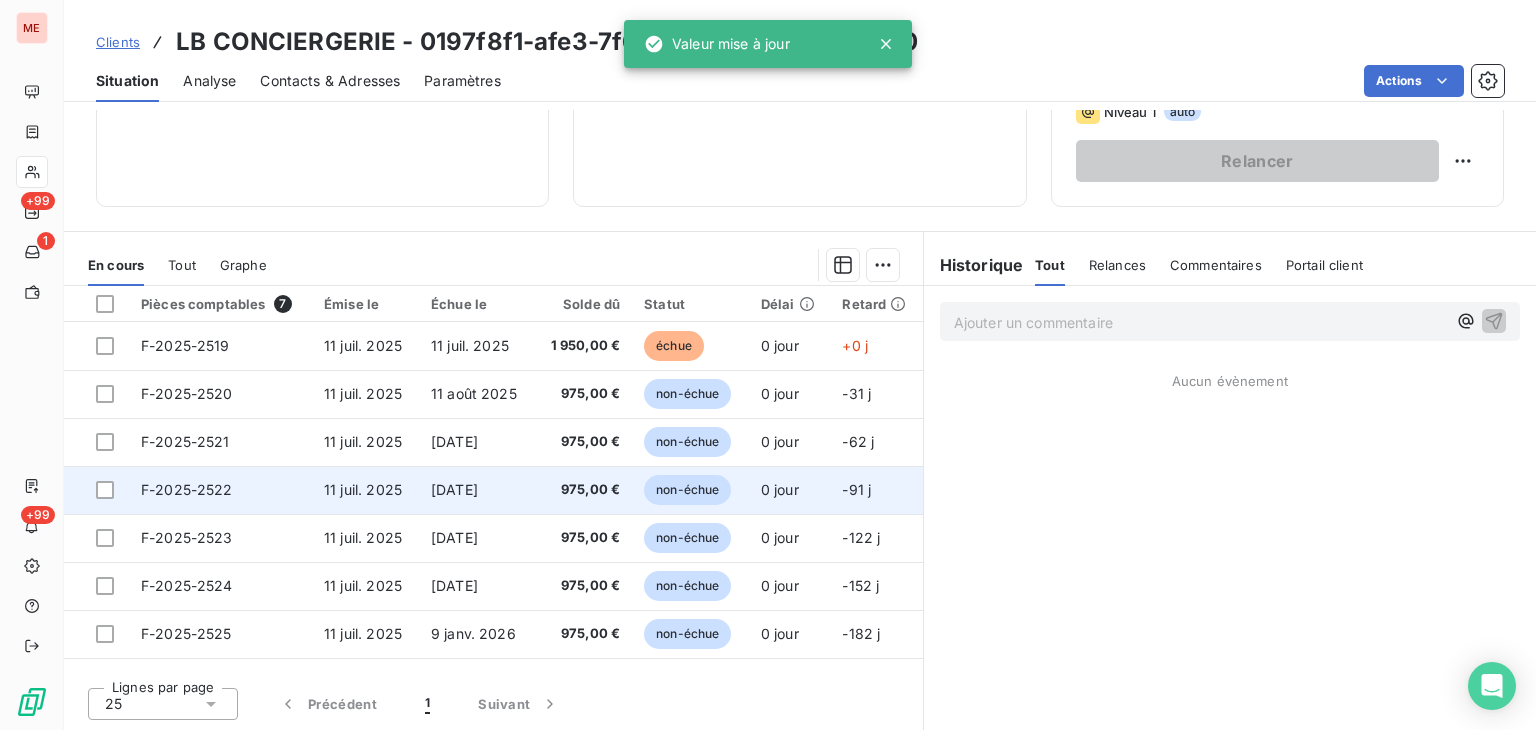 click on "975,00 €" at bounding box center [583, 490] 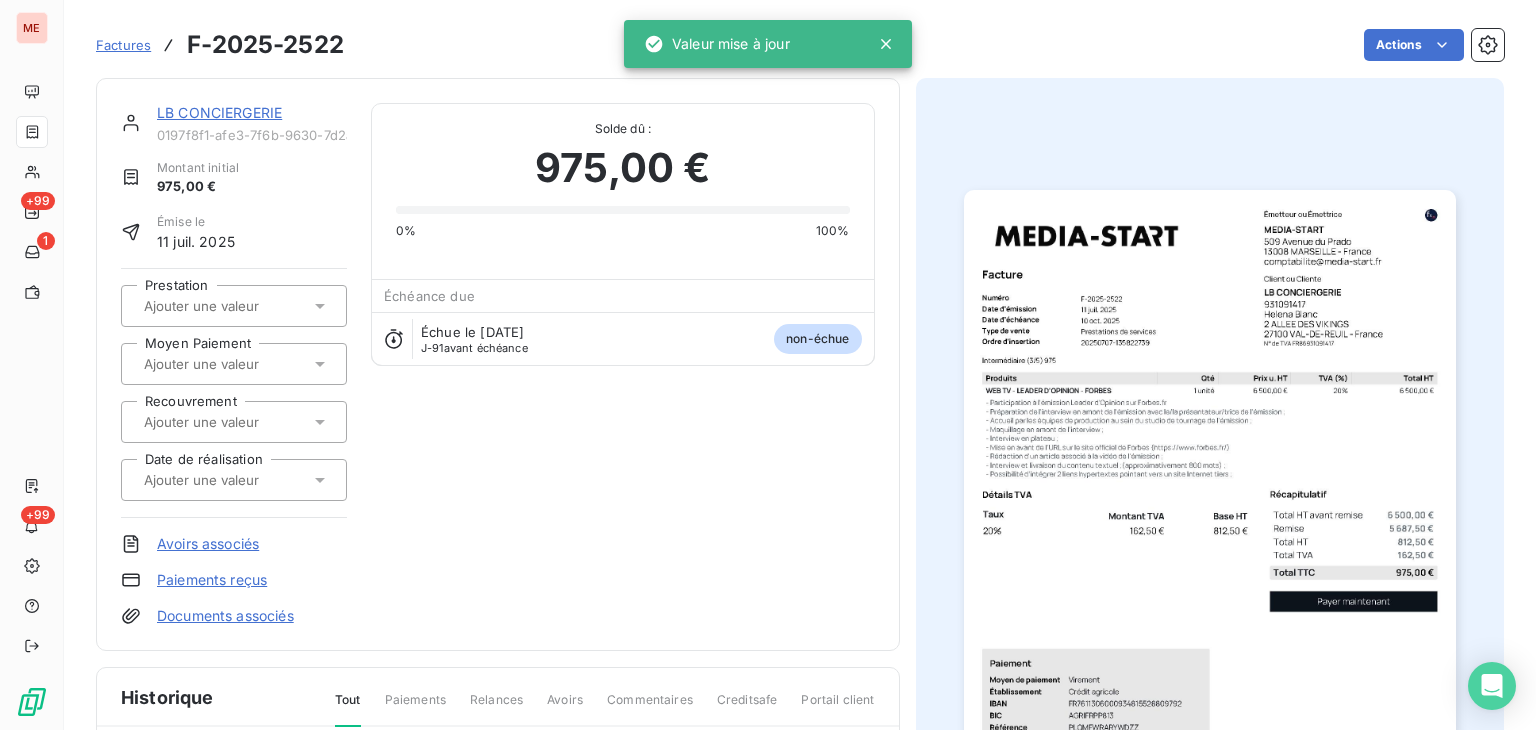 click at bounding box center [242, 306] 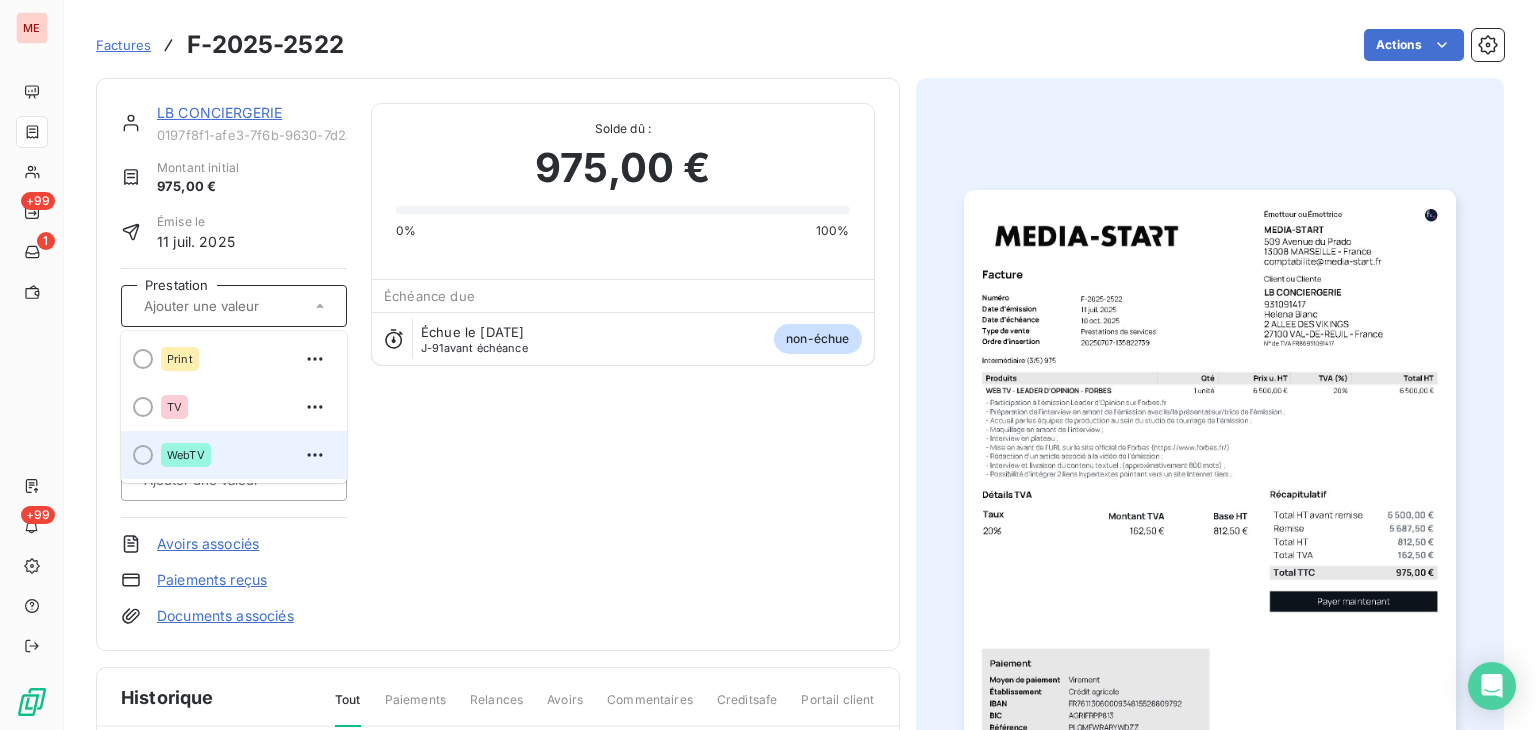 click on "WebTV" at bounding box center [246, 455] 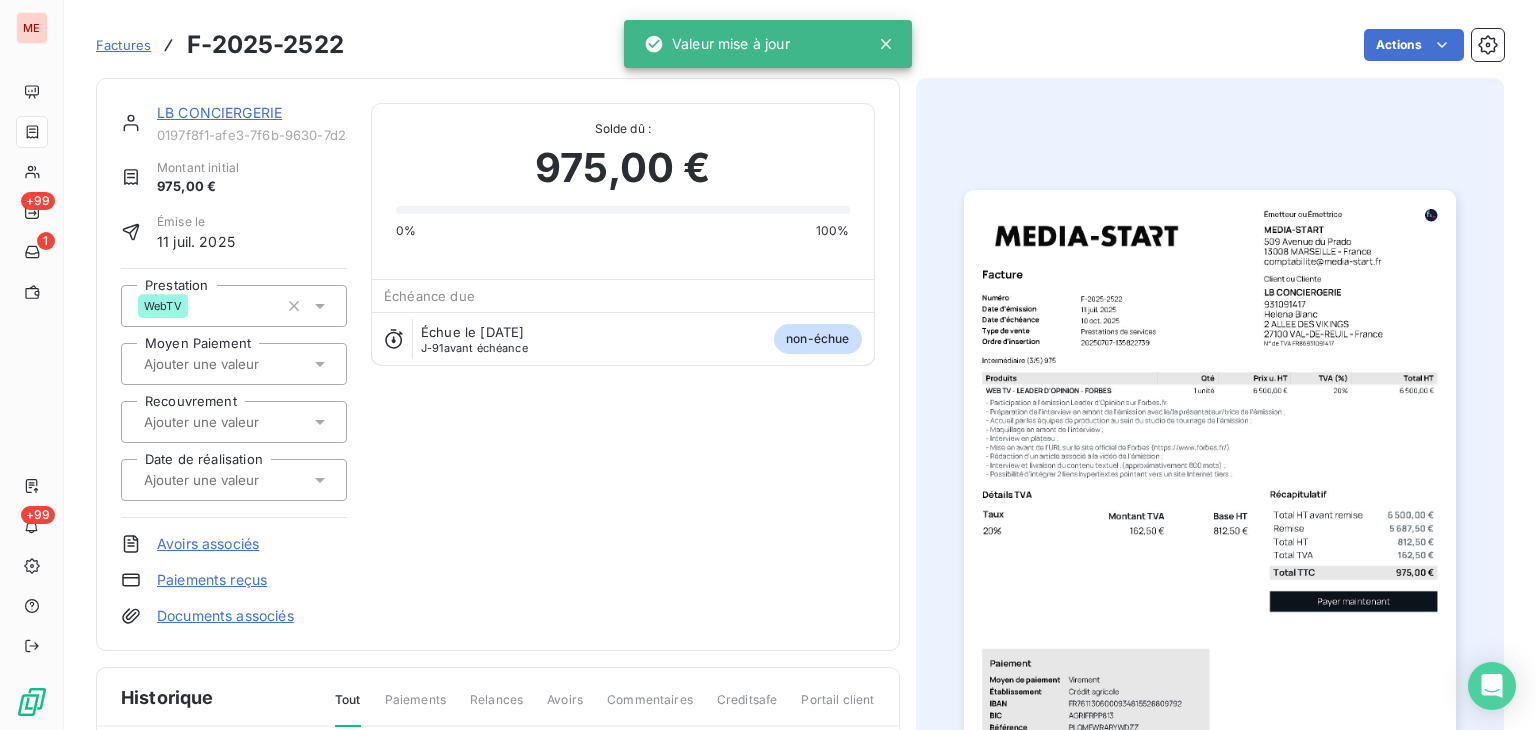 click on "LB CONCIERGERIE" at bounding box center [219, 112] 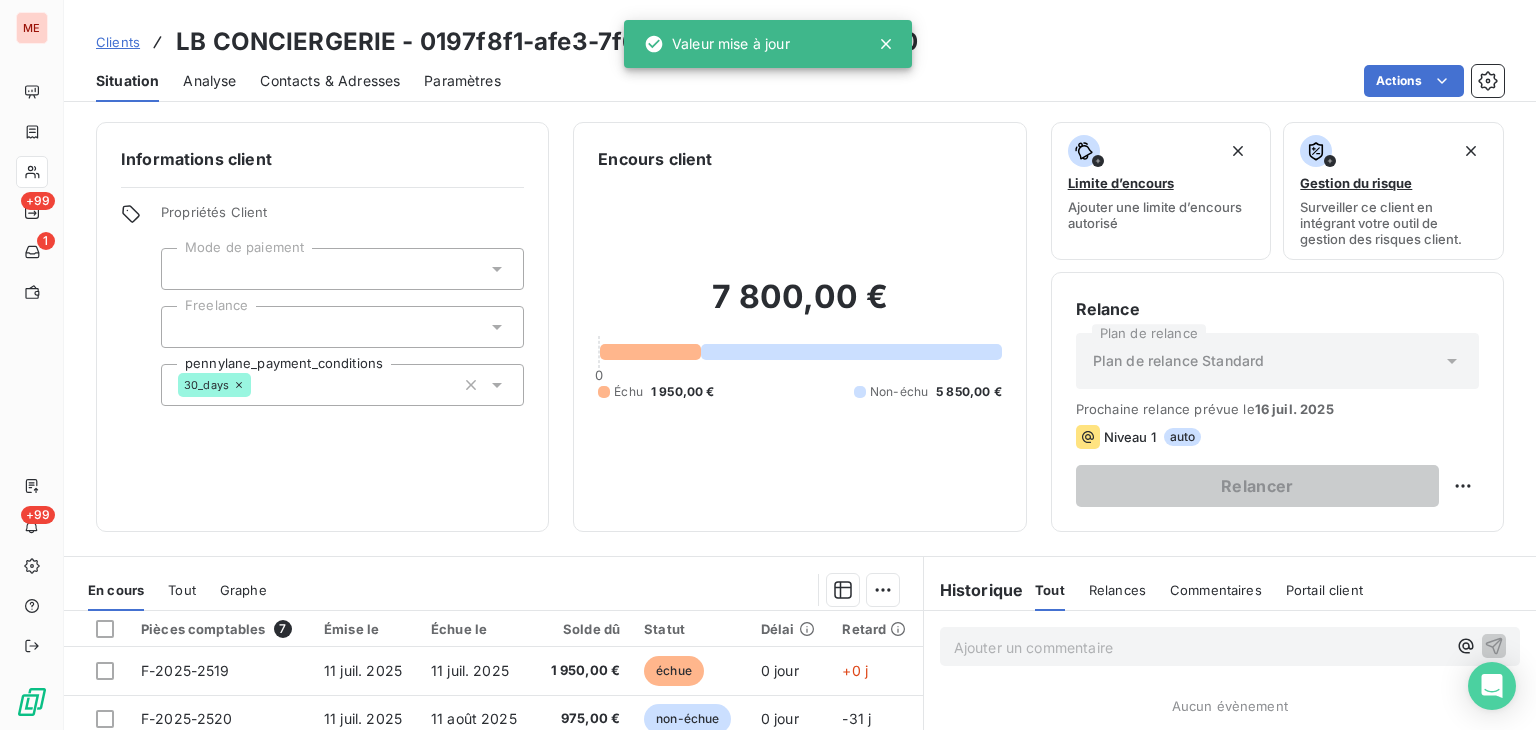 scroll, scrollTop: 325, scrollLeft: 0, axis: vertical 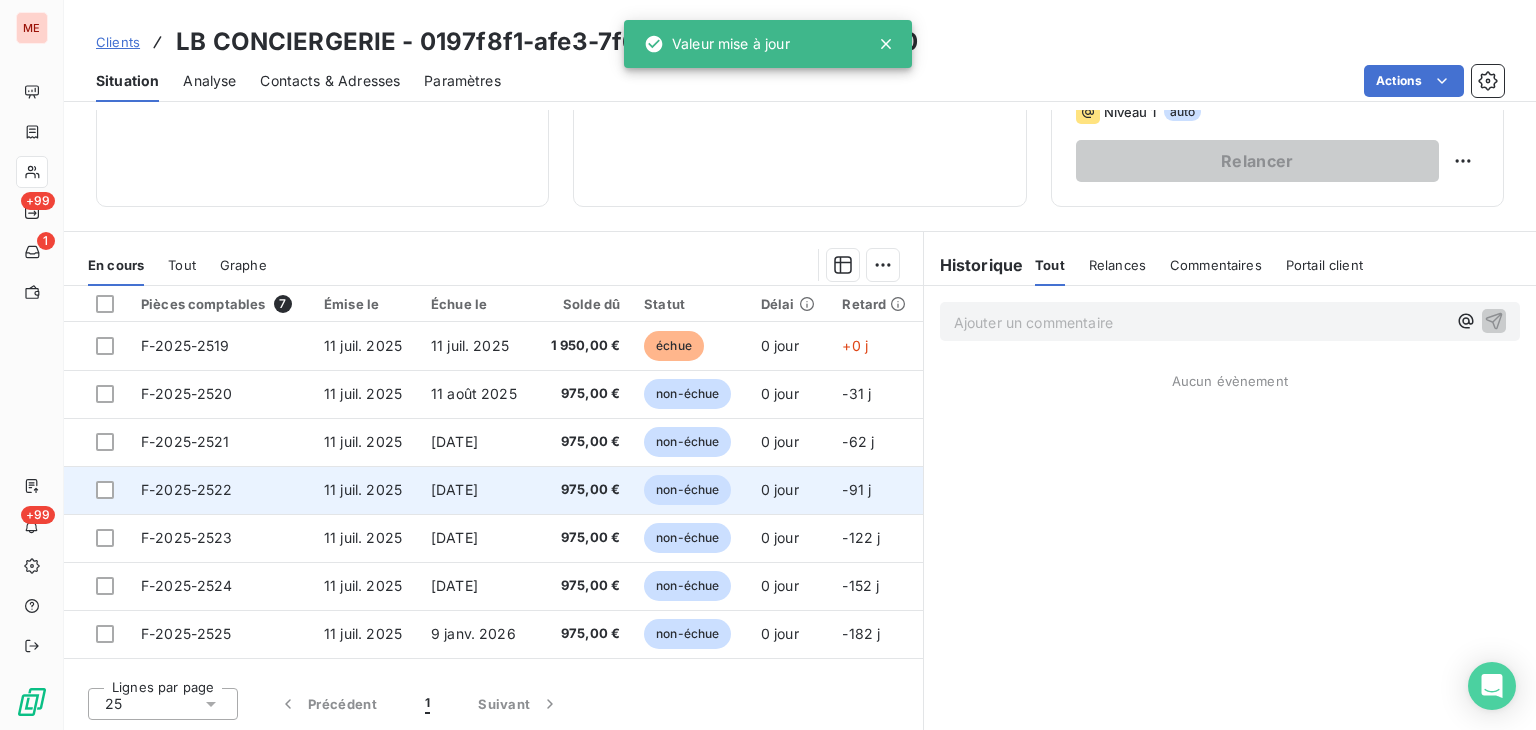 click on "10 oct. 2025" at bounding box center [476, 490] 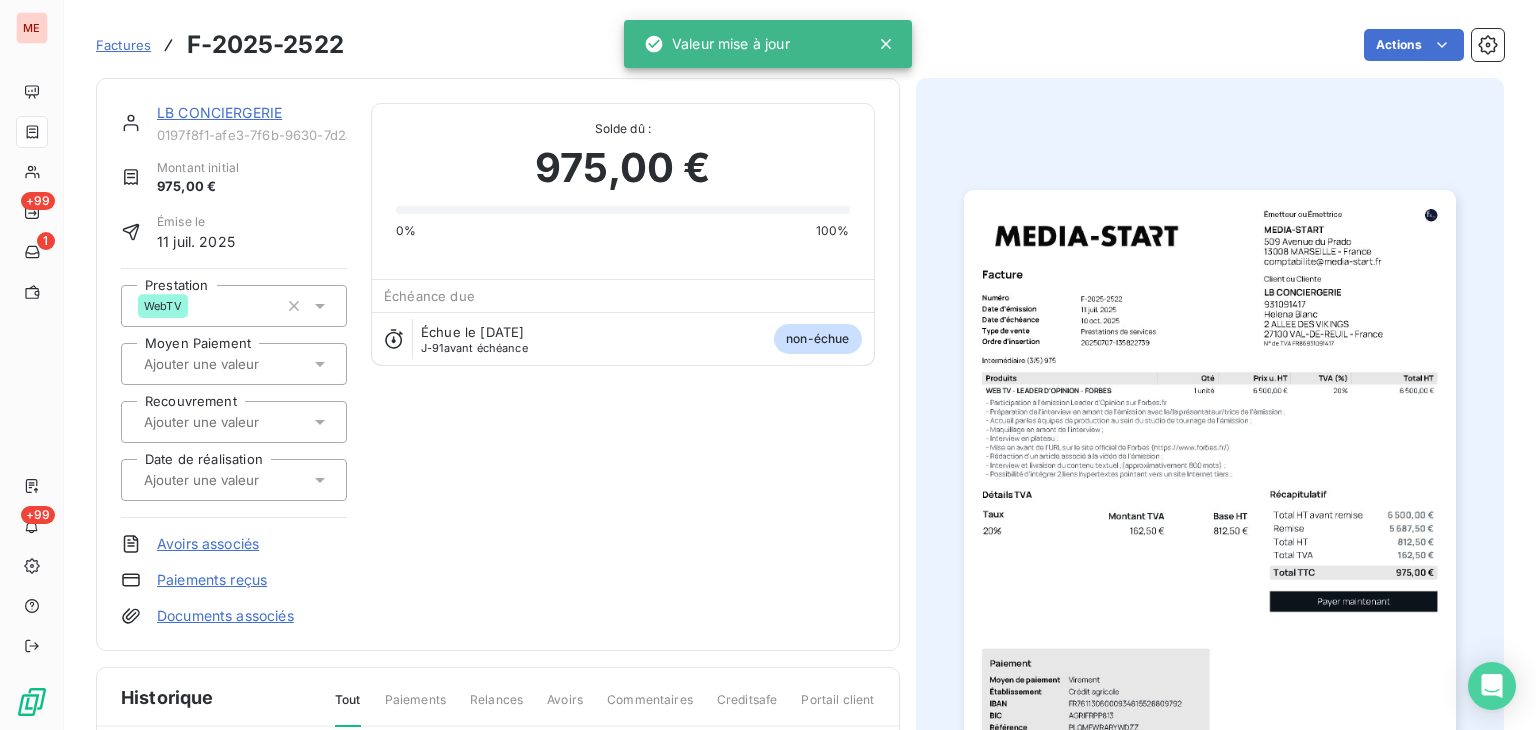 click on "Factures" at bounding box center [123, 45] 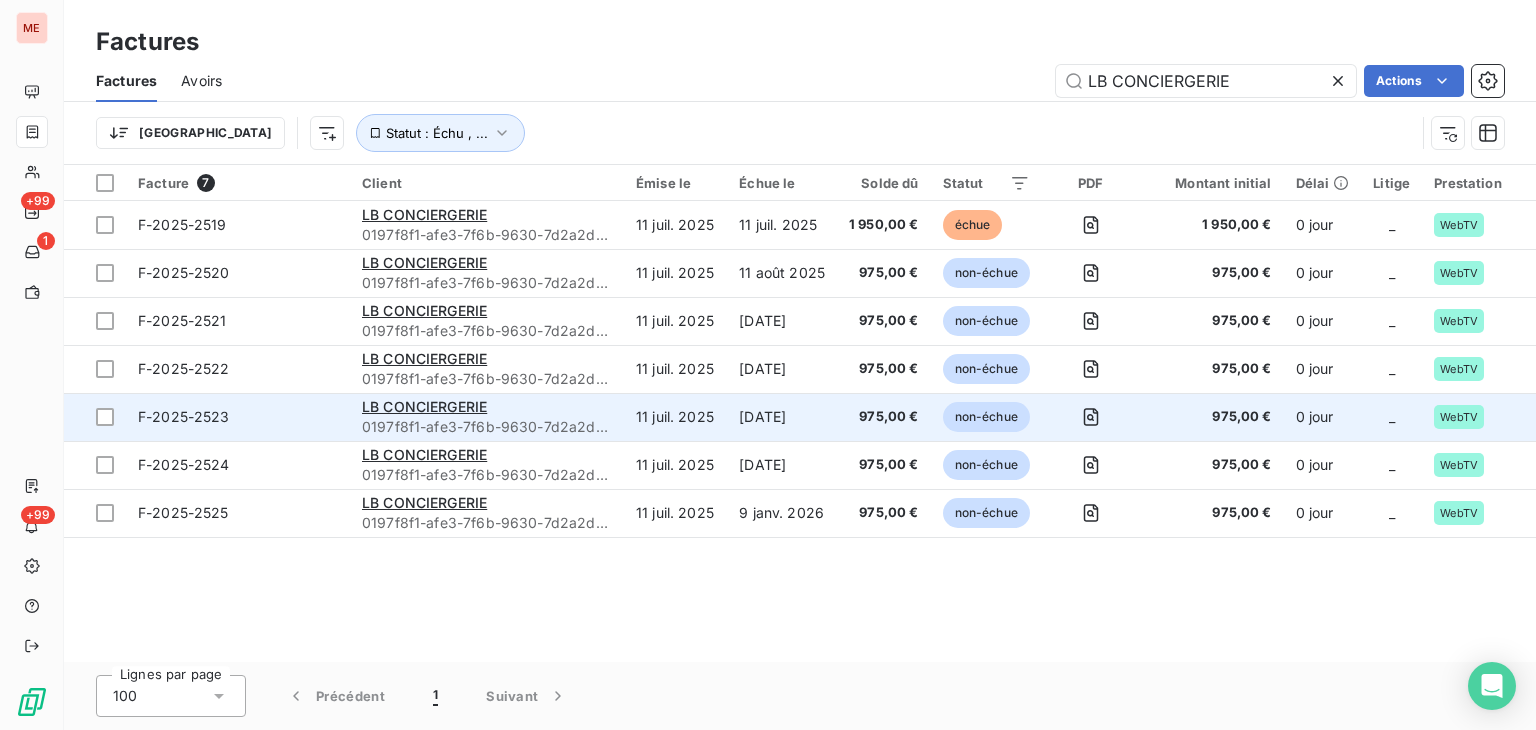 click on "11 juil. 2025" at bounding box center [675, 417] 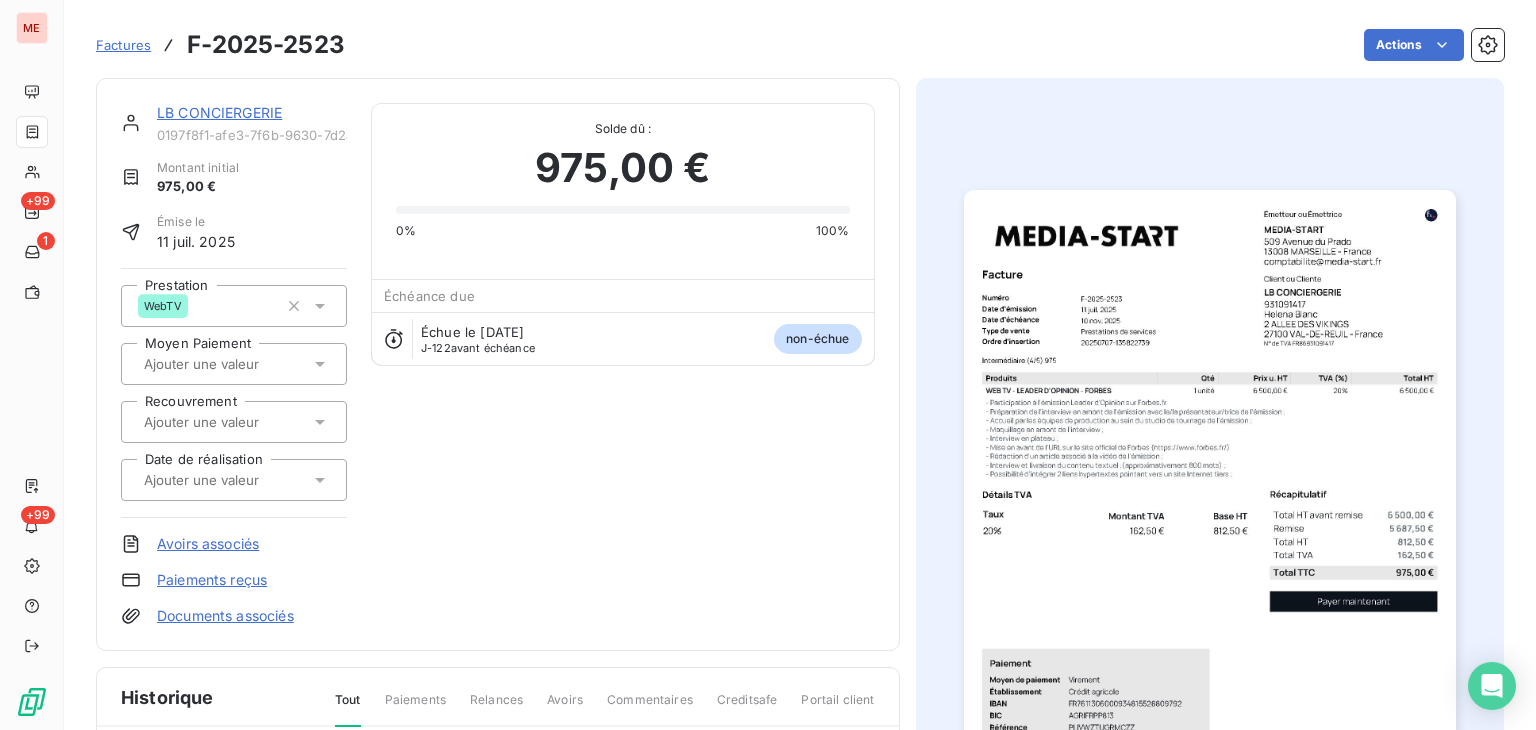 click on "Factures" at bounding box center [123, 45] 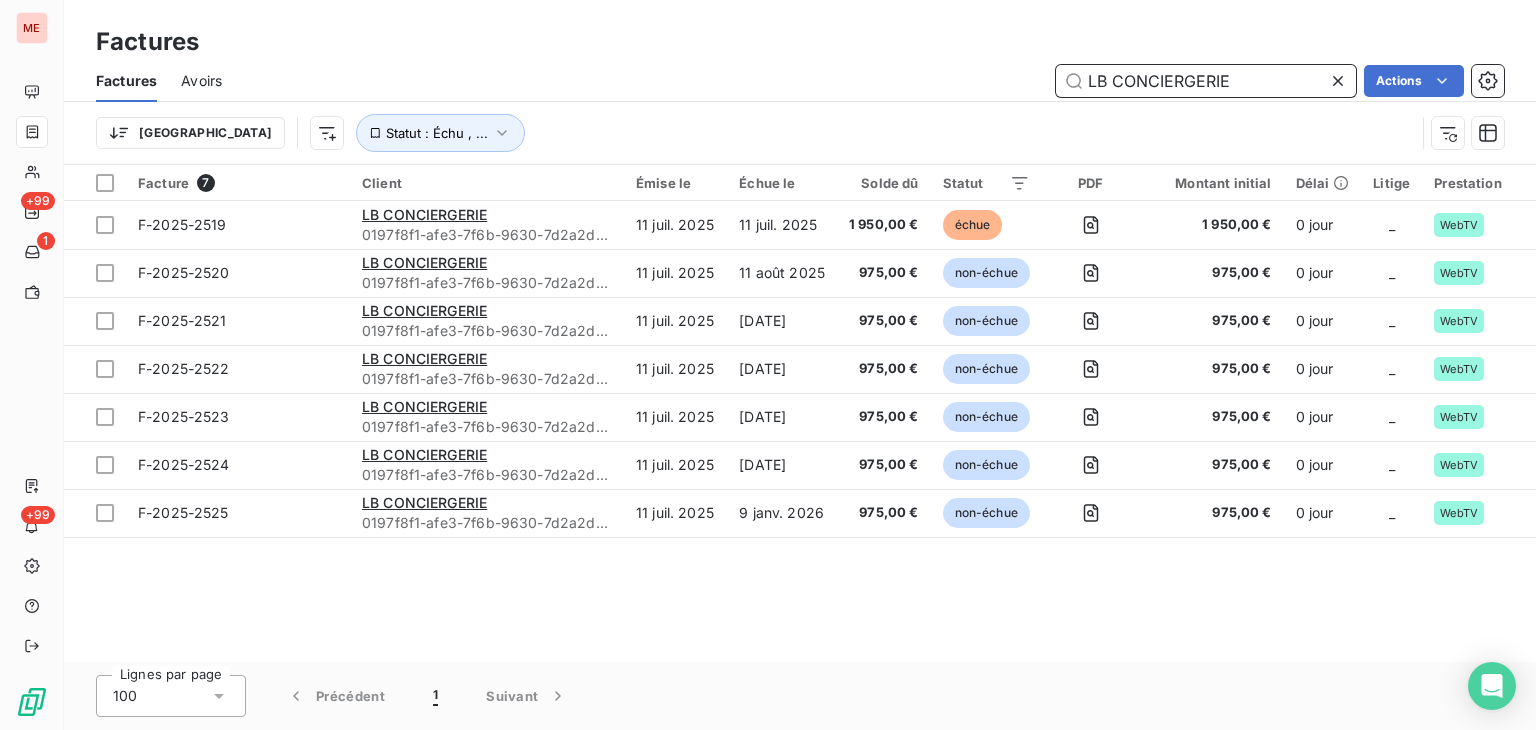drag, startPoint x: 1256, startPoint y: 71, endPoint x: 720, endPoint y: 53, distance: 536.3021 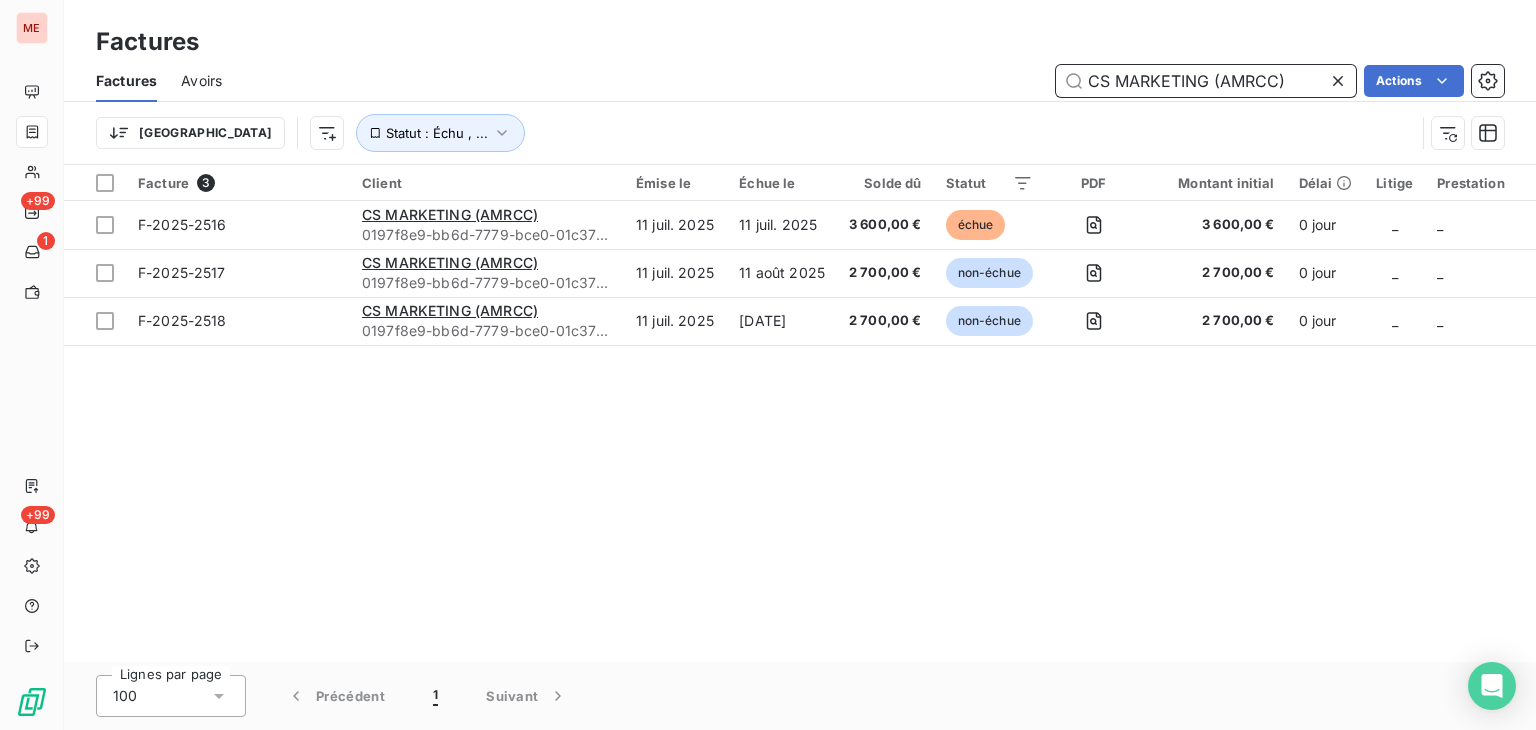 type on "CS MARKETING (AMRCC)" 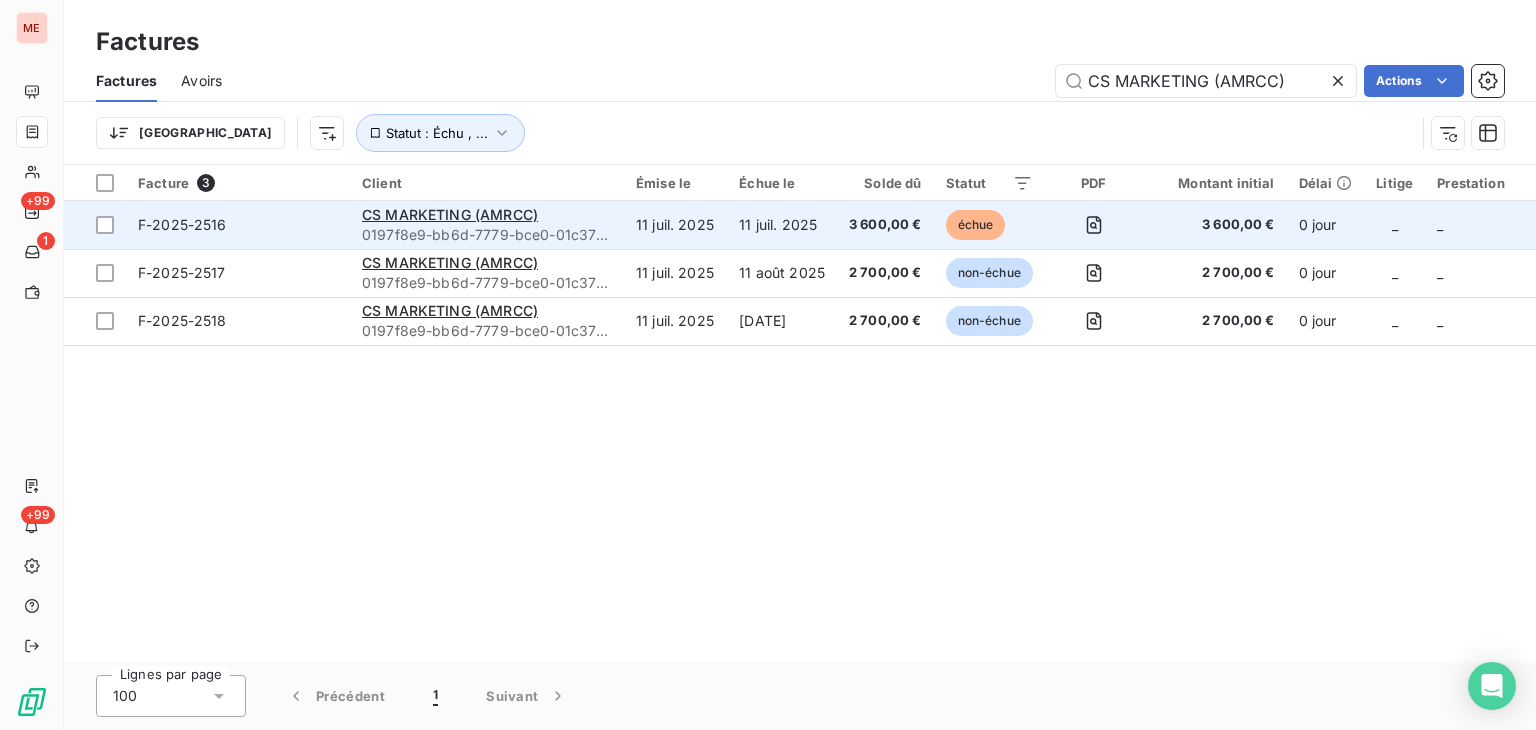 click on "11 juil. 2025" at bounding box center (782, 225) 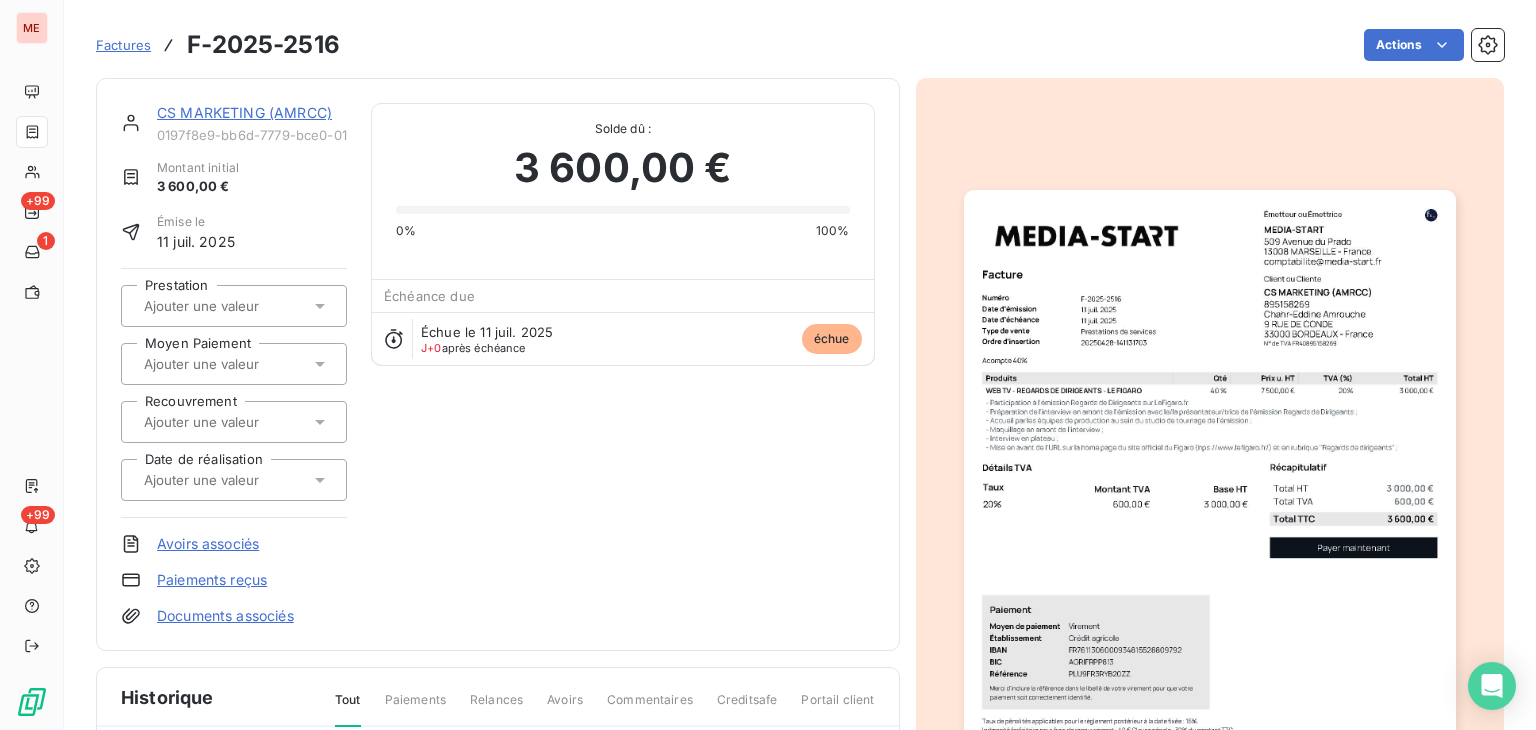 click at bounding box center (242, 306) 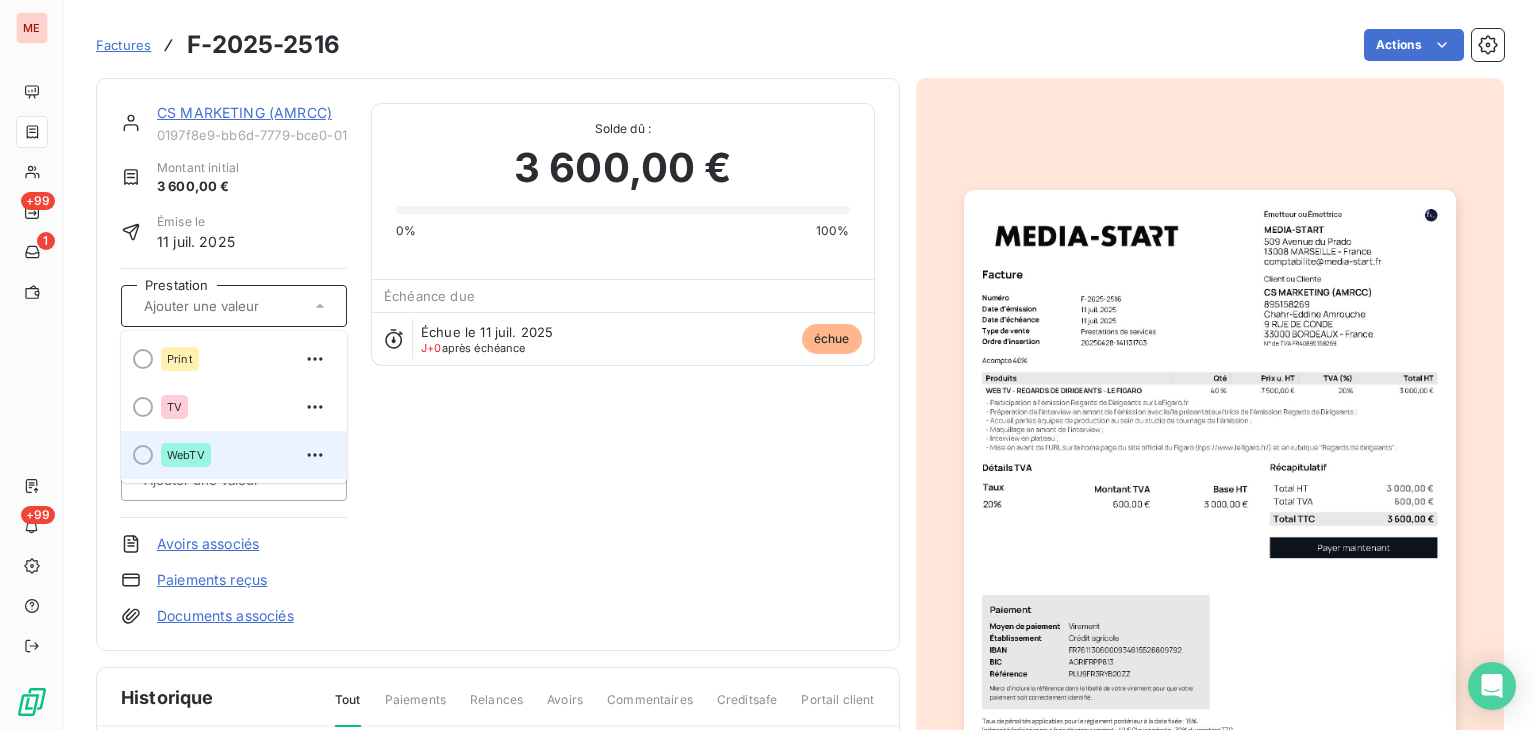 click on "WebTV" at bounding box center [186, 455] 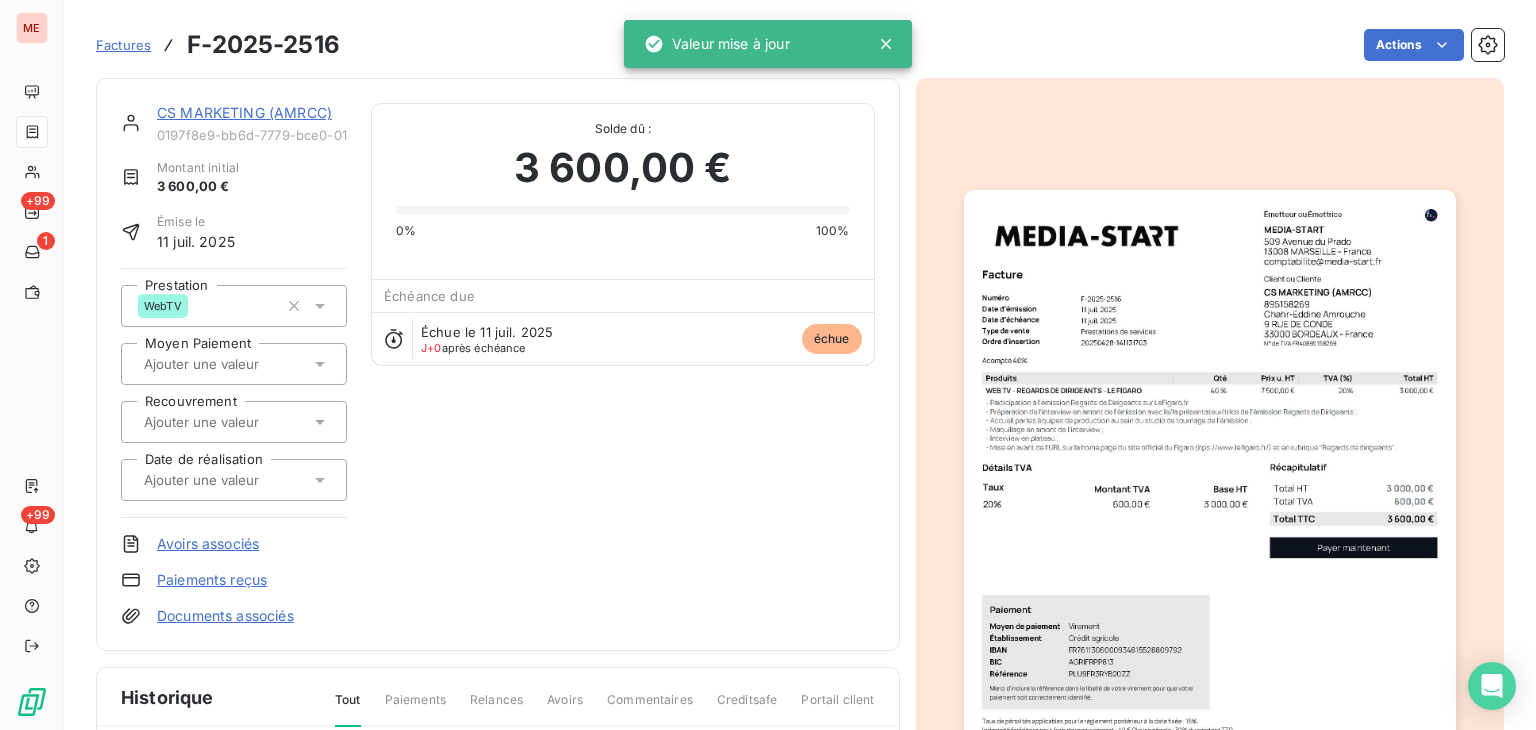 click at bounding box center [234, 480] 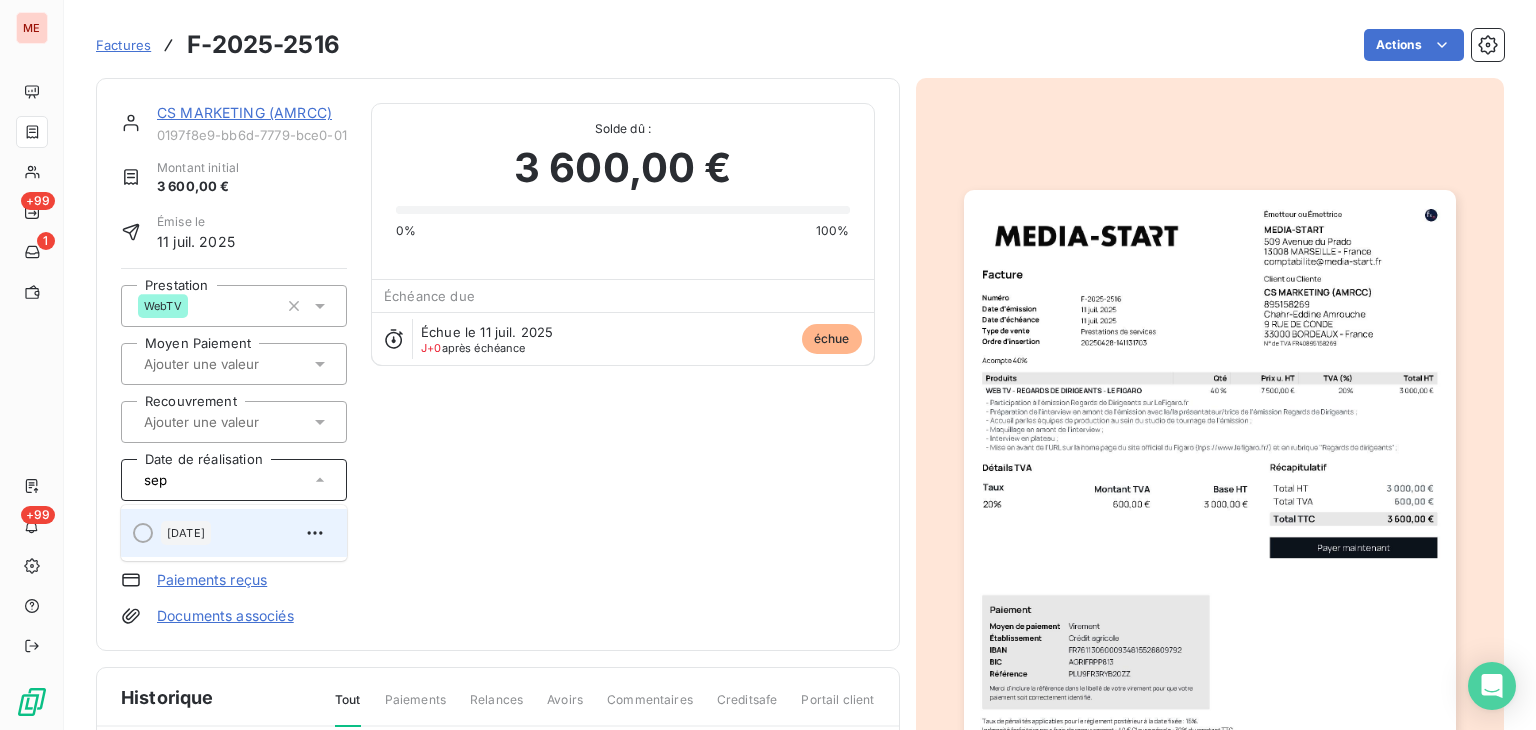 type on "sep" 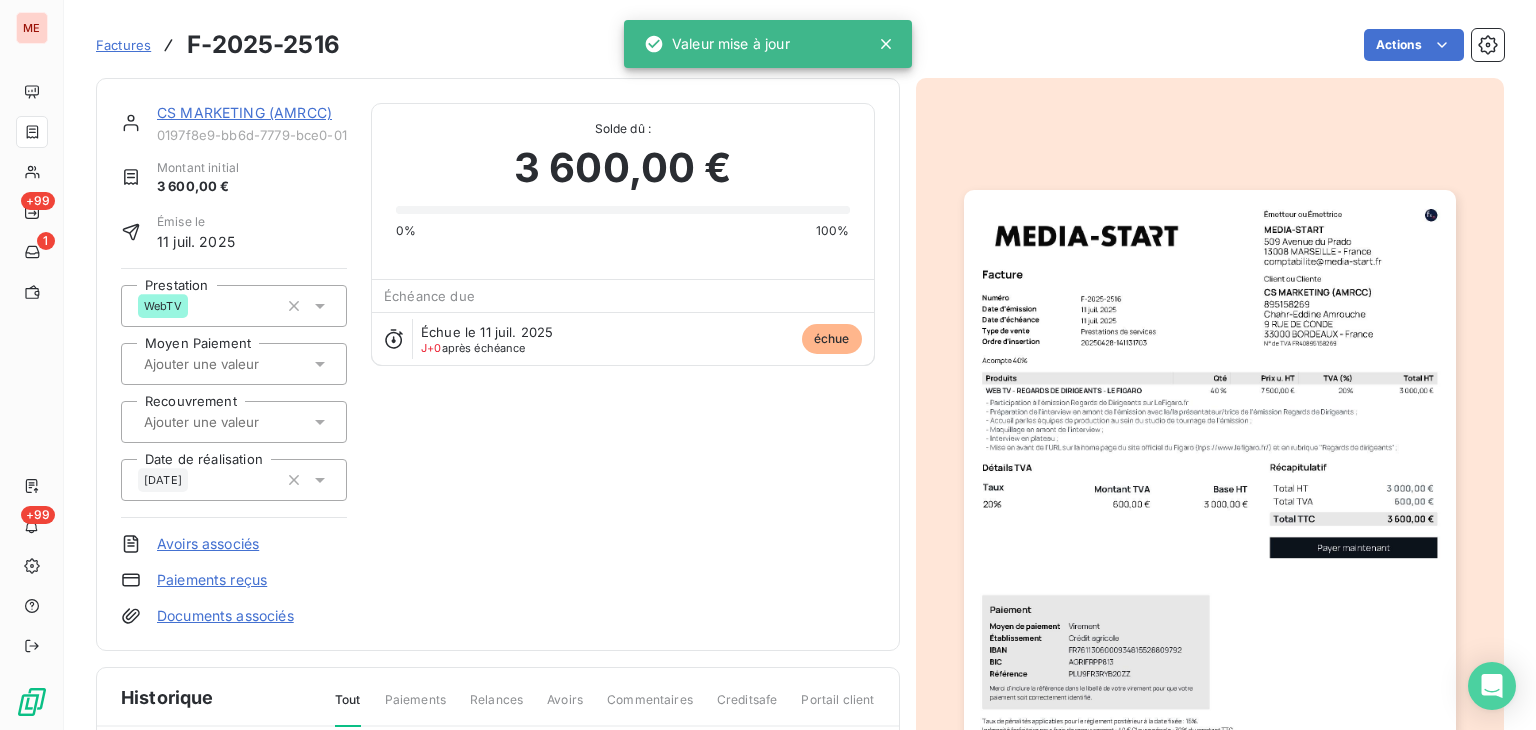 click on "CS MARKETING (AMRCC)" at bounding box center (252, 113) 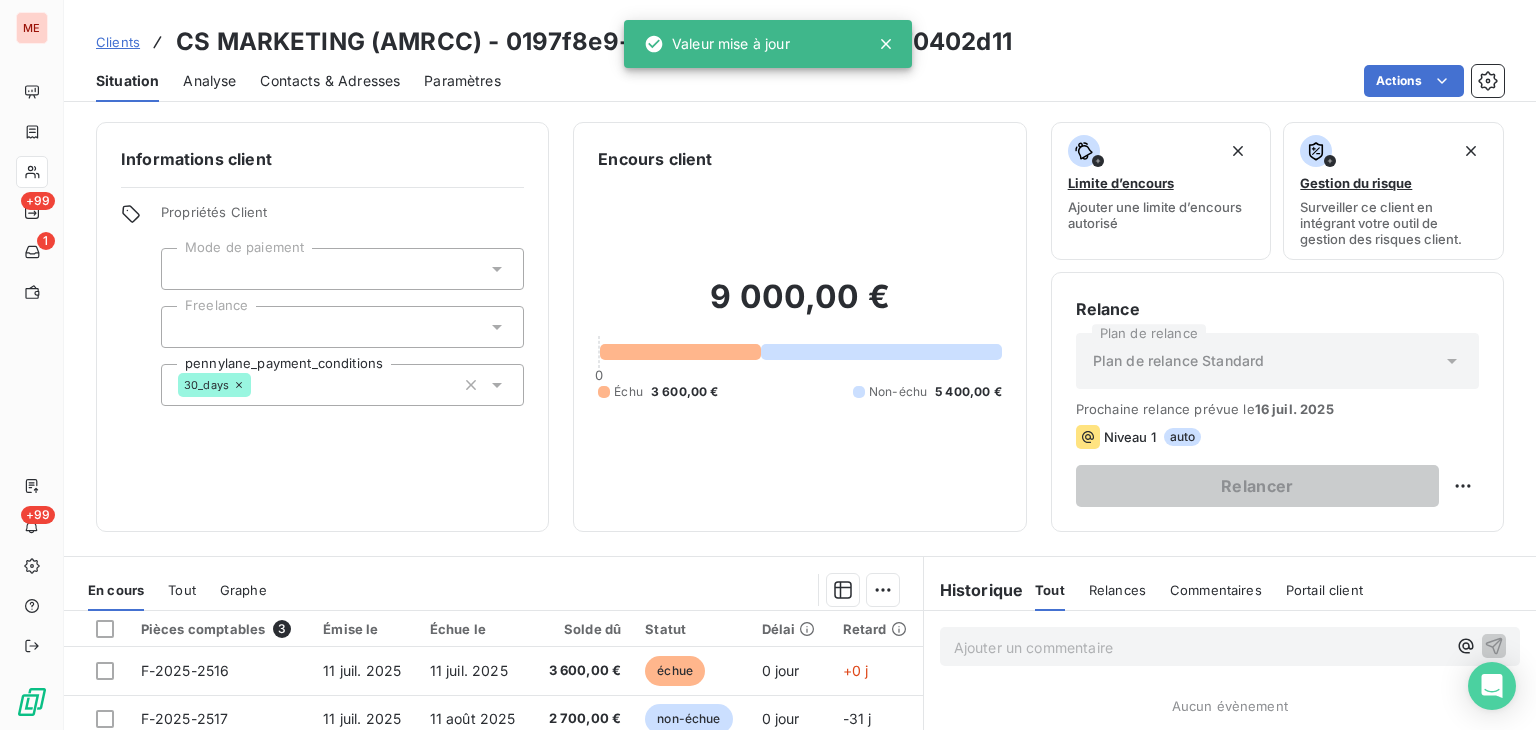 scroll, scrollTop: 325, scrollLeft: 0, axis: vertical 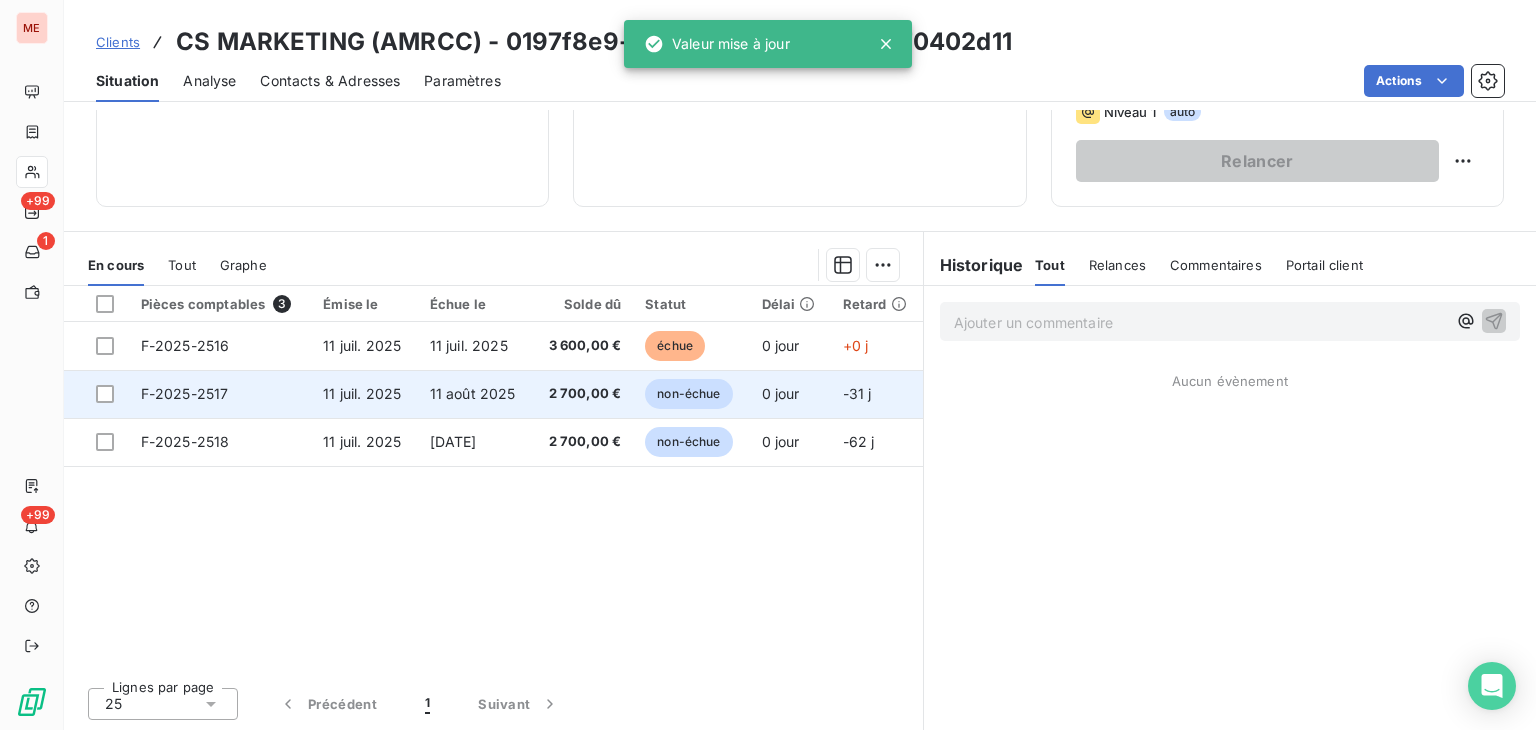 click on "2 700,00 €" at bounding box center (582, 394) 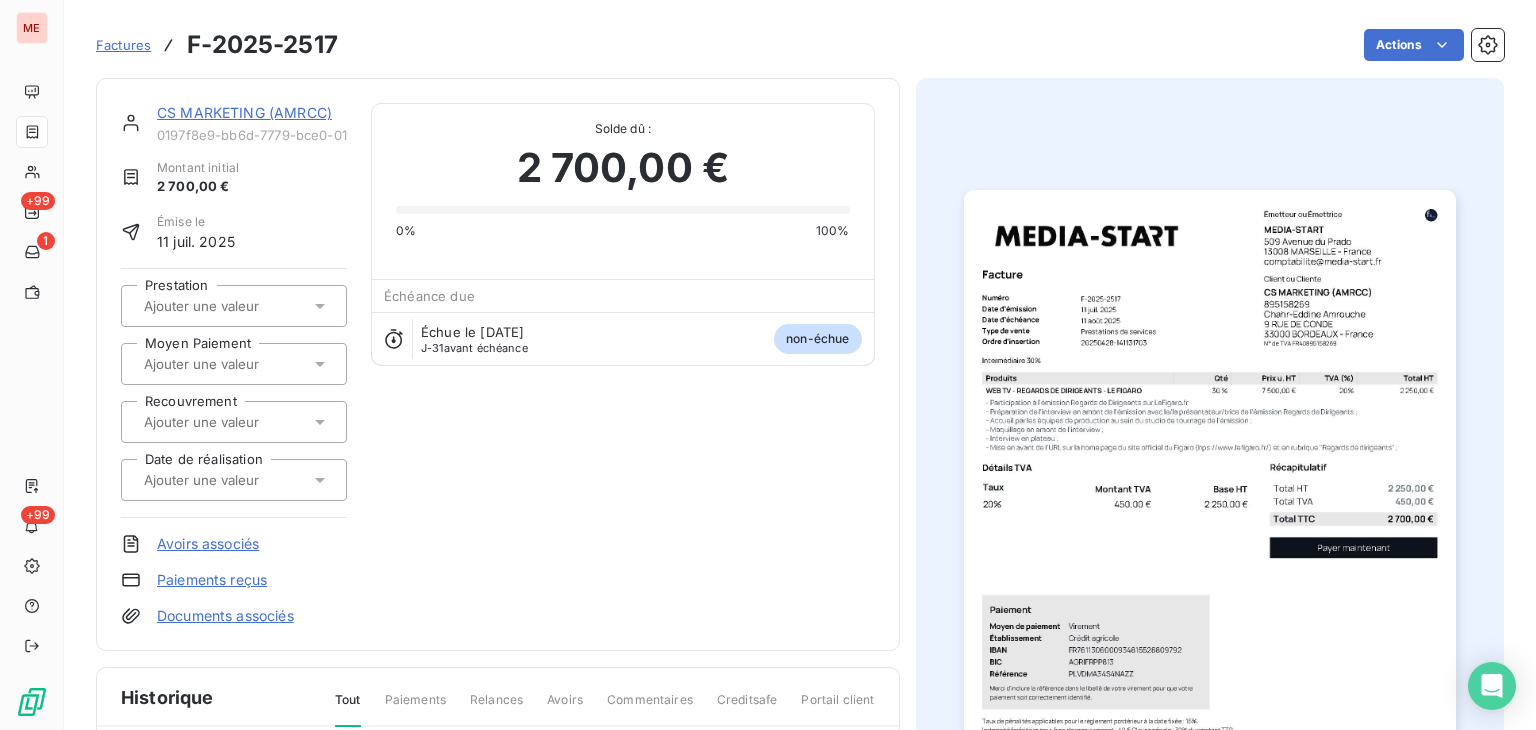 click at bounding box center (234, 306) 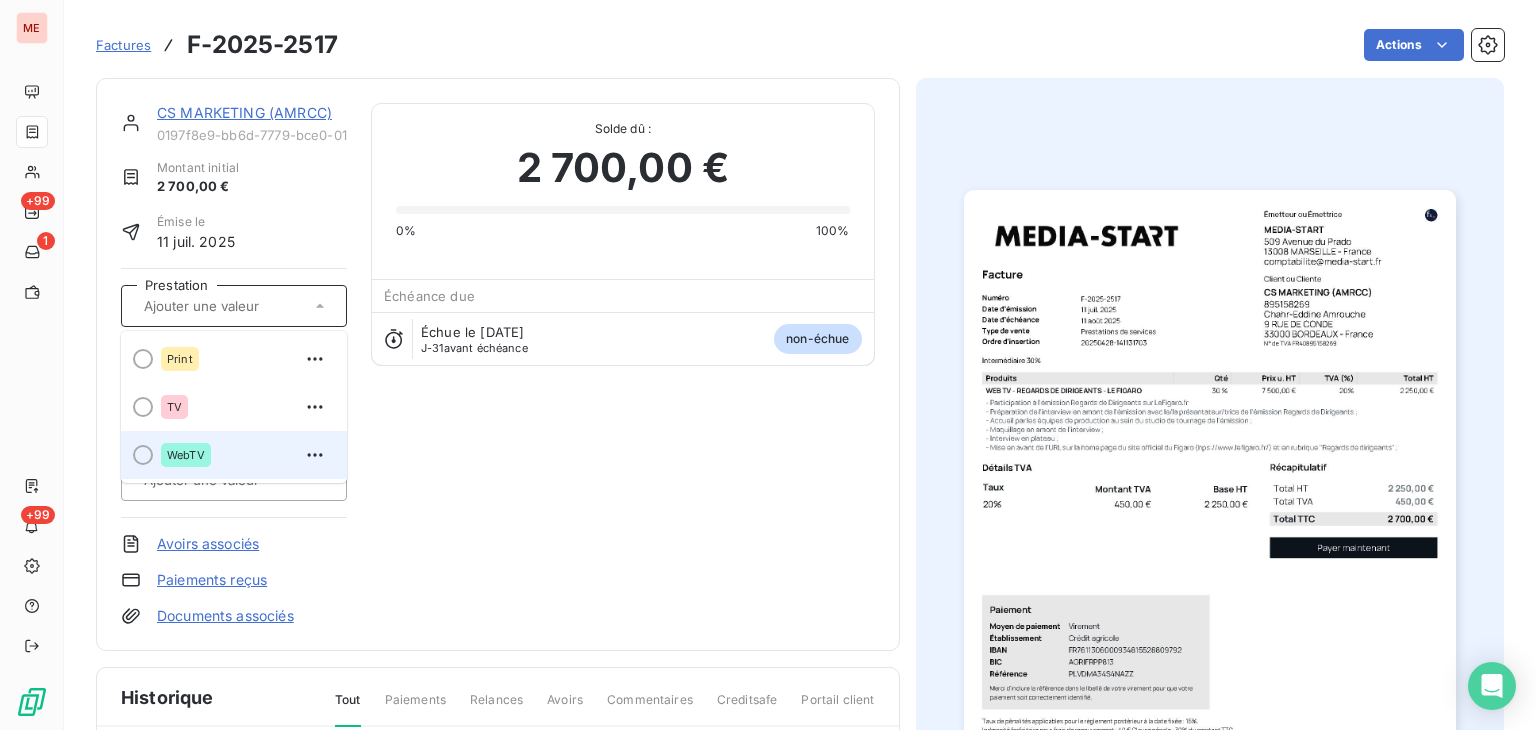 click on "WebTV" at bounding box center (186, 455) 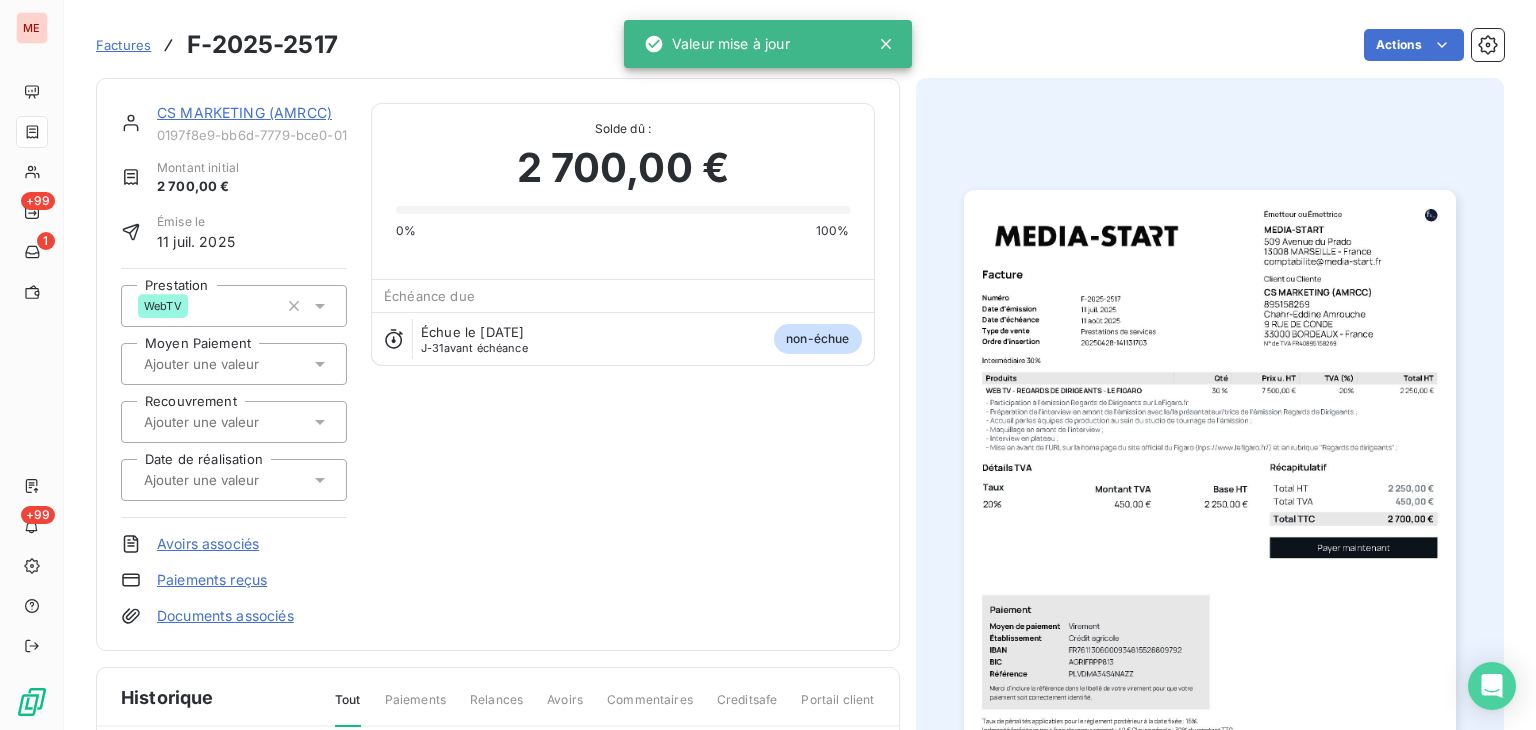 click at bounding box center [234, 480] 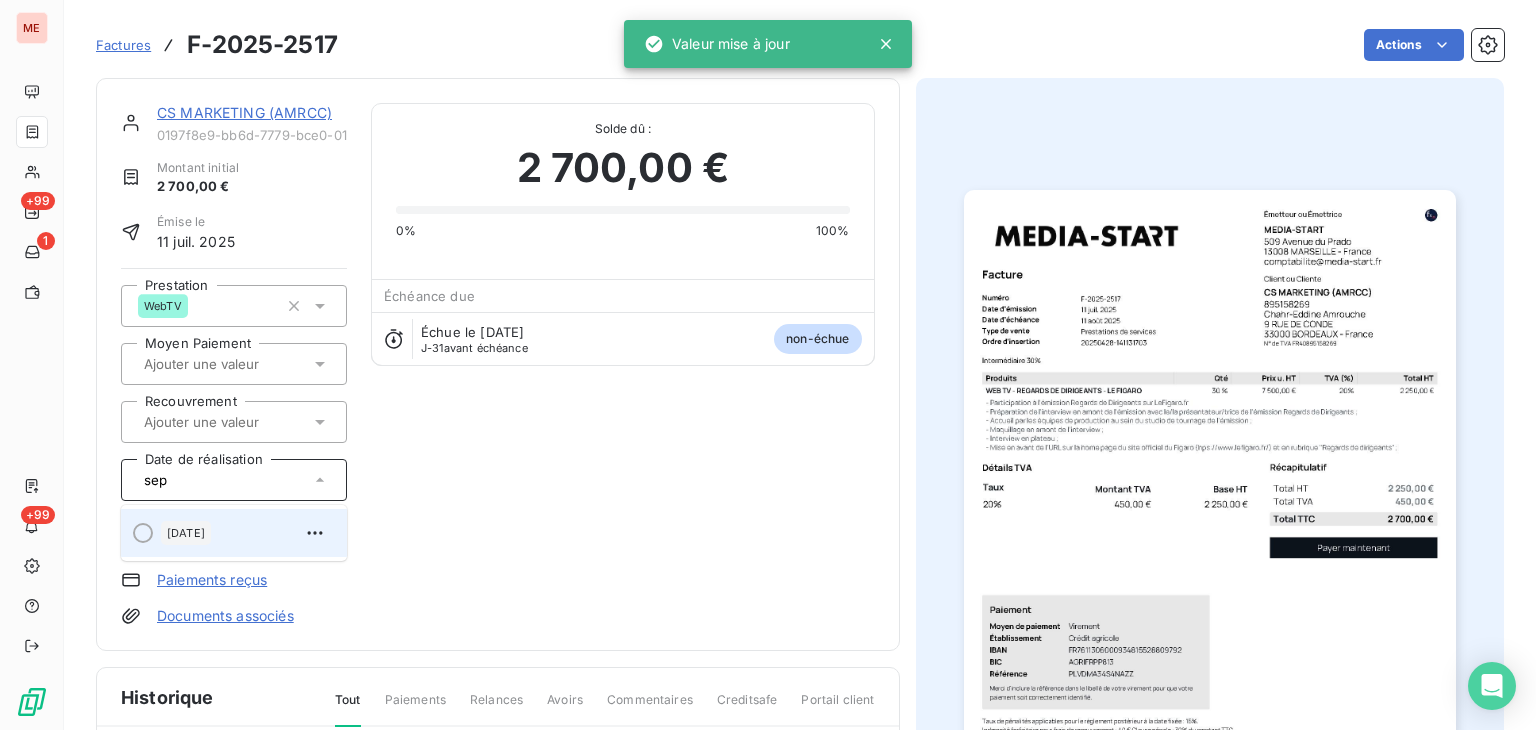 type on "sep" 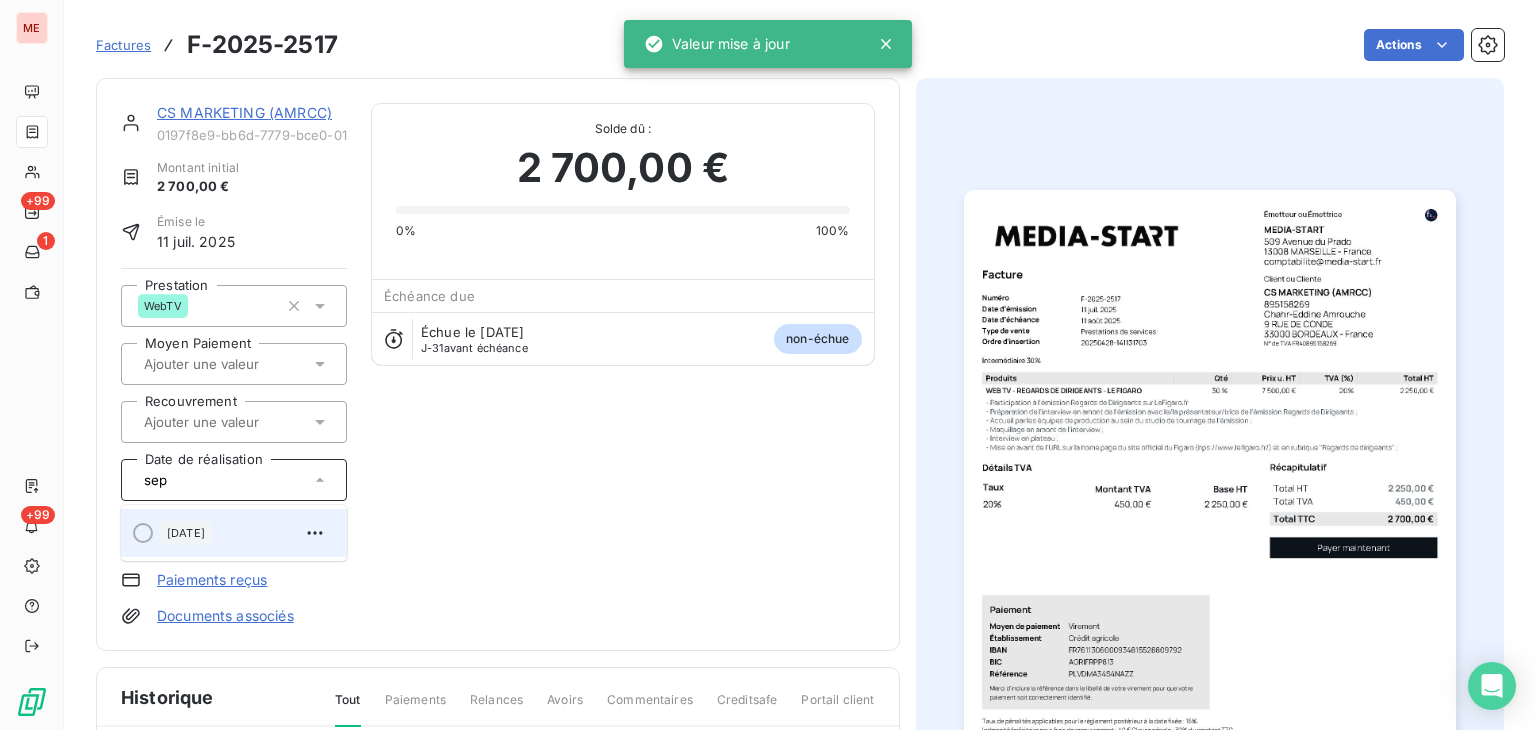 click on "Septembre 2025" at bounding box center (234, 533) 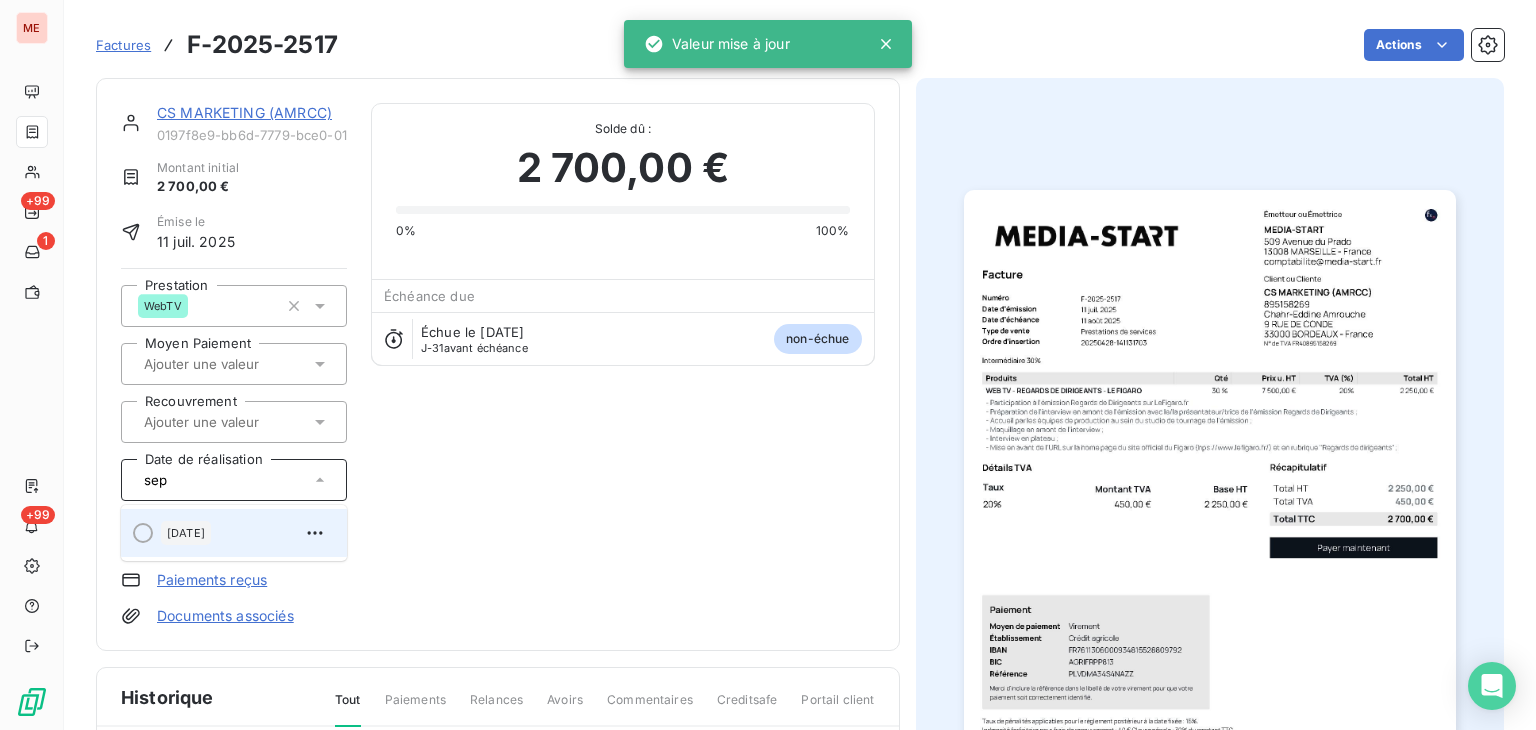 type 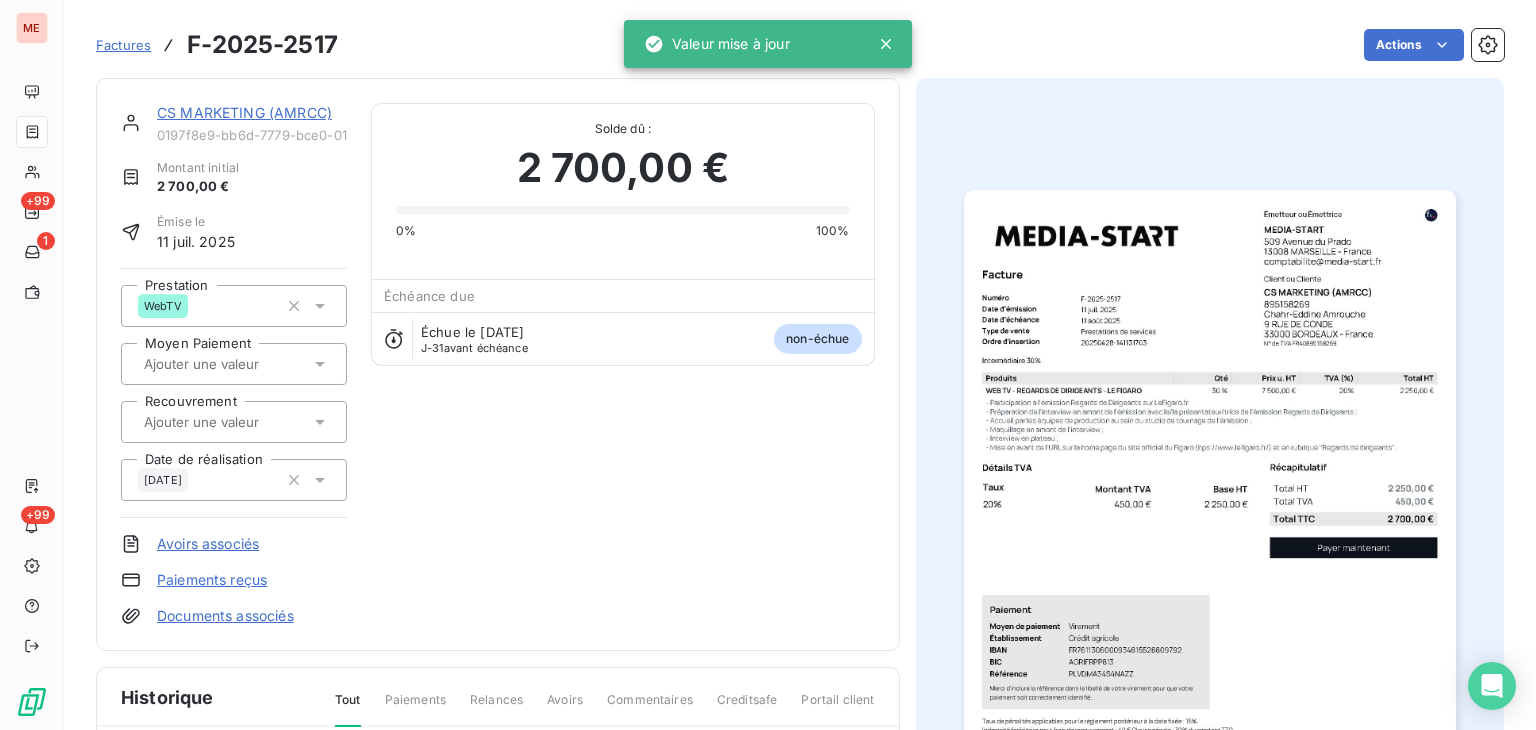 click on "CS MARKETING (AMRCC)" at bounding box center [244, 112] 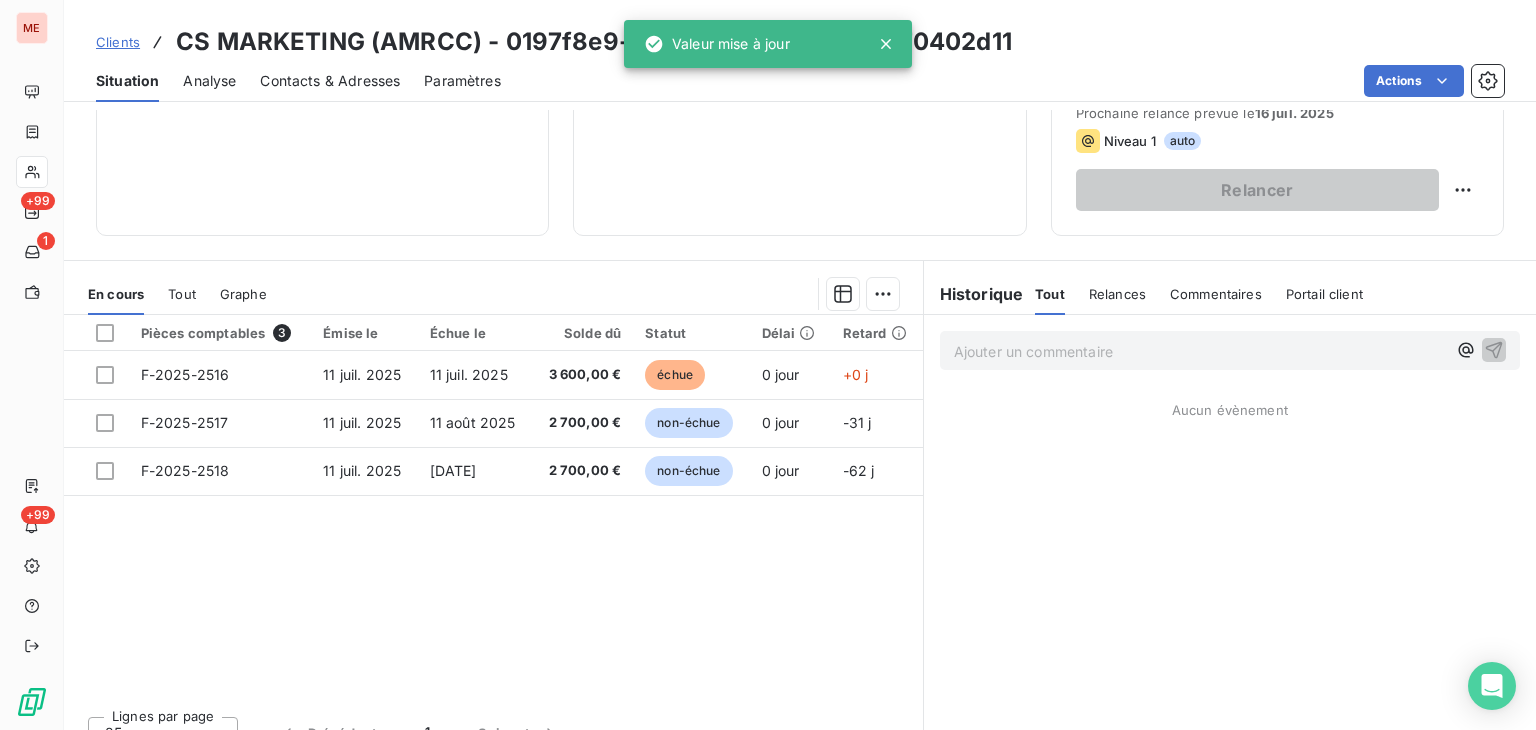 scroll, scrollTop: 310, scrollLeft: 0, axis: vertical 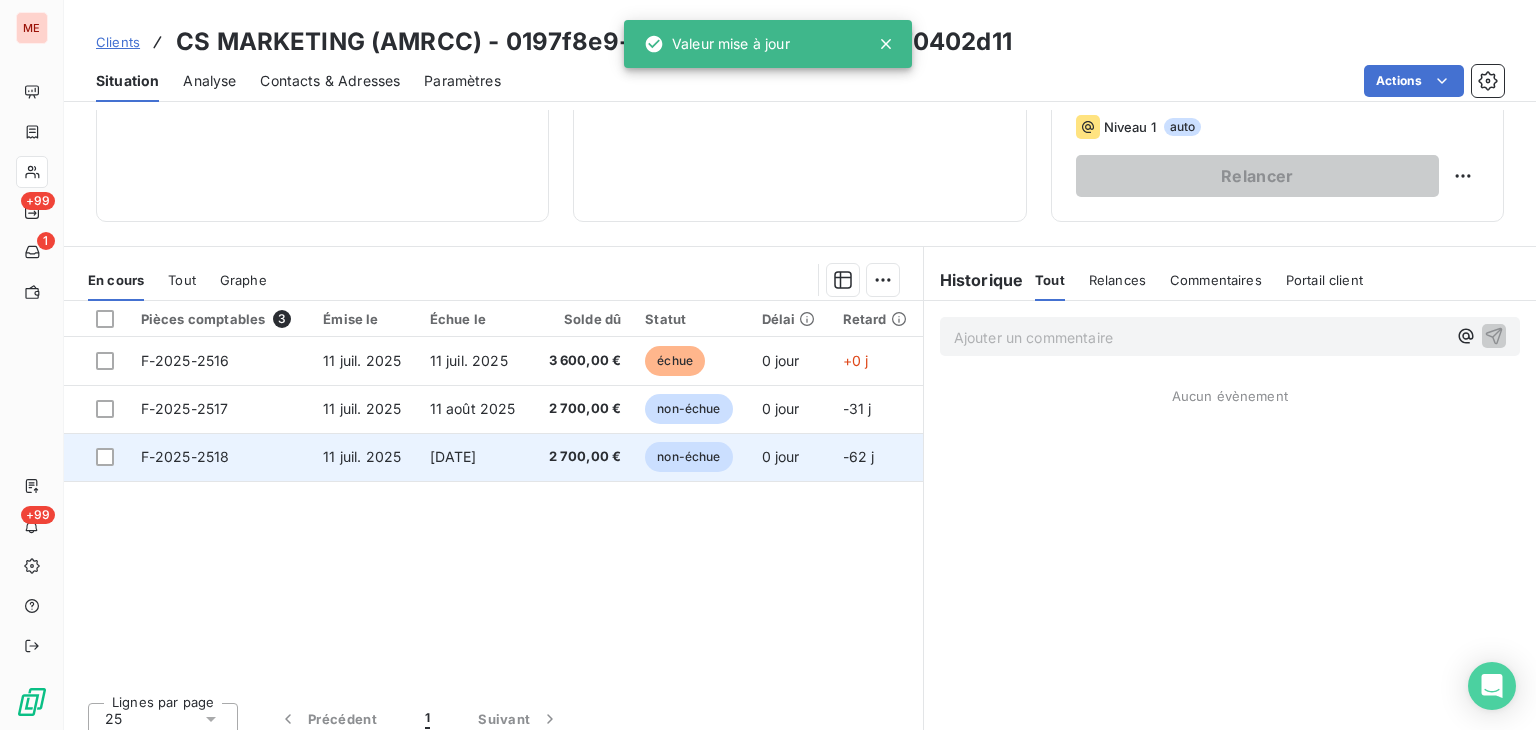click on "11 sept. 2025" at bounding box center [453, 456] 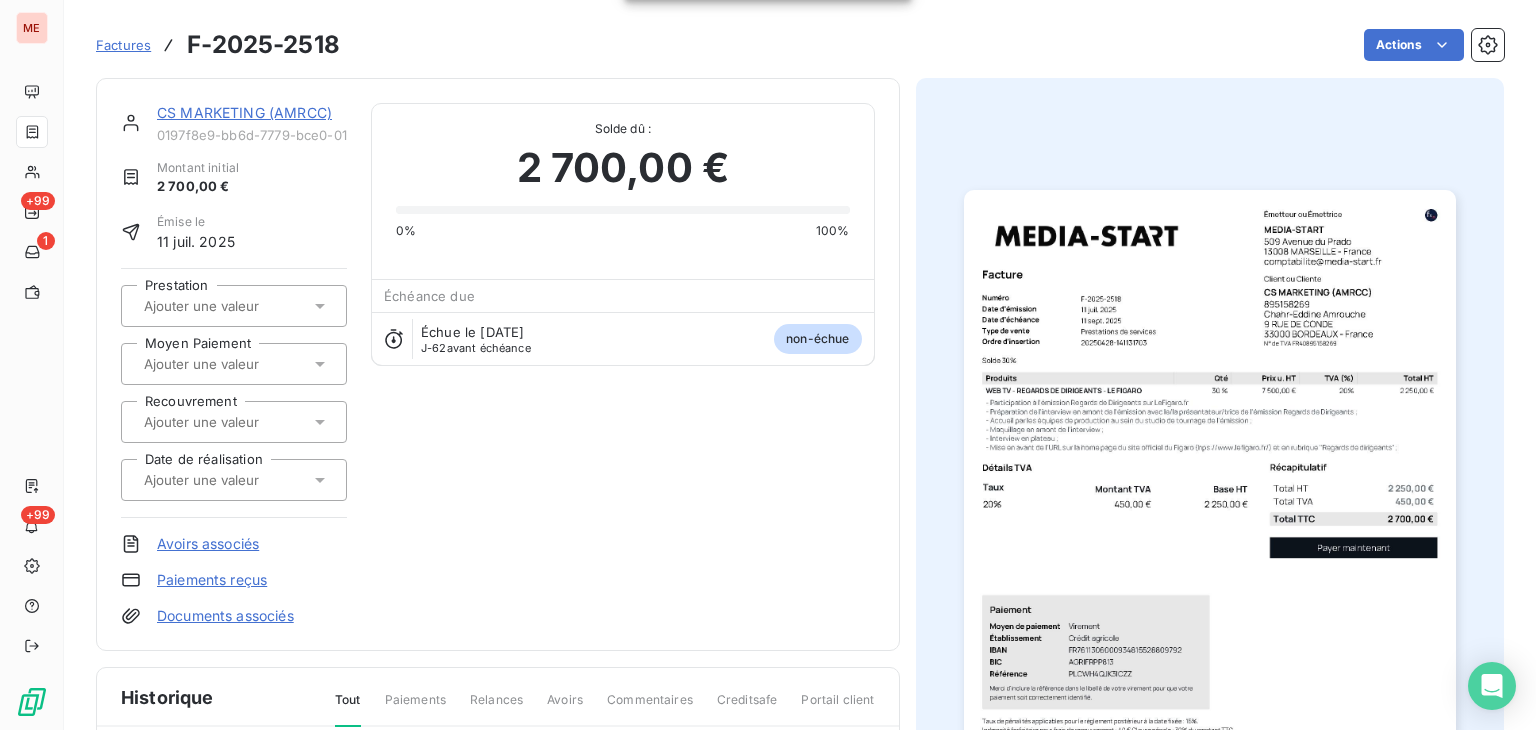 click at bounding box center [224, 306] 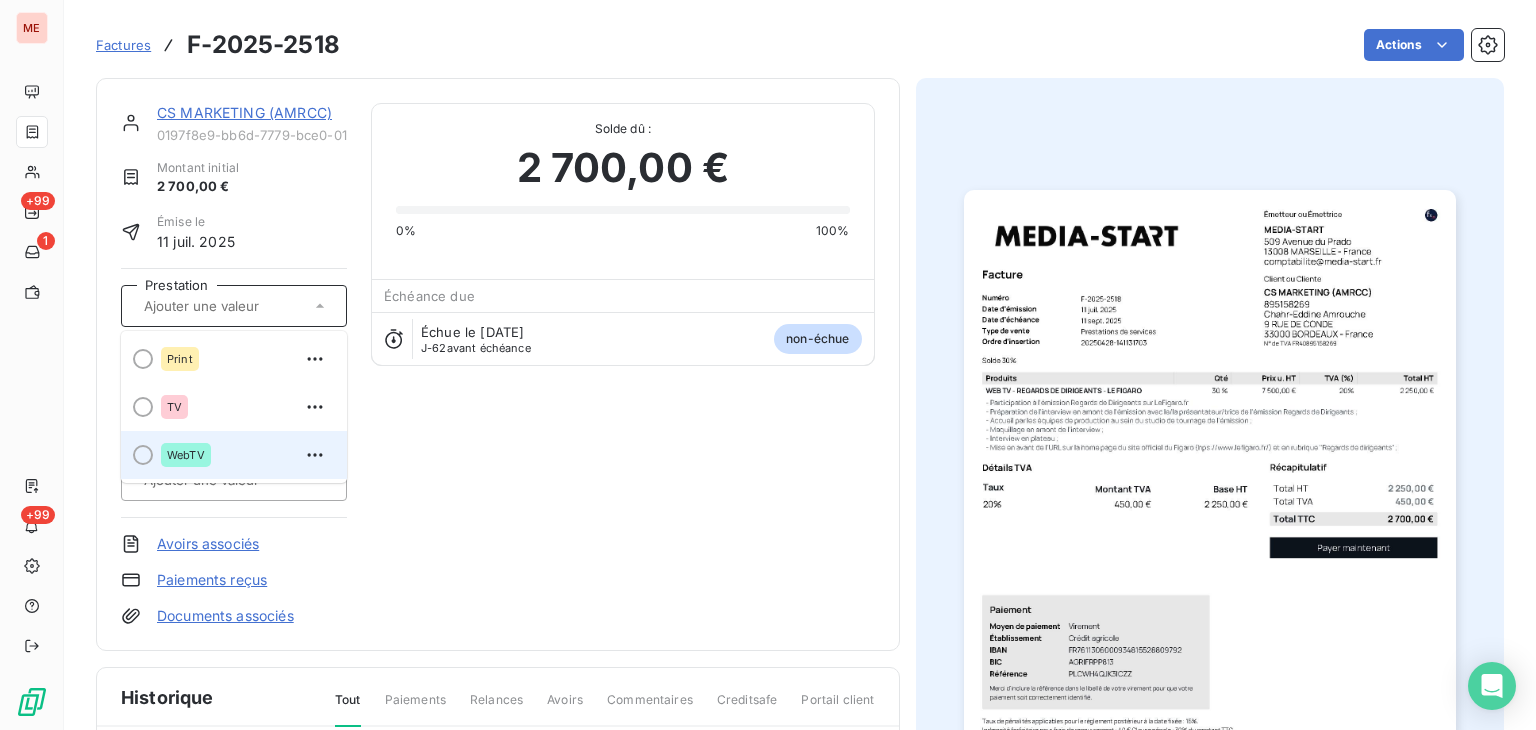click on "WebTV" at bounding box center (246, 455) 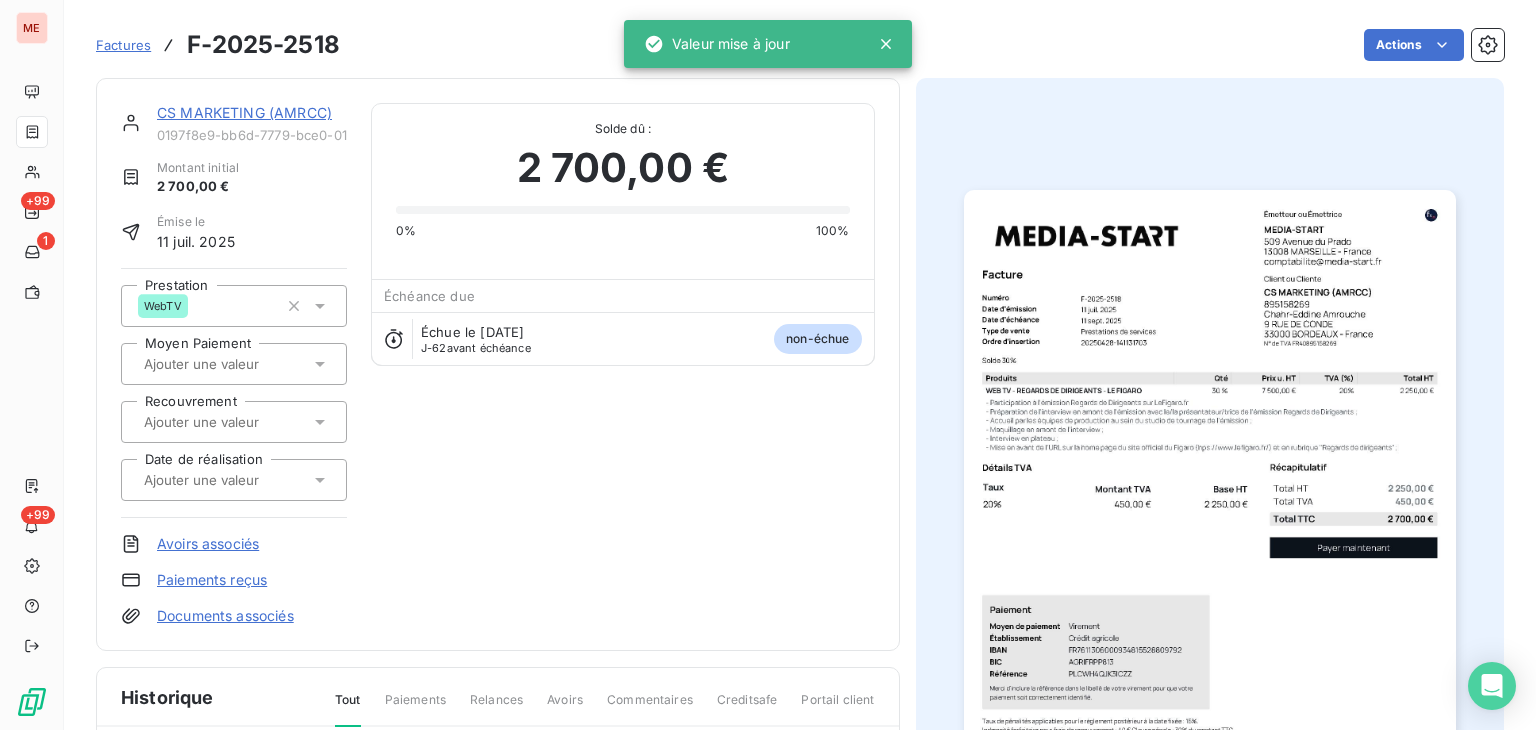 click at bounding box center (234, 480) 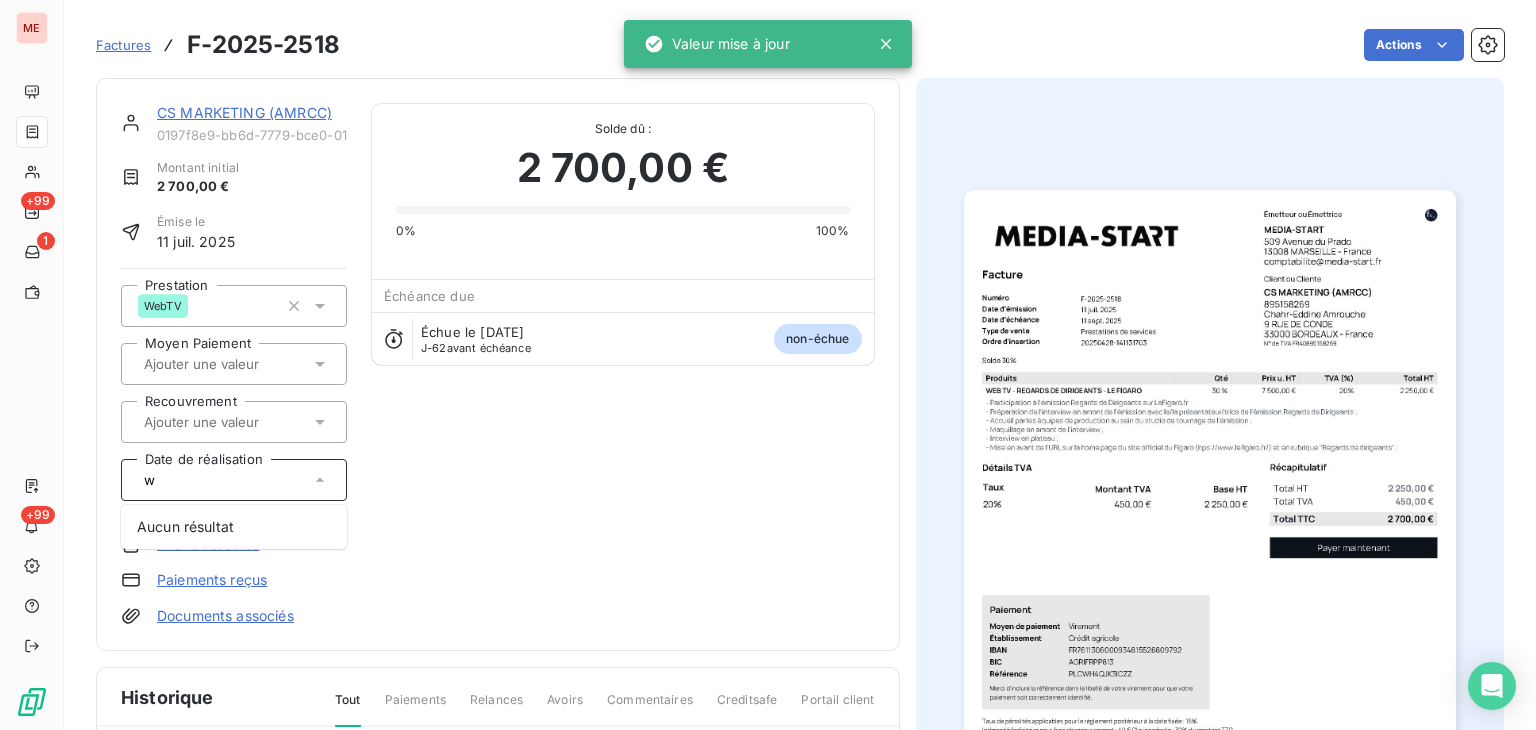 type on "w" 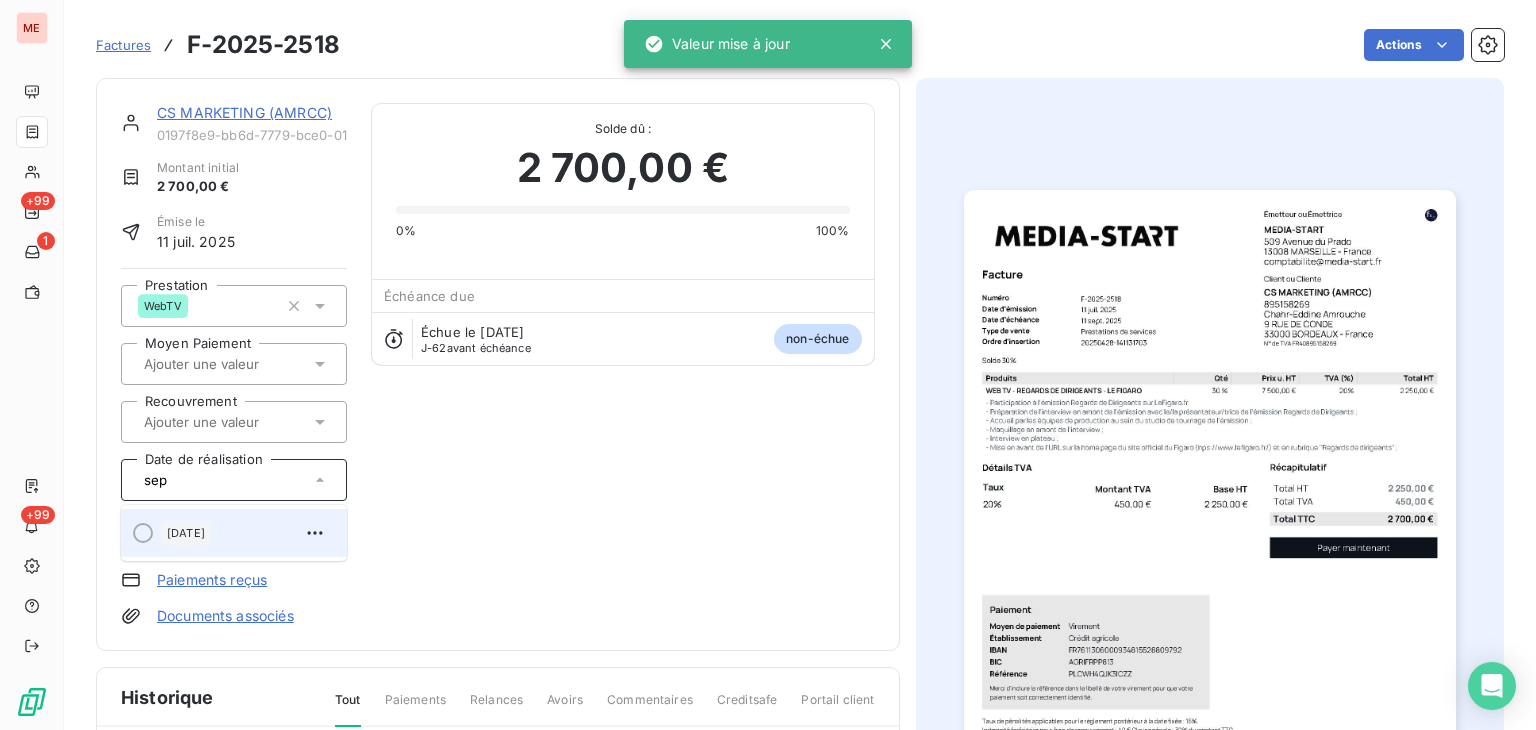type on "sep" 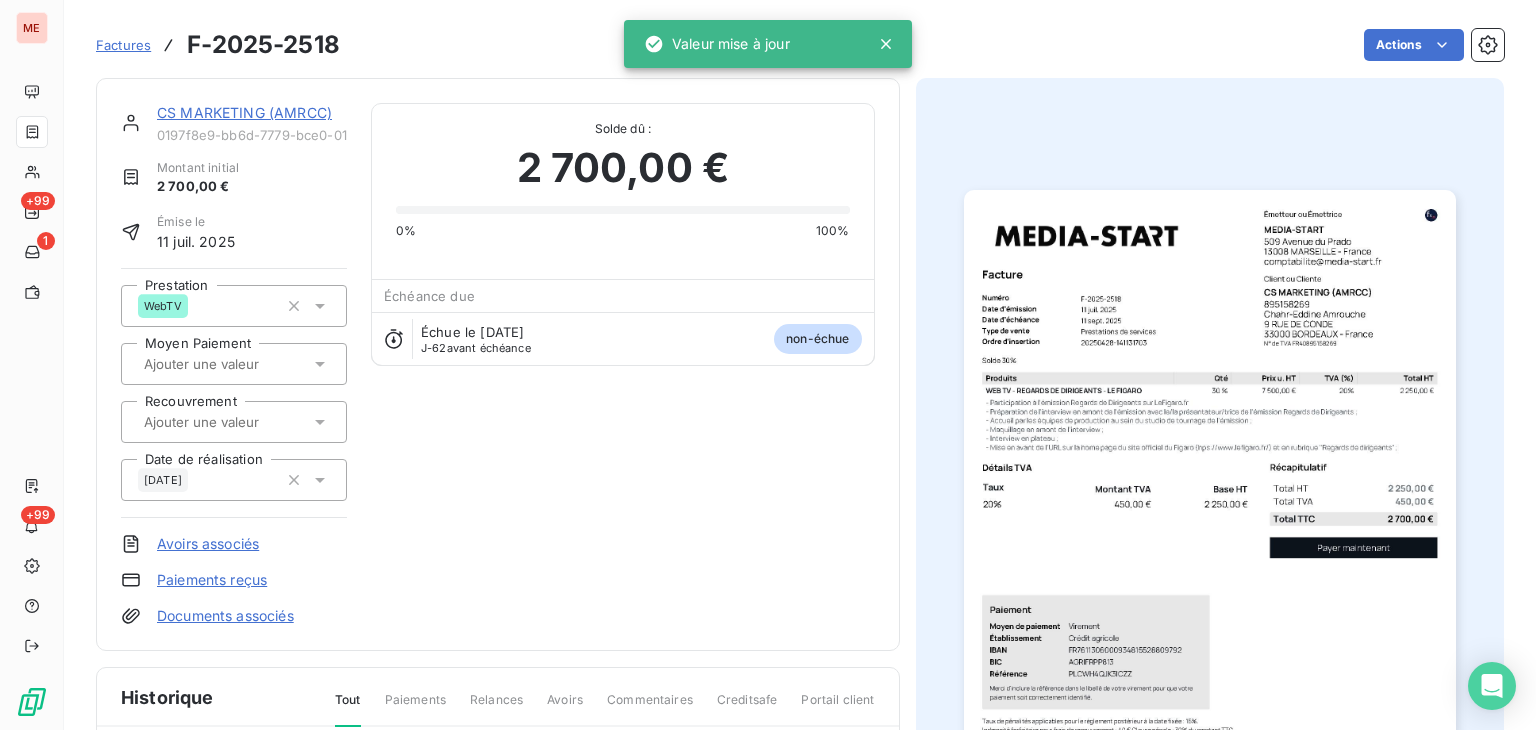 click on "CS MARKETING (AMRCC) 0197f8e9-bb6d-7779-bce0-01c370402d11 Montant initial 2 700,00 € Émise le 11 juil. 2025 Prestation WebTV Moyen Paiement Recouvrement Date de réalisation Septembre 2025 Avoirs associés Paiements reçus Documents associés Solde dû : 2 700,00 € 0% 100% Échéance due Échue le 11 sept. 2025 J-62  avant échéance non-échue" at bounding box center (498, 364) 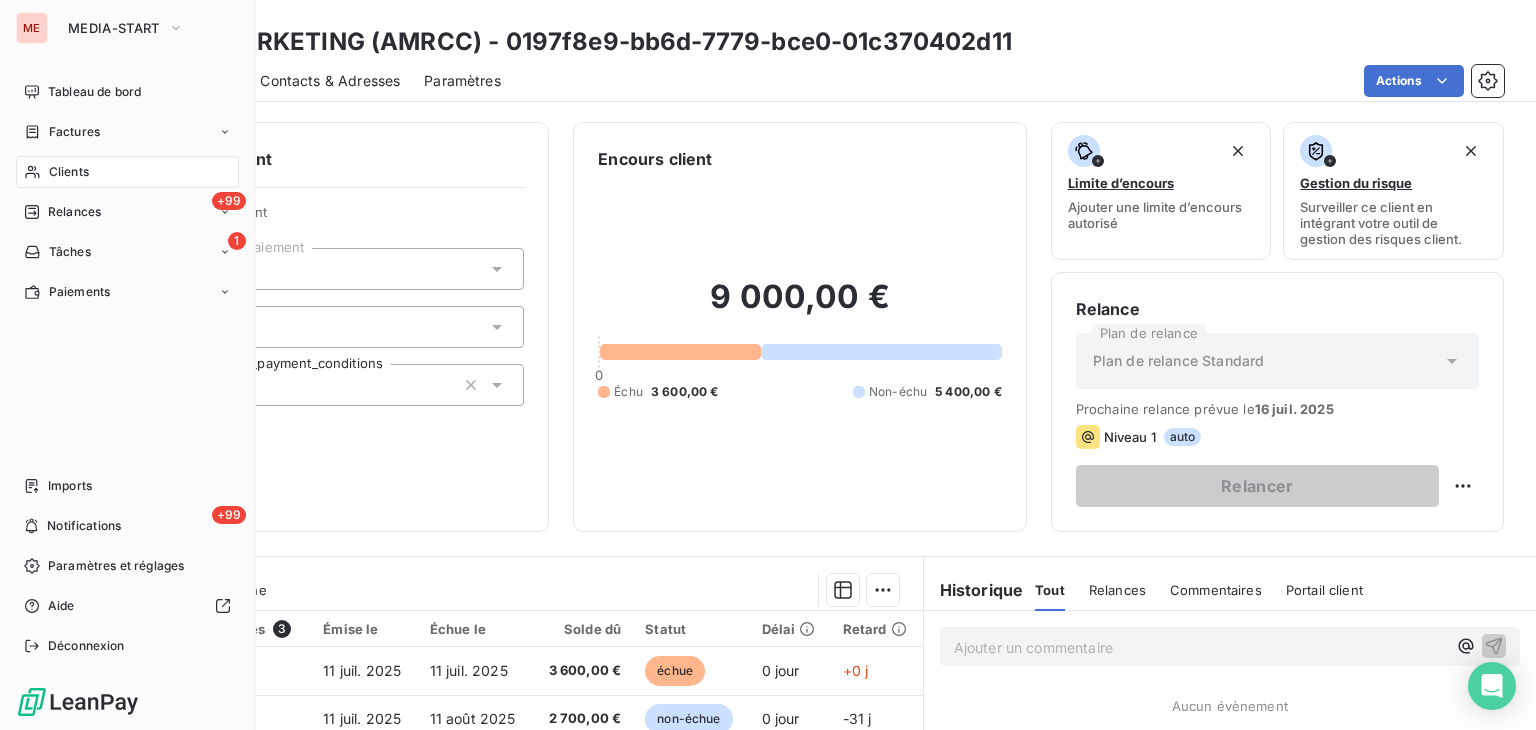 click on "Clients" at bounding box center [69, 172] 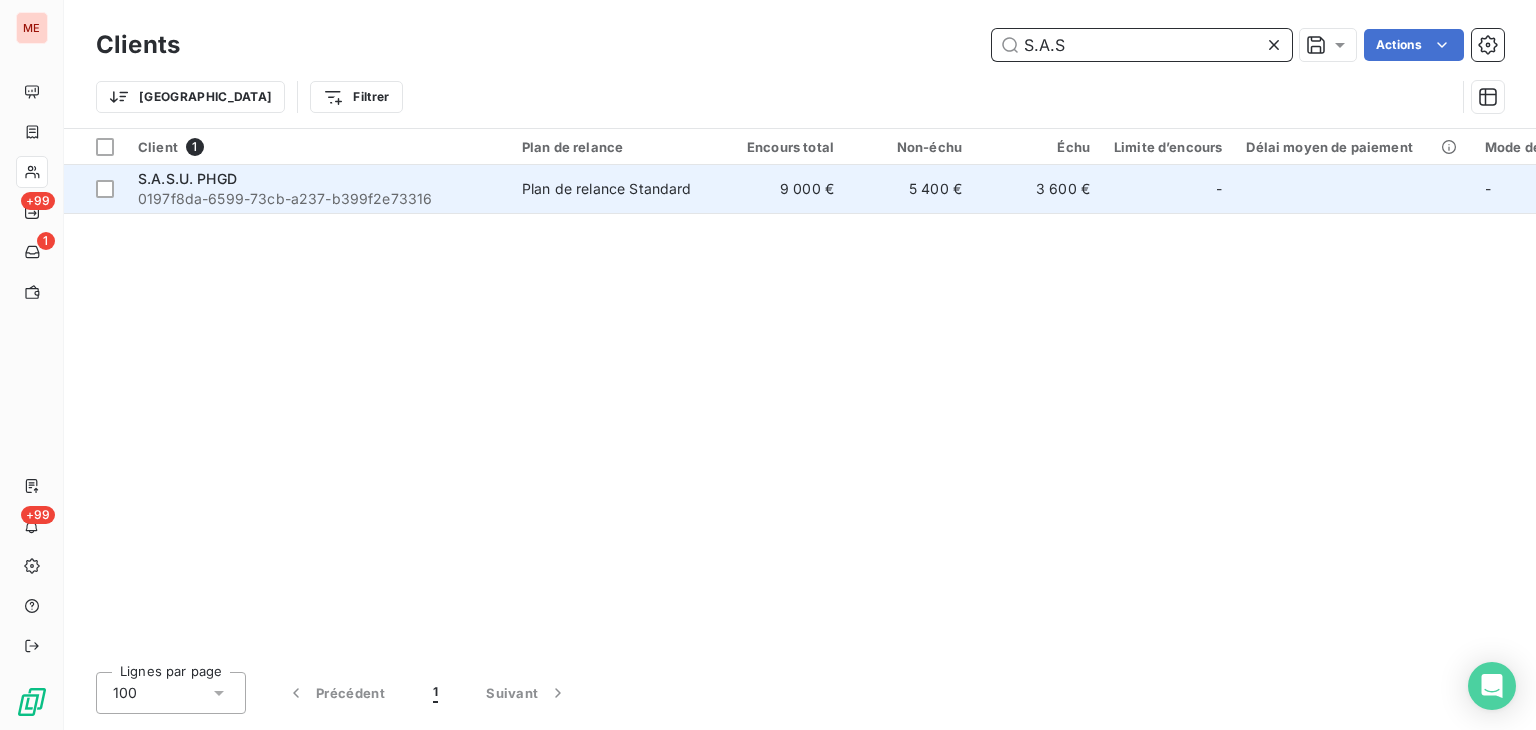 type on "S.A.S" 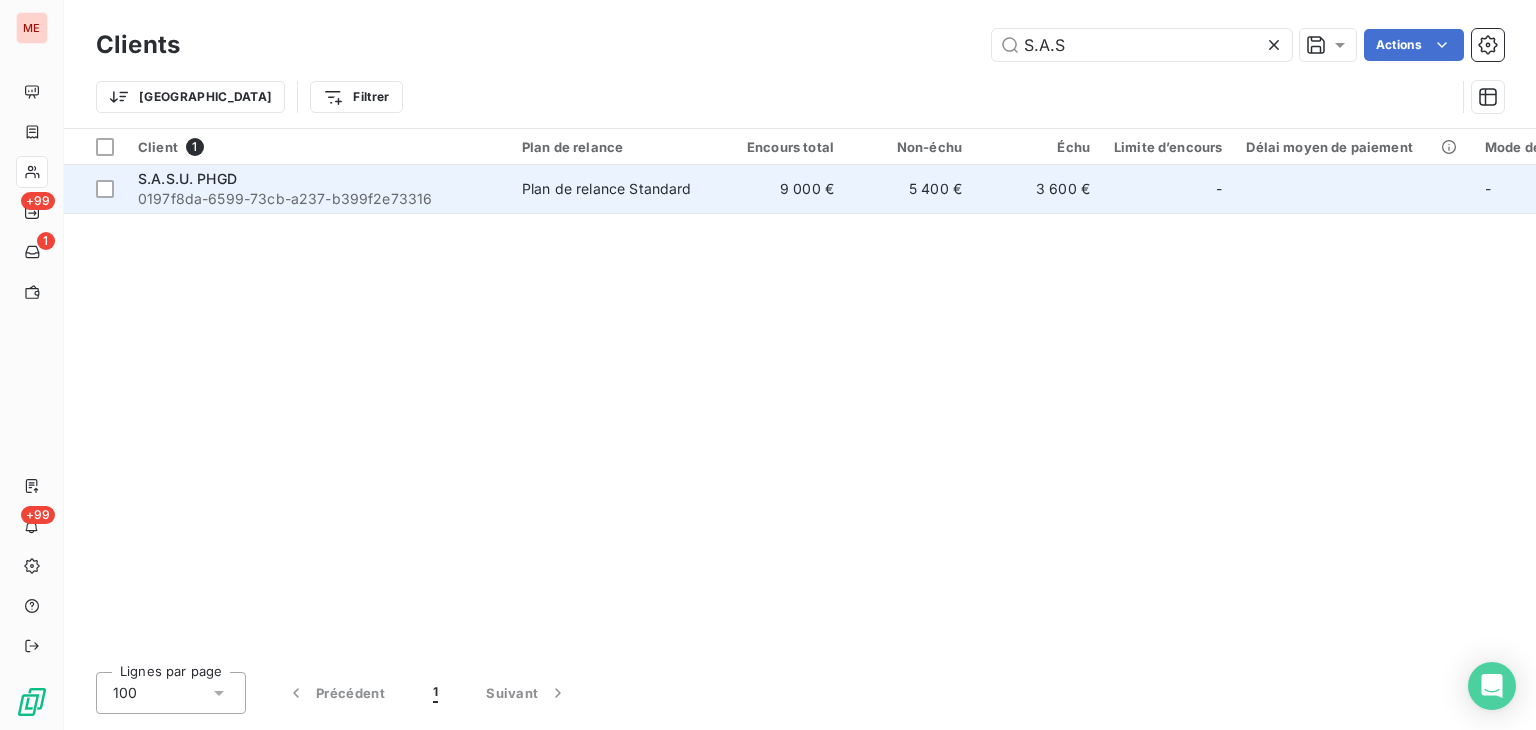 click on "9 000 €" at bounding box center (782, 189) 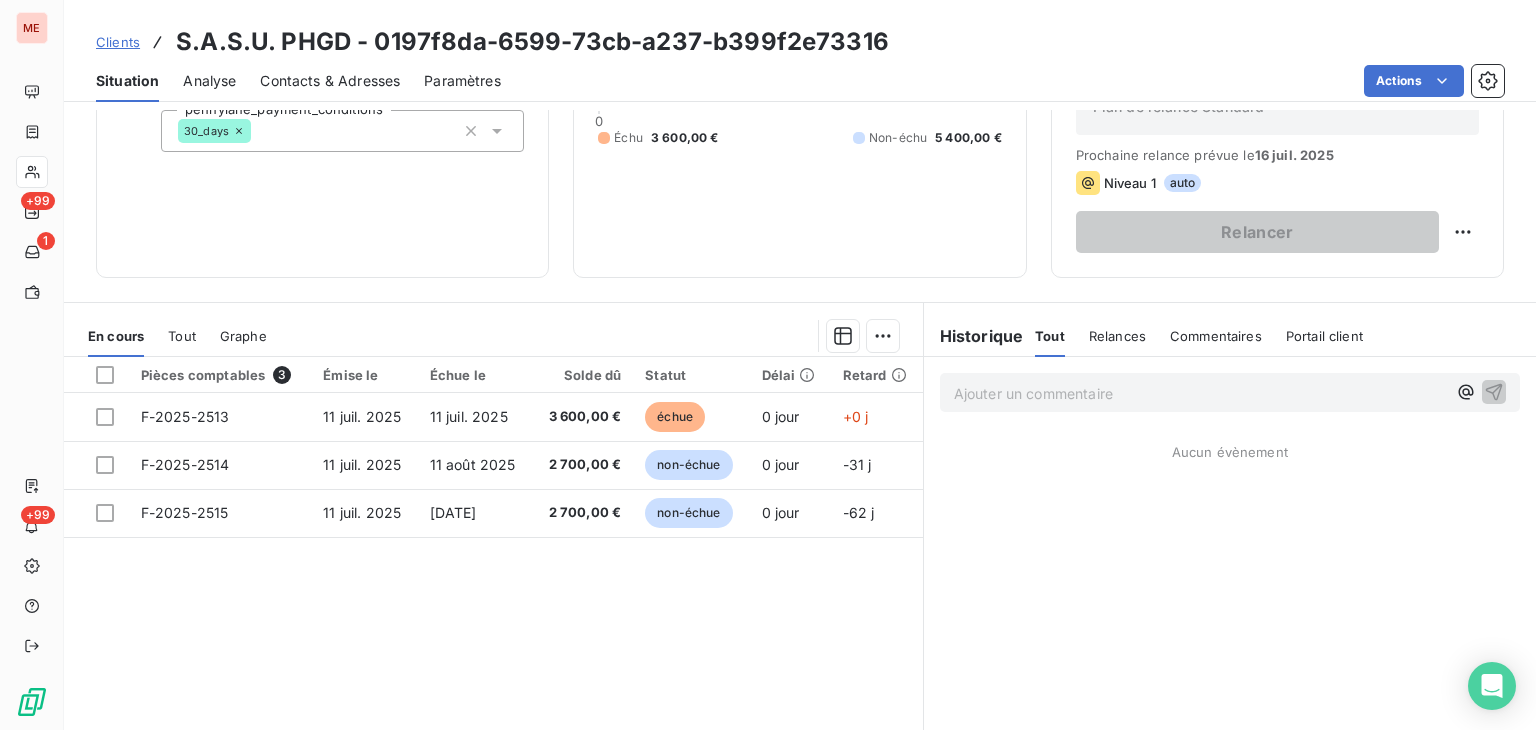 scroll, scrollTop: 325, scrollLeft: 0, axis: vertical 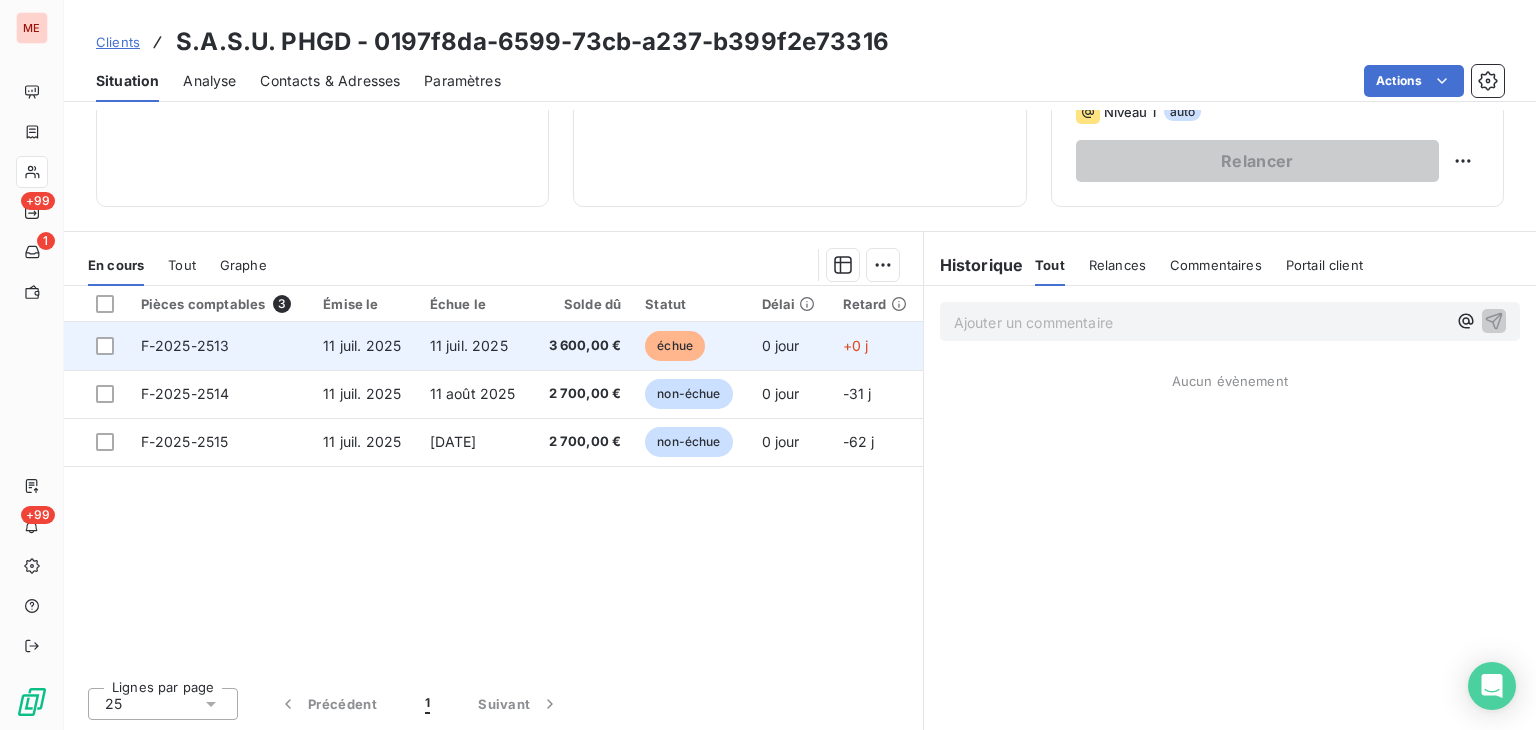 click on "0 jour" at bounding box center [790, 346] 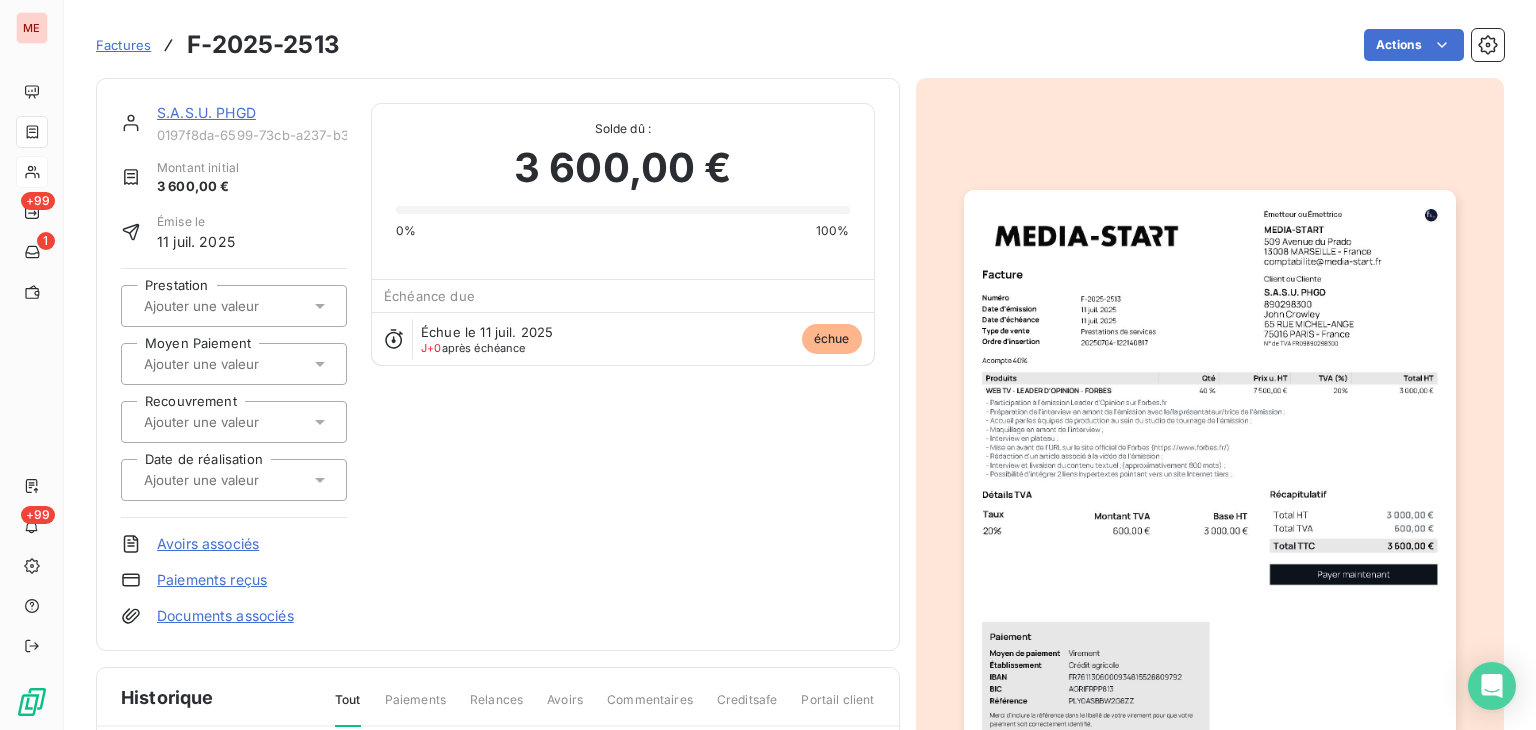 click at bounding box center (234, 306) 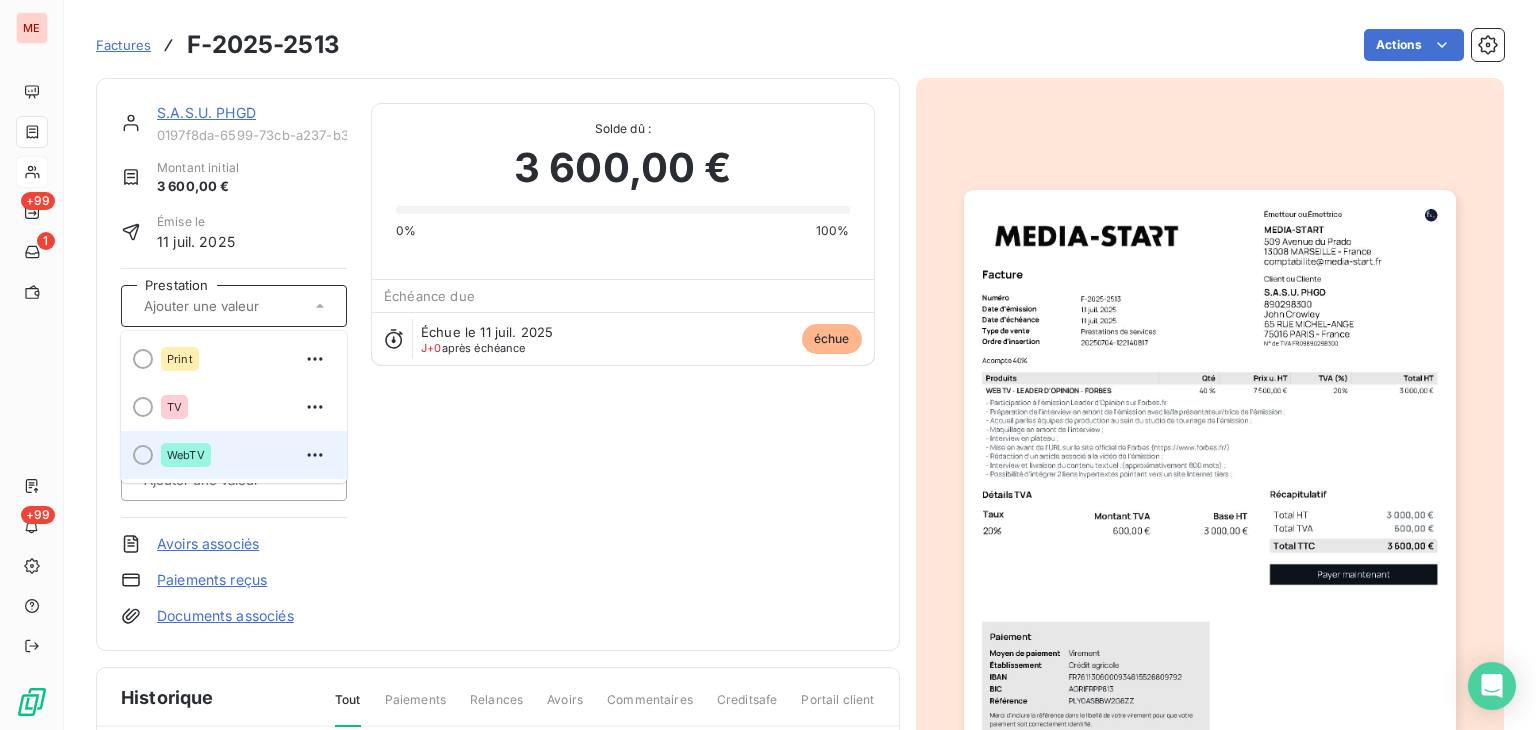 click on "WebTV" at bounding box center [186, 455] 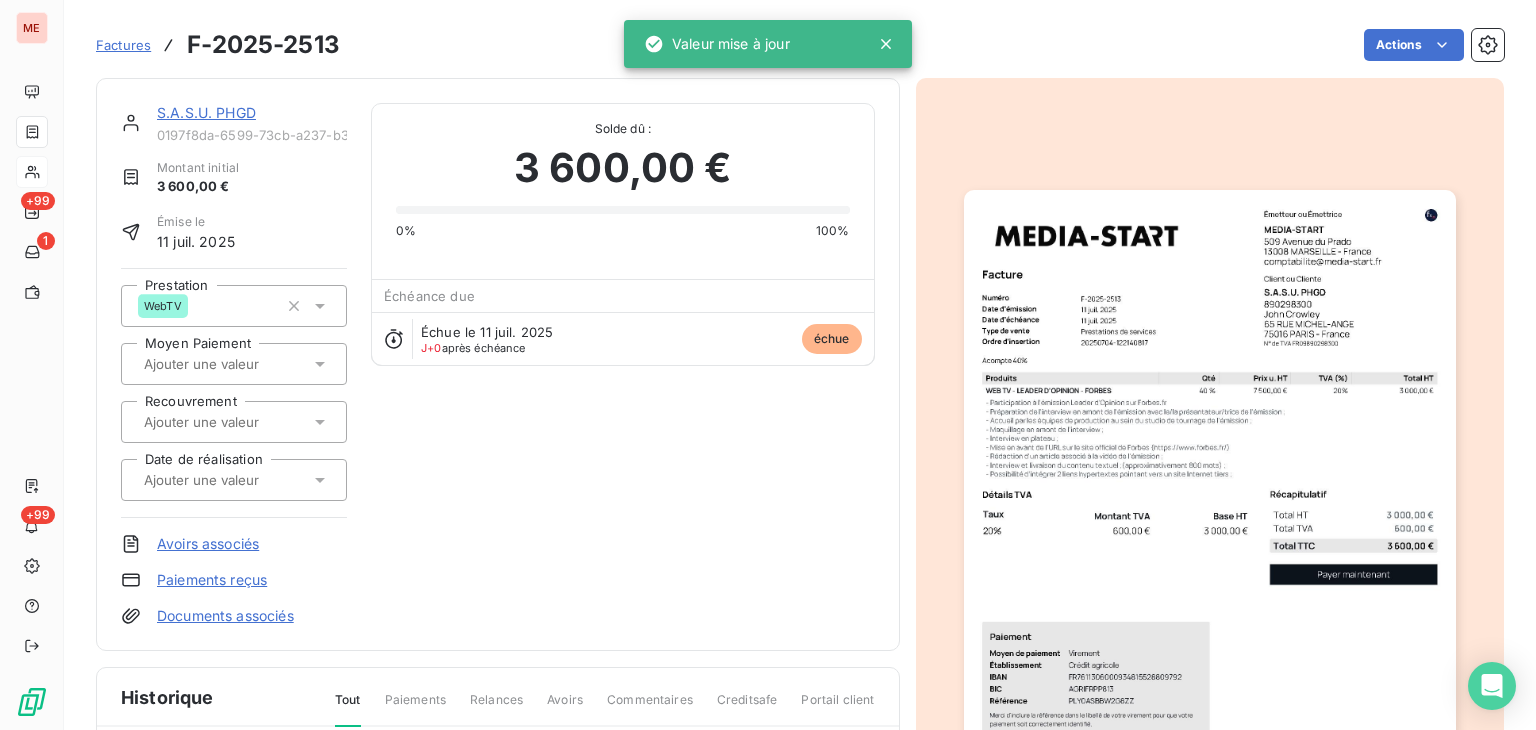 click at bounding box center (242, 480) 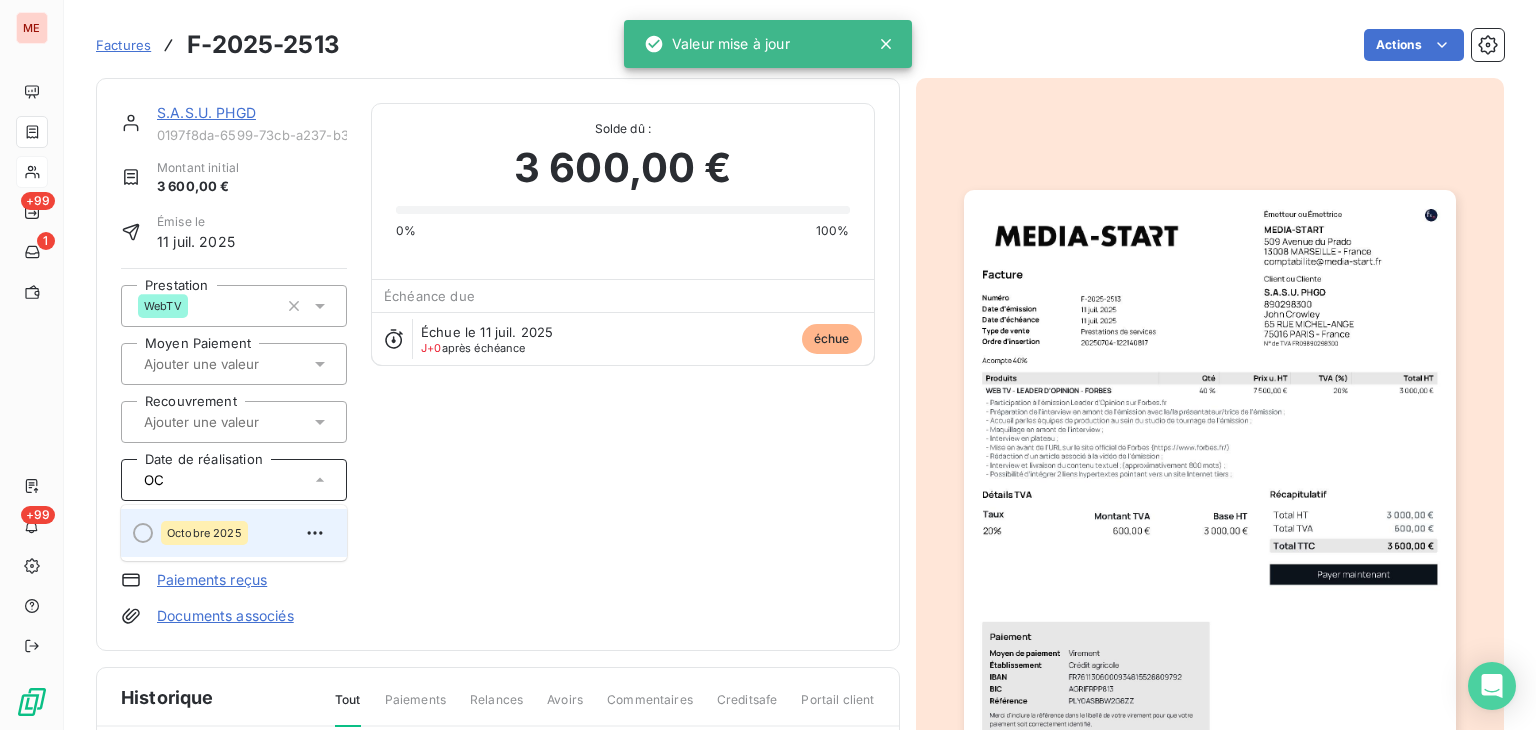type on "OC" 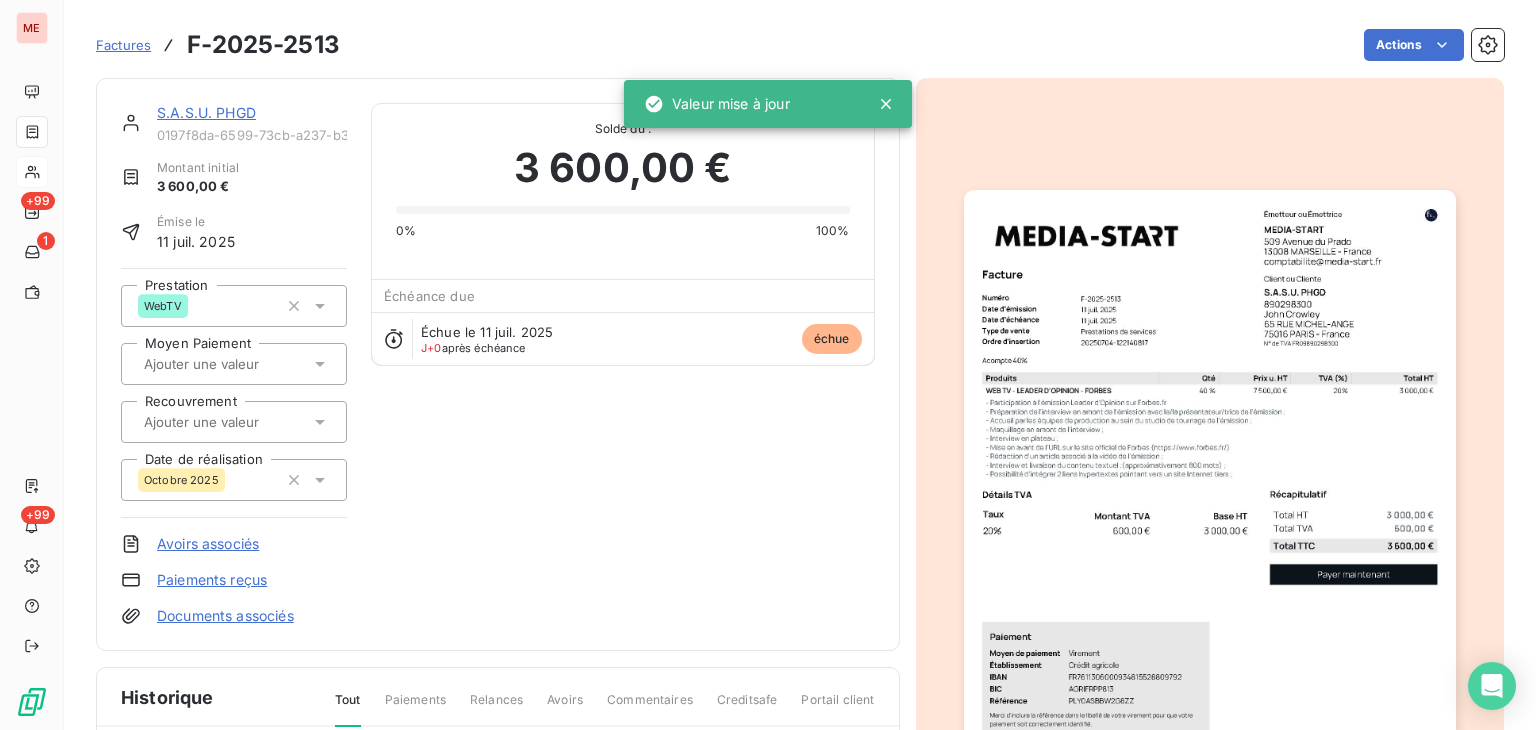 click on "S.A.S.U. PHGD" at bounding box center (206, 112) 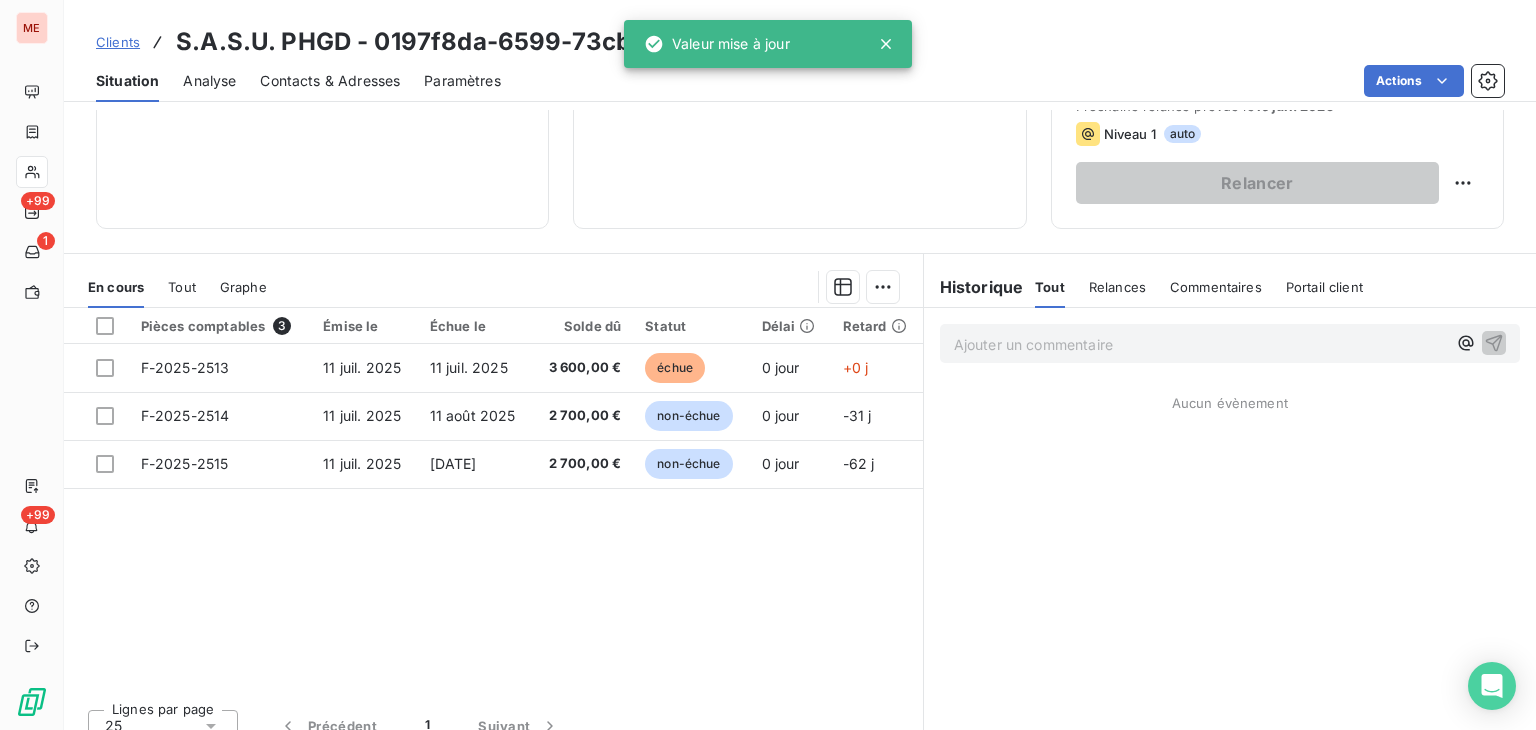 scroll, scrollTop: 325, scrollLeft: 0, axis: vertical 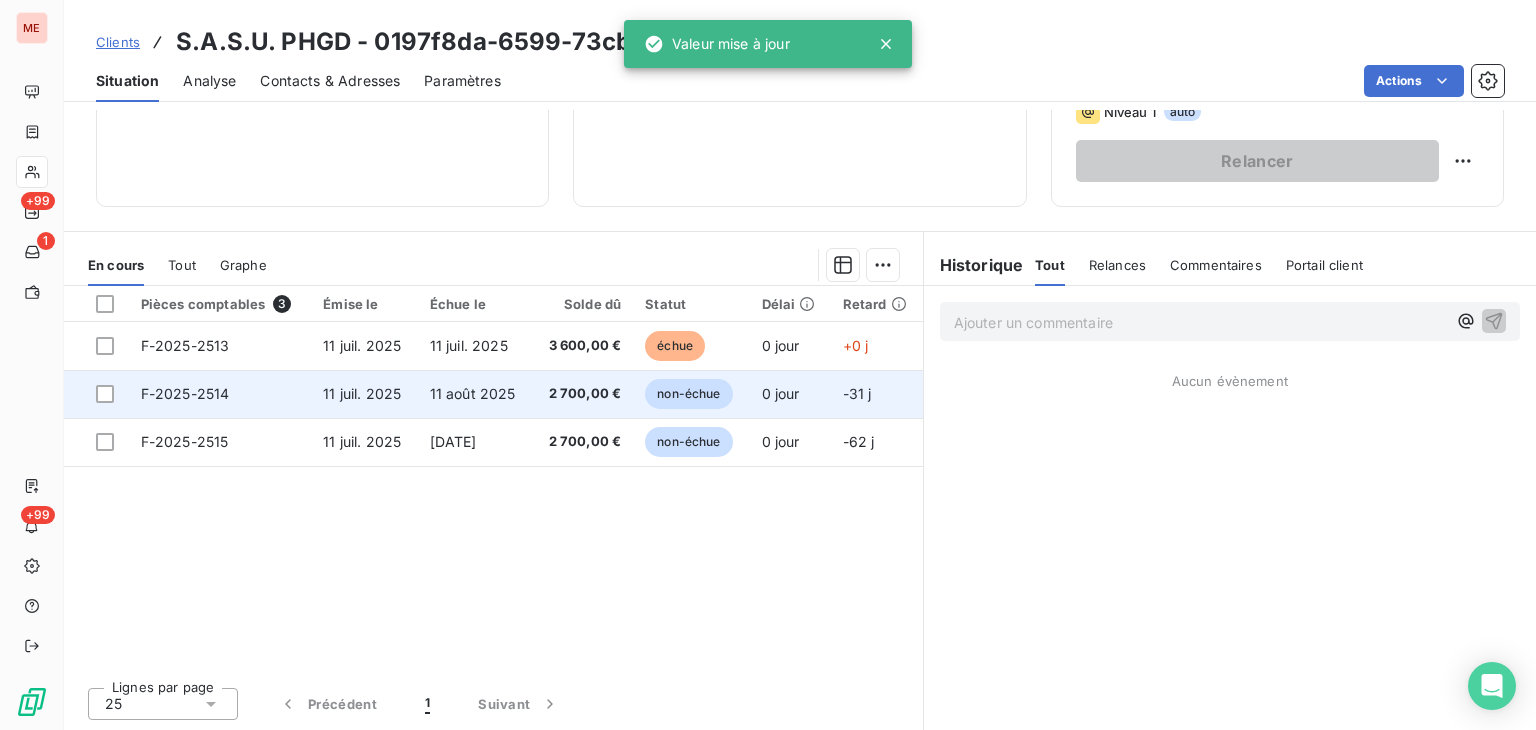 click on "0 jour" at bounding box center [790, 394] 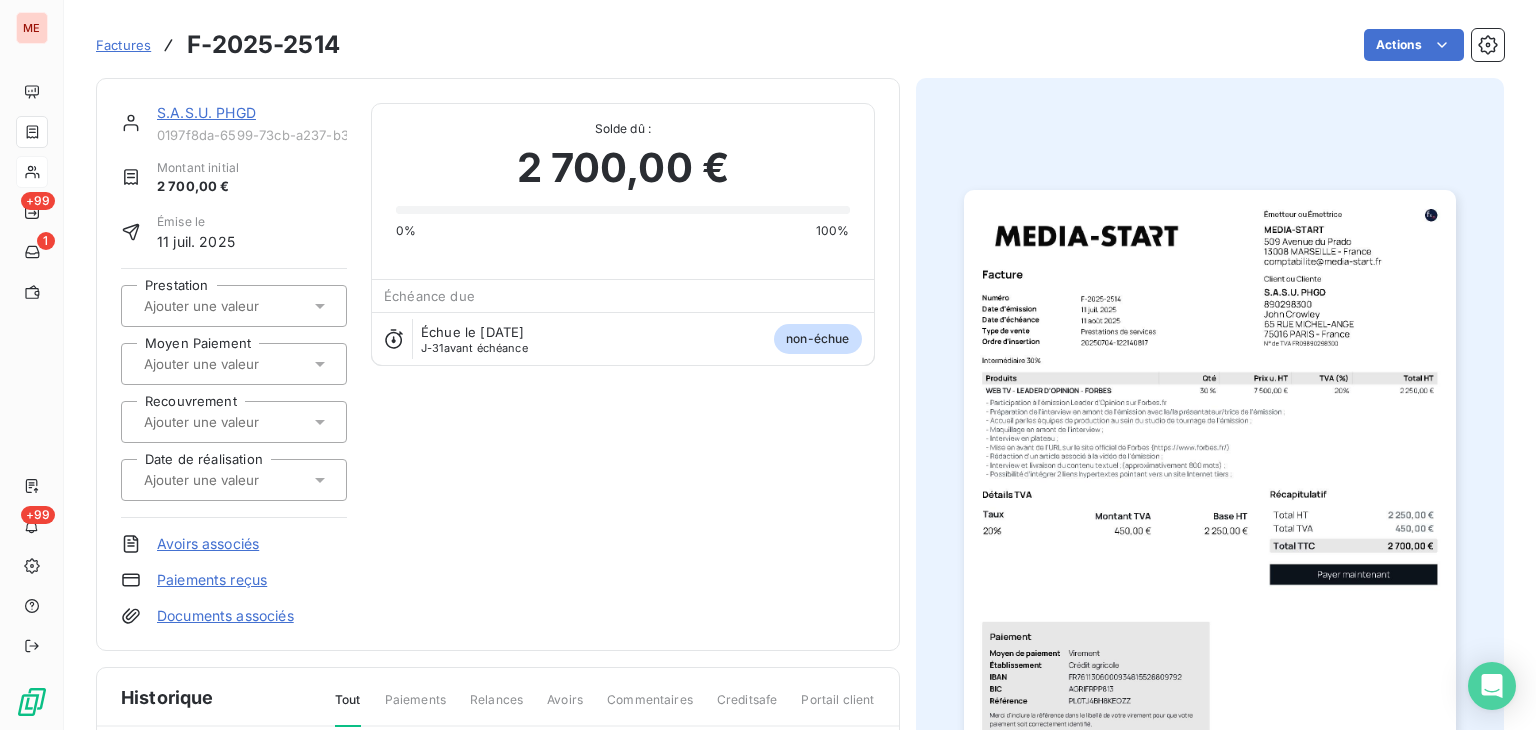 click at bounding box center (234, 306) 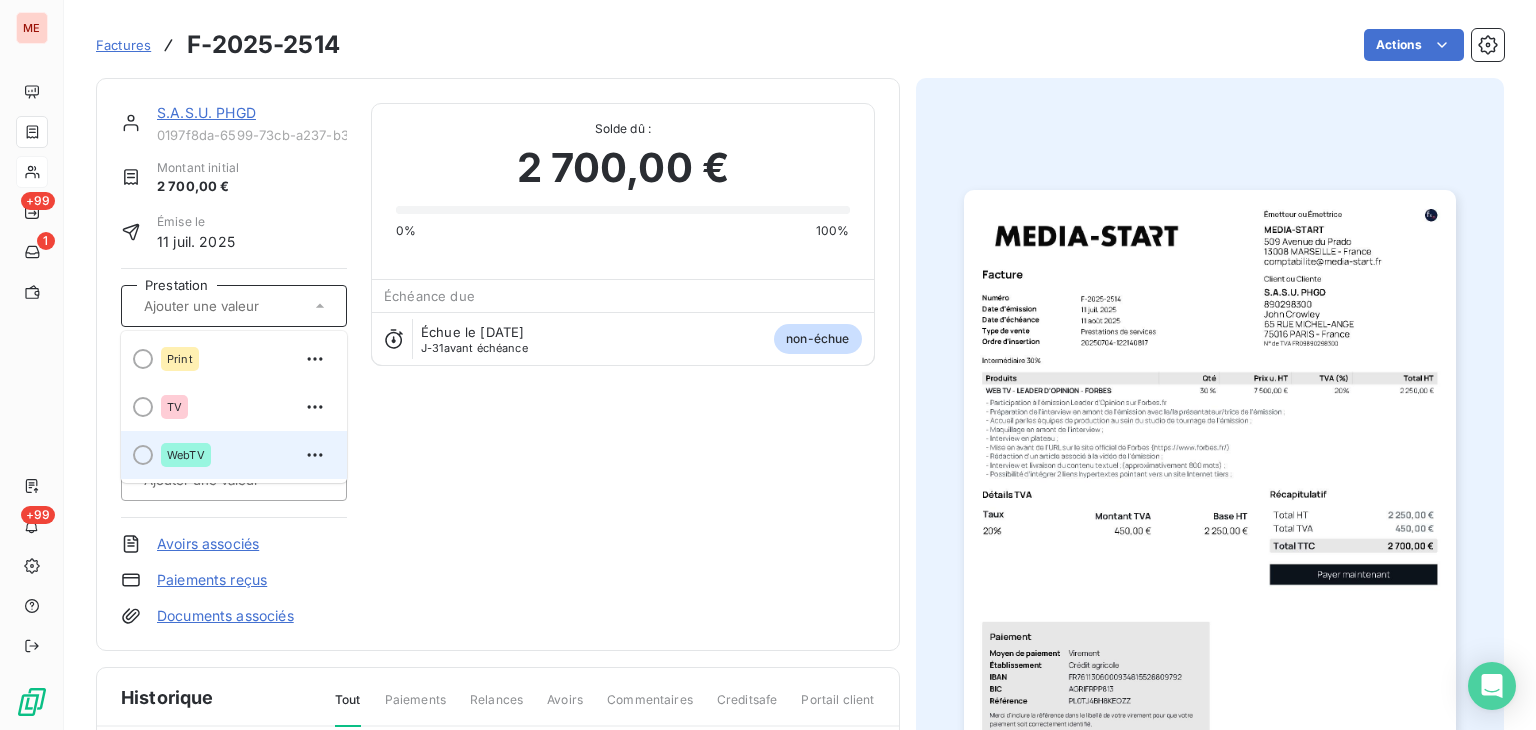 click on "WebTV" at bounding box center (186, 455) 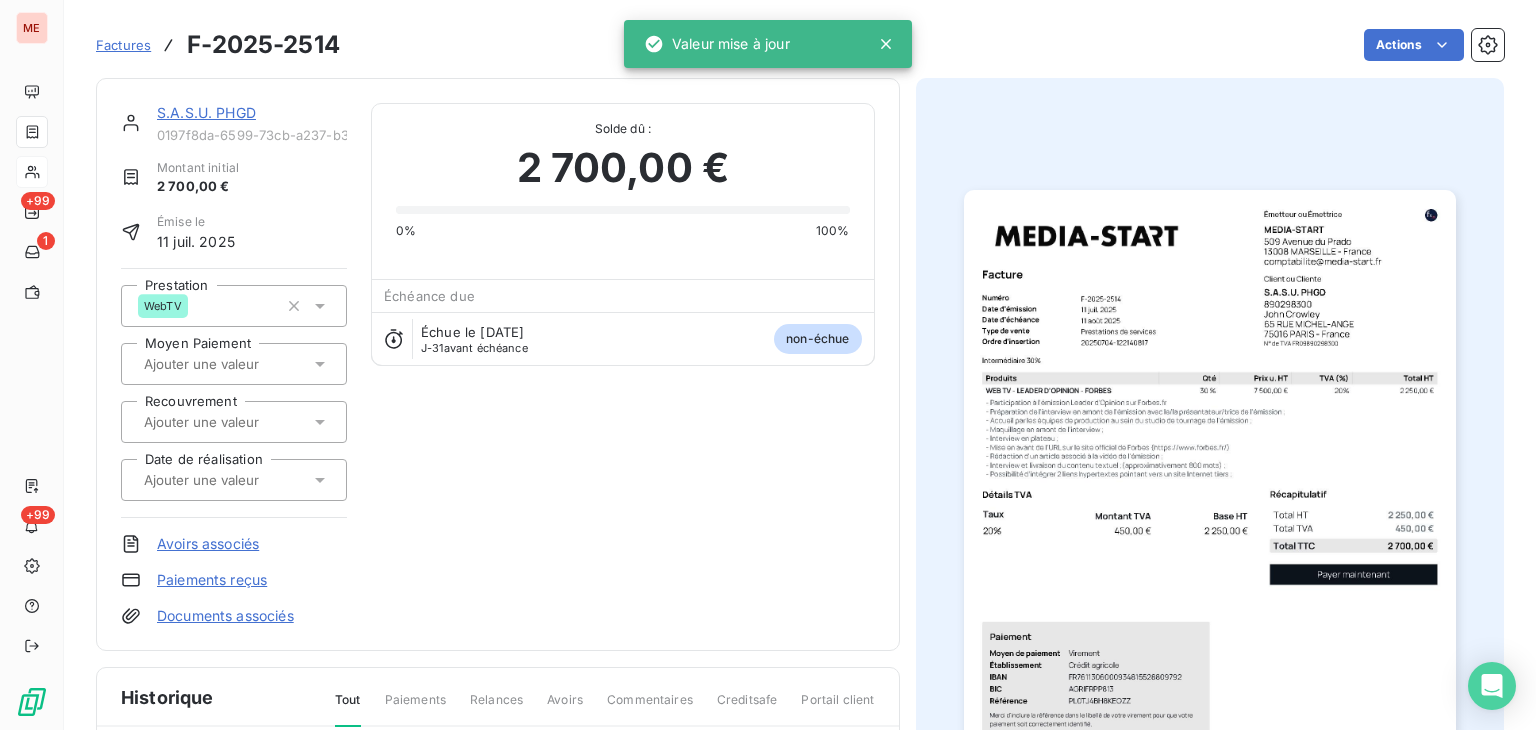 click on "Prestation WebTV Moyen Paiement Recouvrement Date de réalisation" at bounding box center [234, 393] 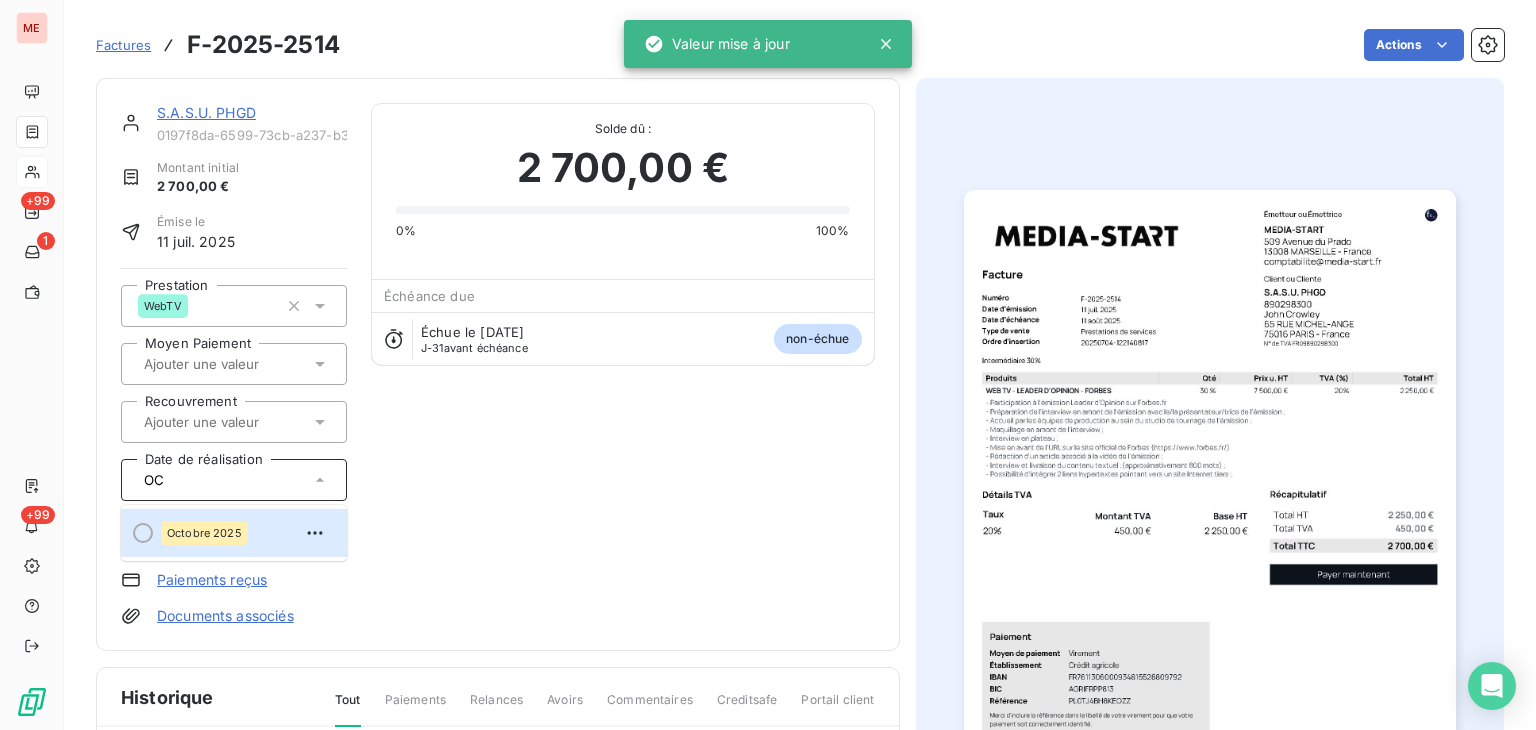 type on "OC" 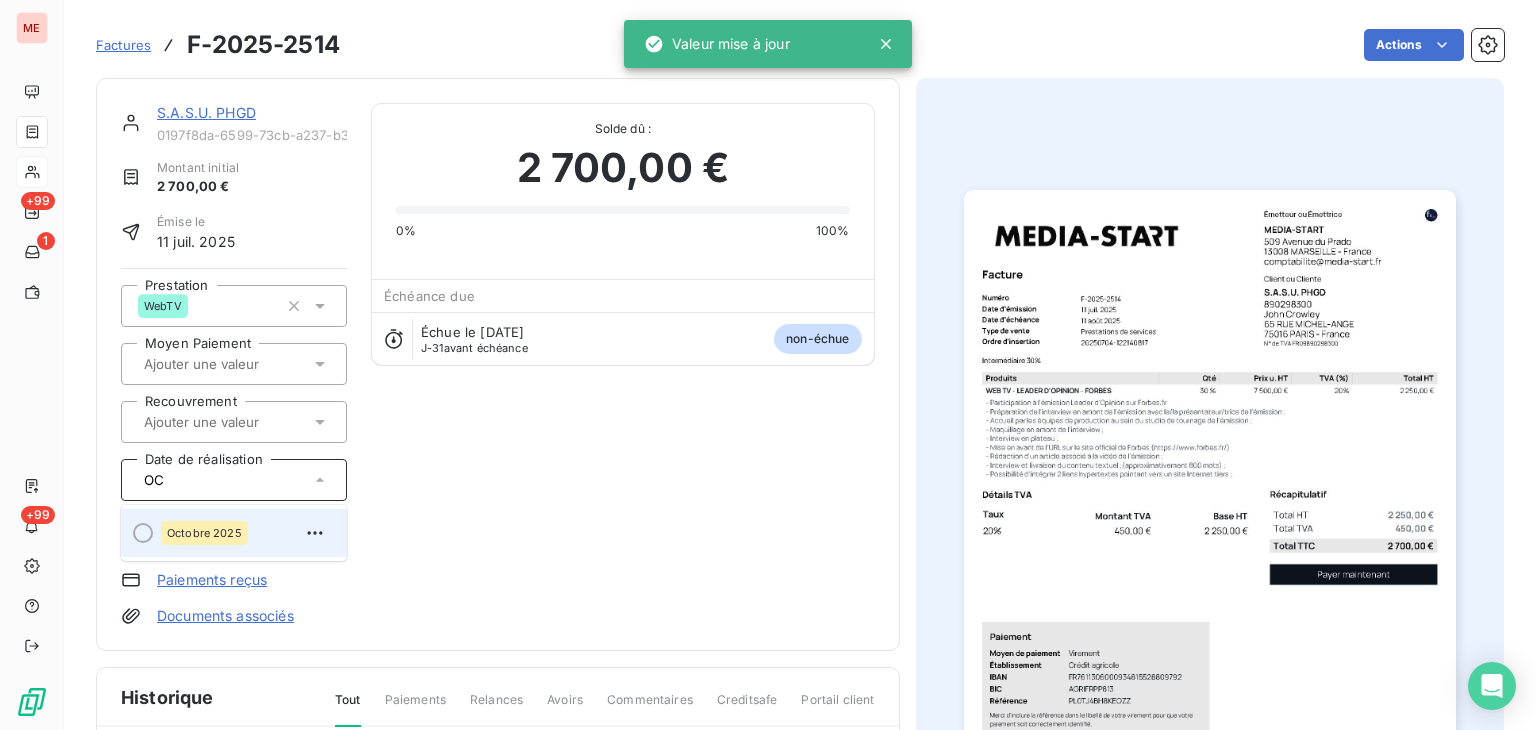 click on "Octobre 2025" at bounding box center [246, 533] 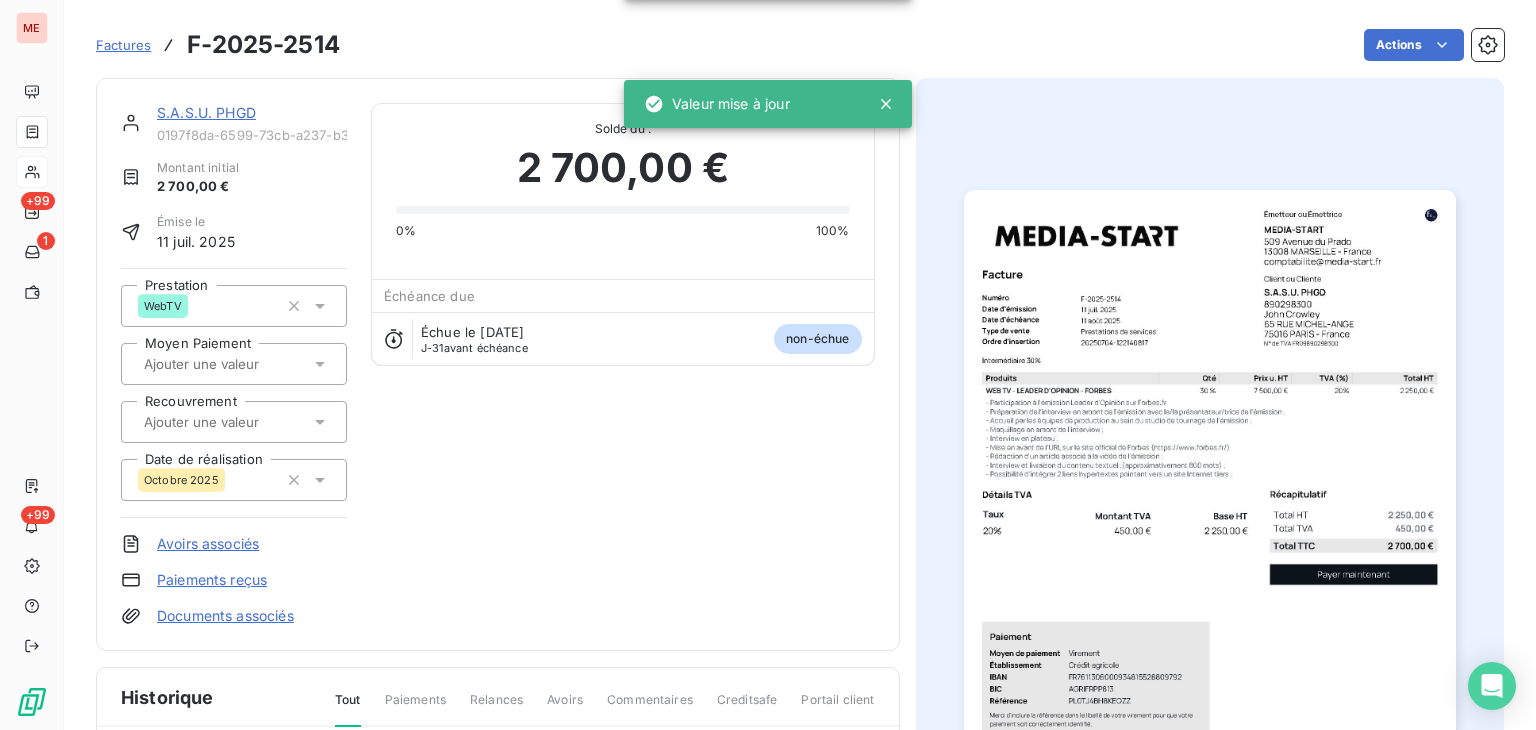 click on "S.A.S.U. PHGD 0197f8da-6599-73cb-a237-b399f2e73316 Montant initial 2 700,00 € Émise le 11 juil. 2025 Prestation WebTV Moyen Paiement Recouvrement Date de réalisation Octobre 2025 Avoirs associés Paiements reçus Documents associés Solde dû : 2 700,00 € 0% 100% Échéance due Échue le 11 août 2025 J-31  avant échéance non-échue" at bounding box center [498, 364] 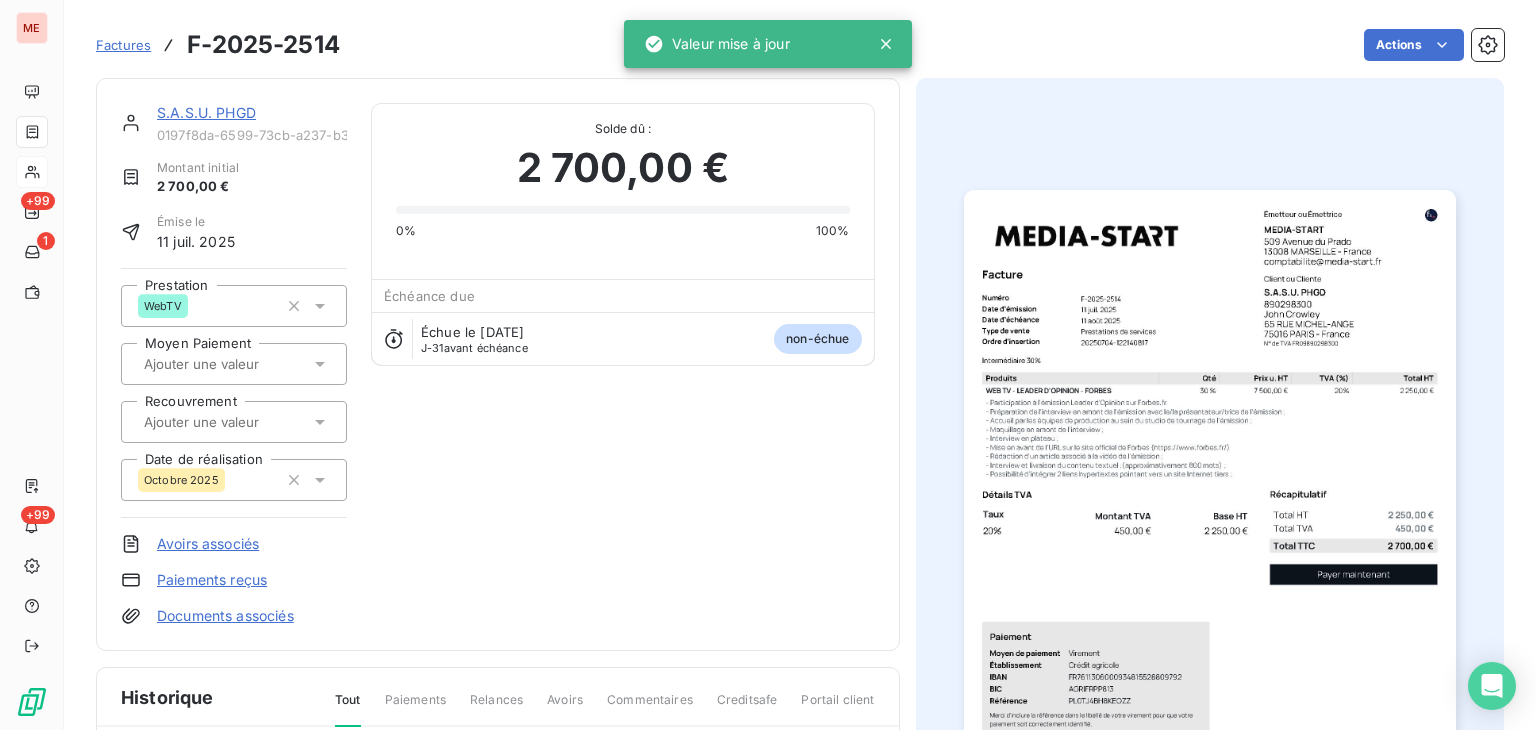 click on "S.A.S.U. PHGD 0197f8da-6599-73cb-a237-b399f2e73316 Montant initial 2 700,00 € Émise le 11 juil. 2025 Prestation WebTV Moyen Paiement Recouvrement Date de réalisation Octobre 2025 Avoirs associés Paiements reçus Documents associés Solde dû : 2 700,00 € 0% 100% Échéance due Échue le 11 août 2025 J-31  avant échéance non-échue" at bounding box center (498, 364) 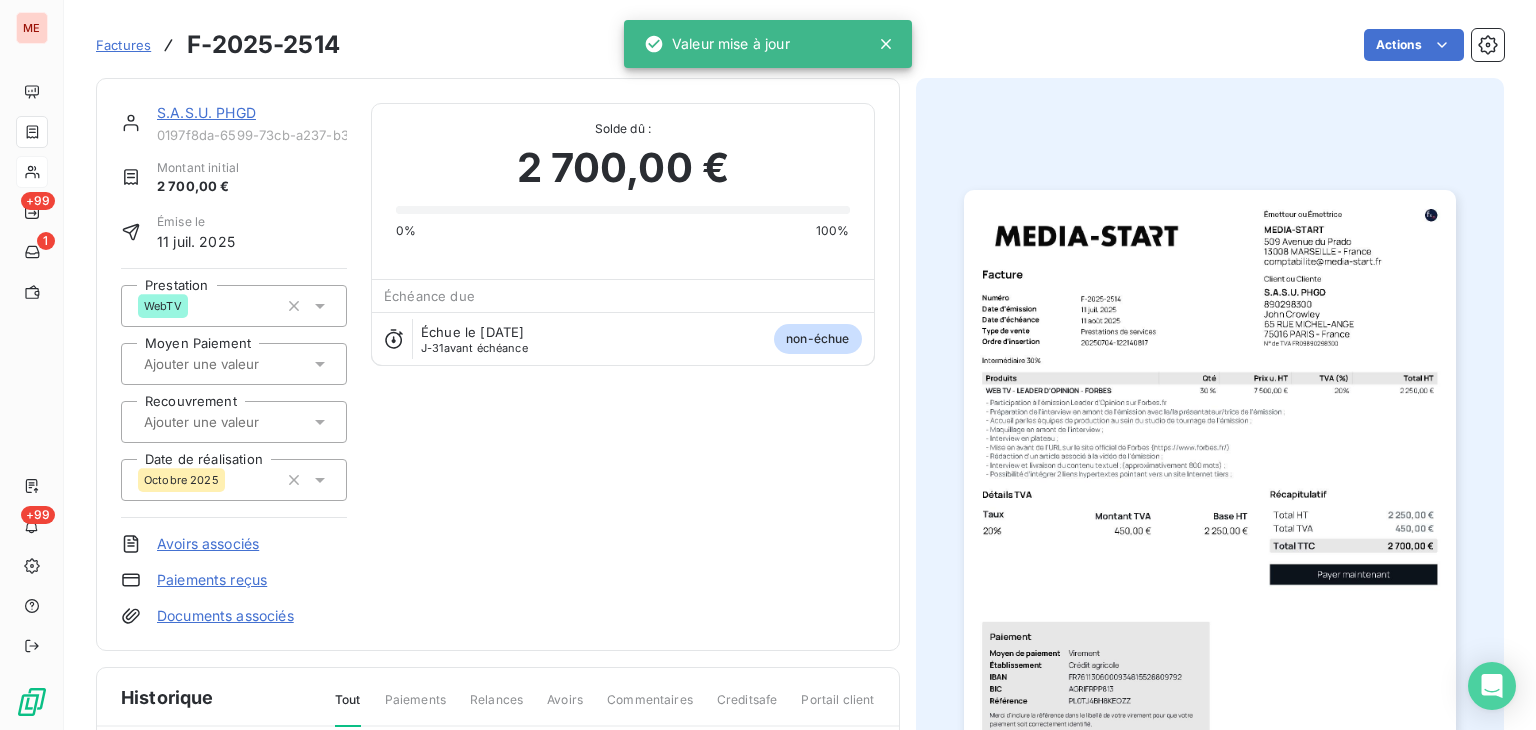 click on "S.A.S.U. PHGD" at bounding box center (206, 112) 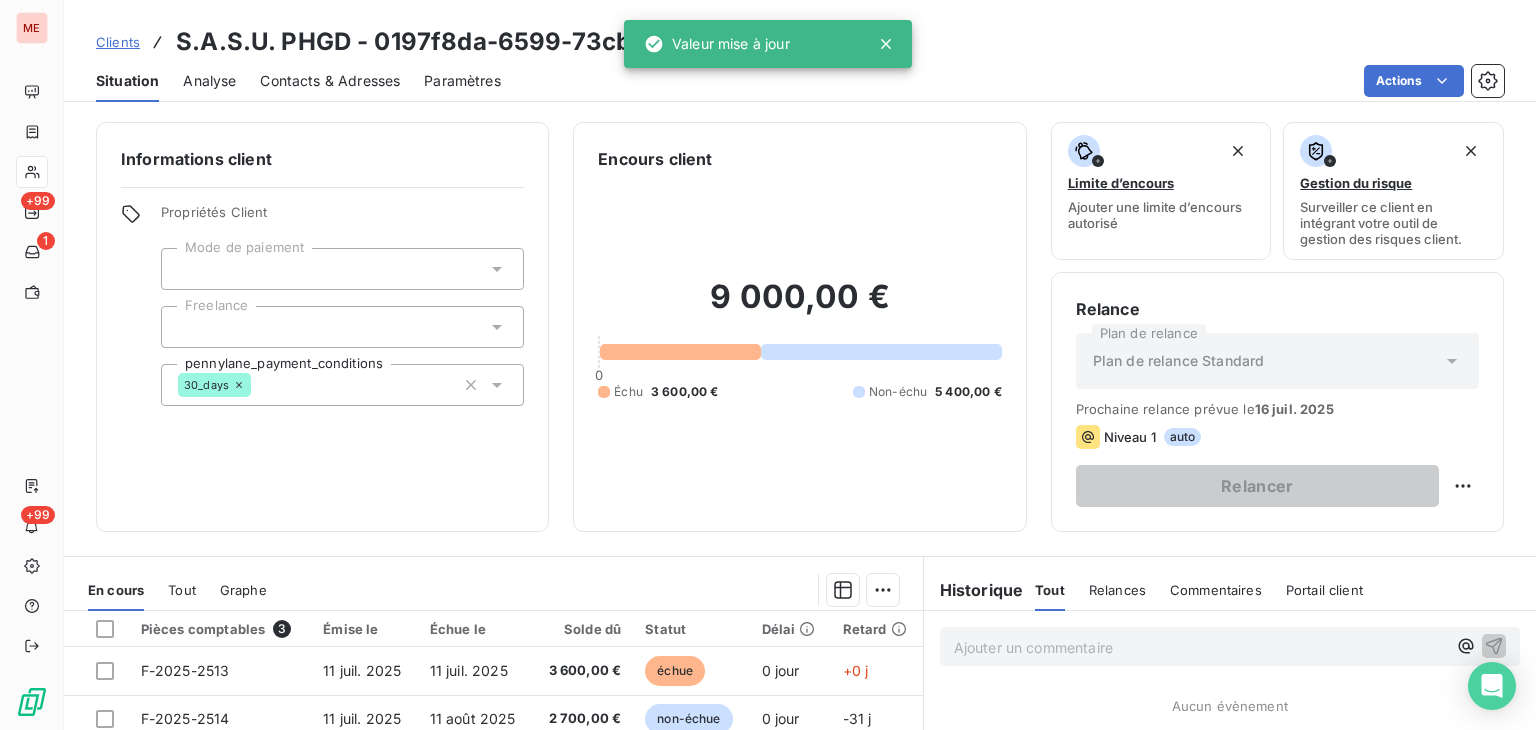 scroll, scrollTop: 325, scrollLeft: 0, axis: vertical 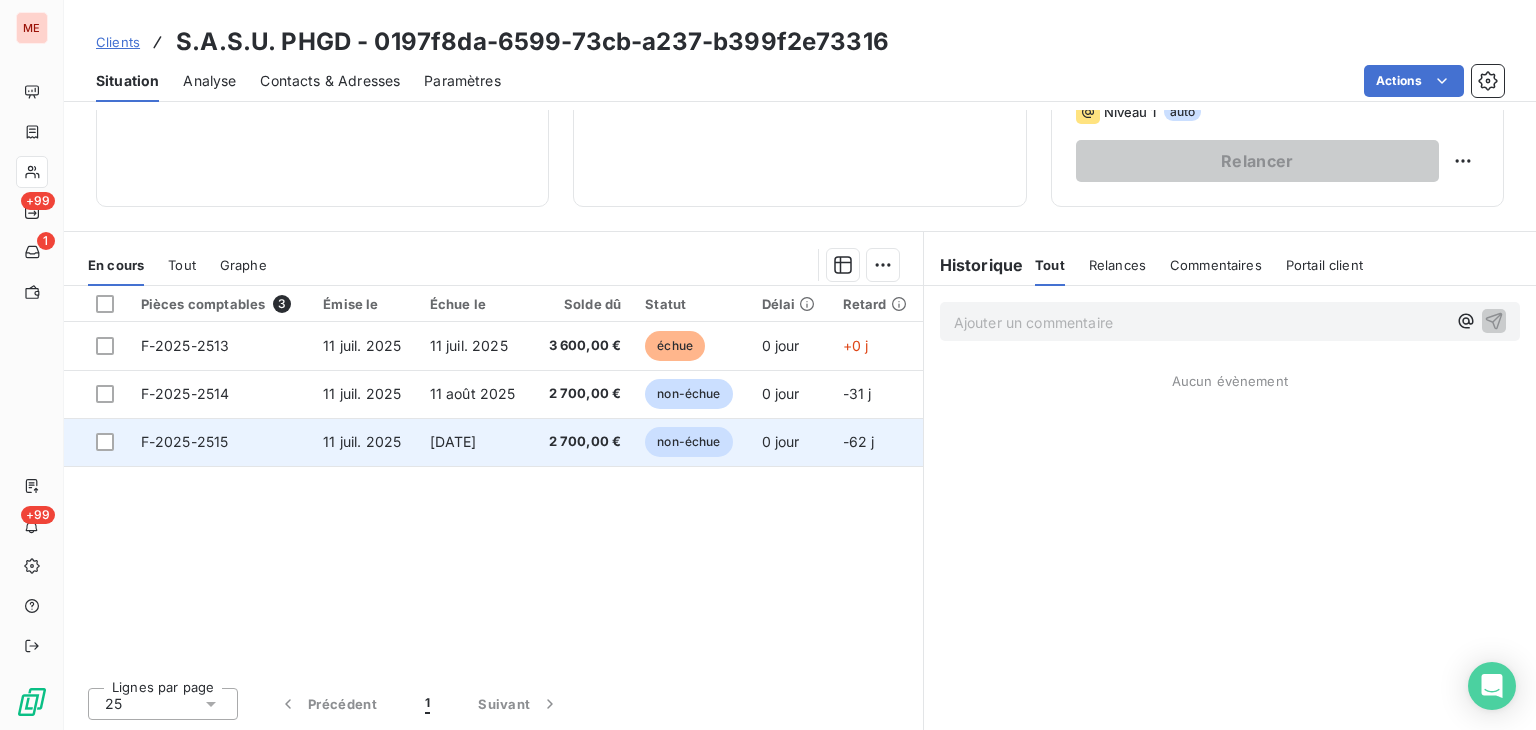 click on "2 700,00 €" at bounding box center [582, 442] 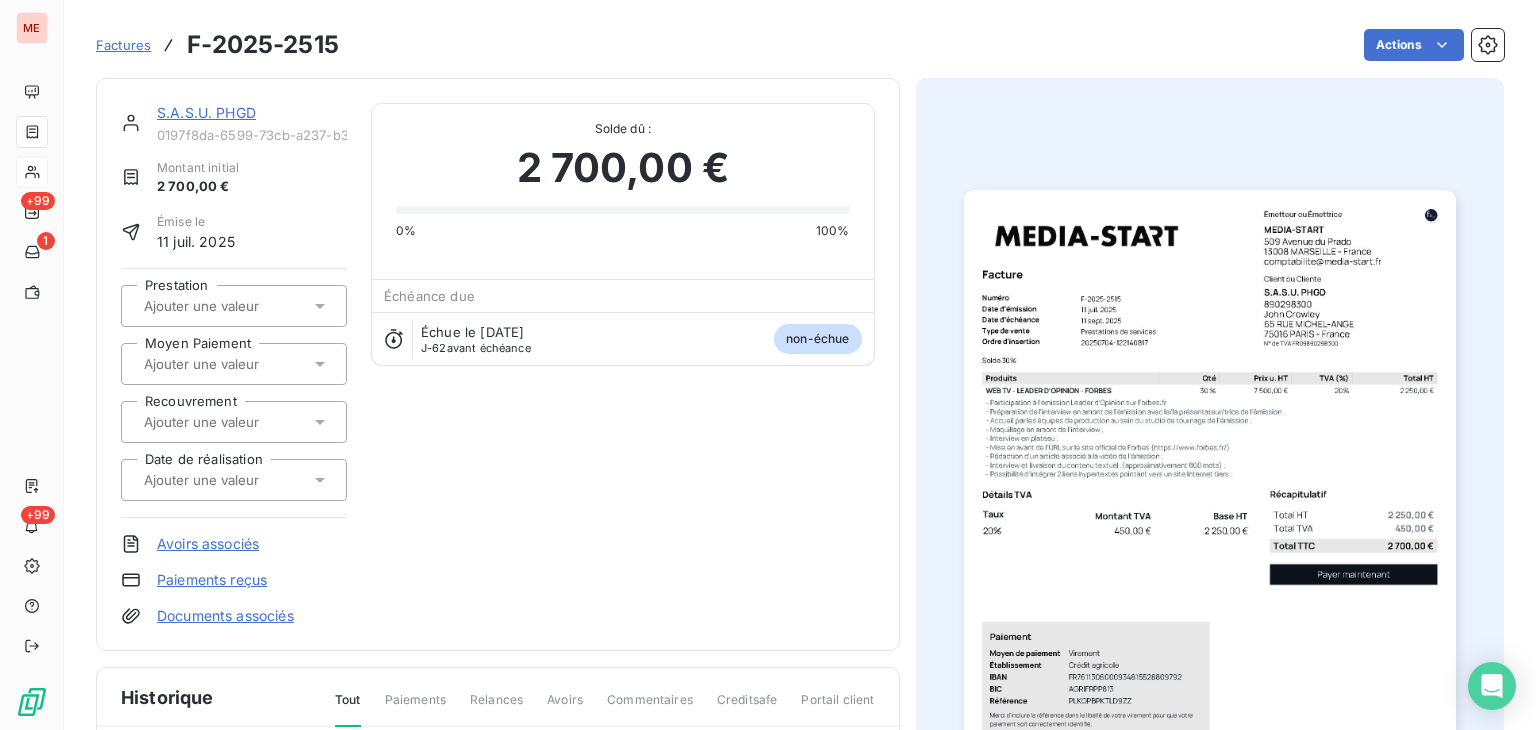 click at bounding box center (234, 306) 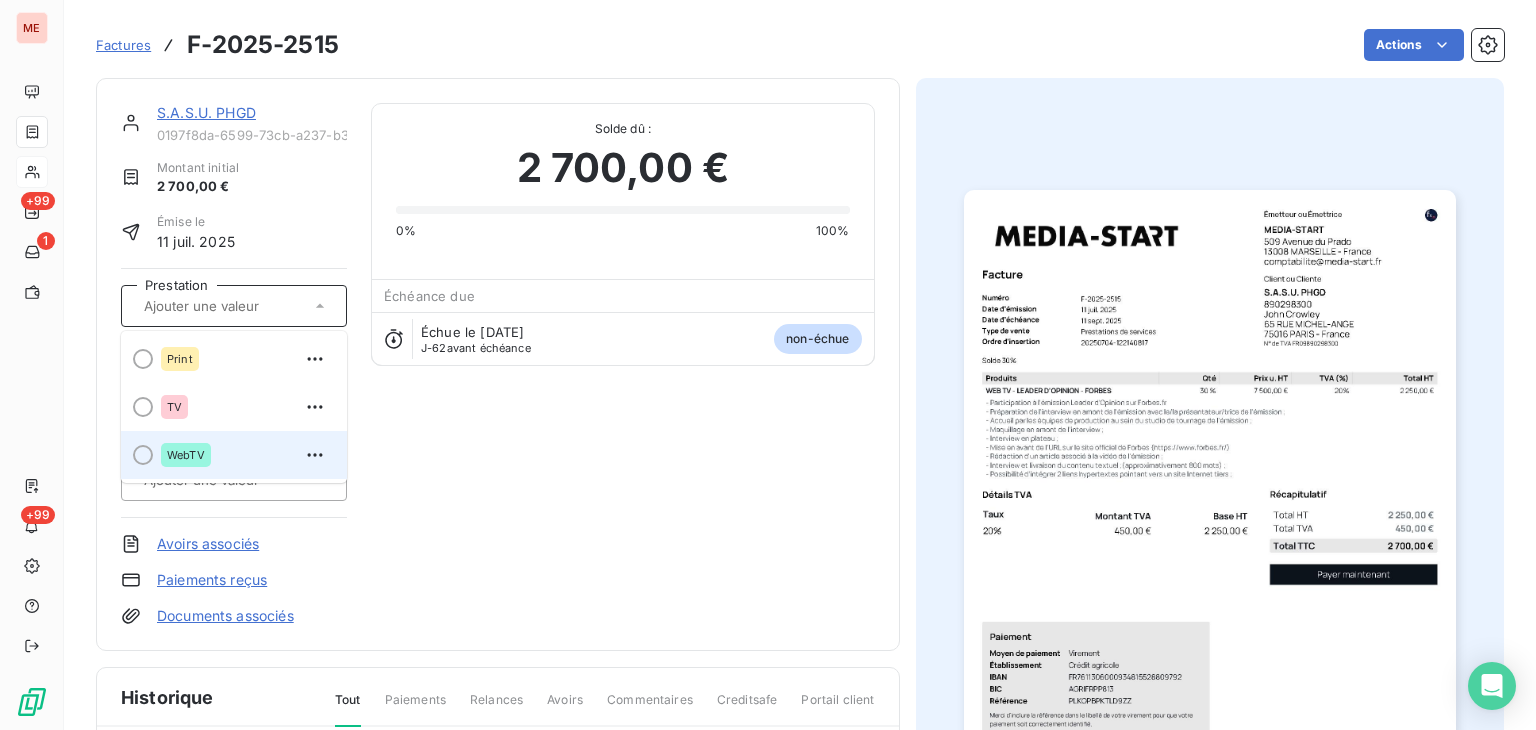 click on "WebTV" at bounding box center (246, 455) 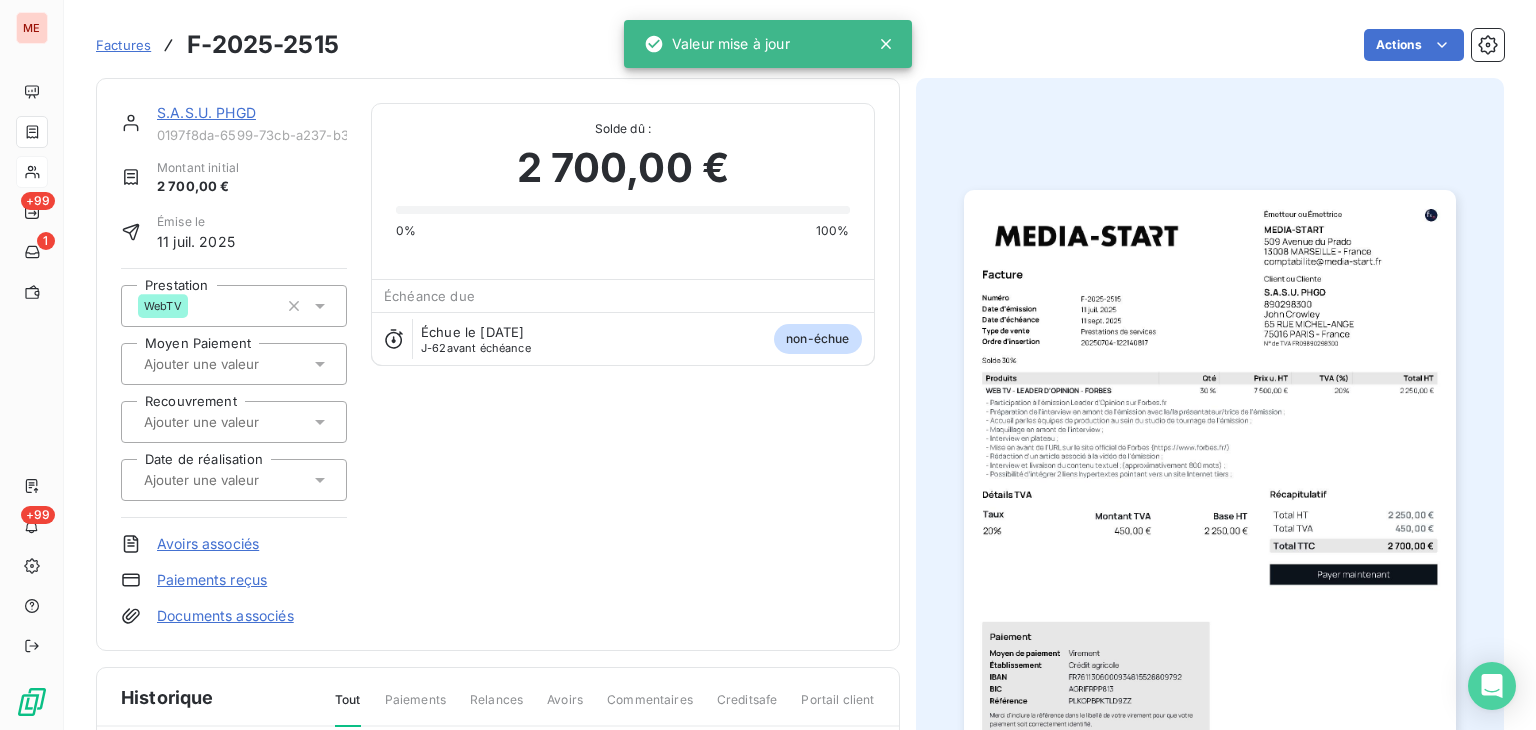 click at bounding box center [234, 480] 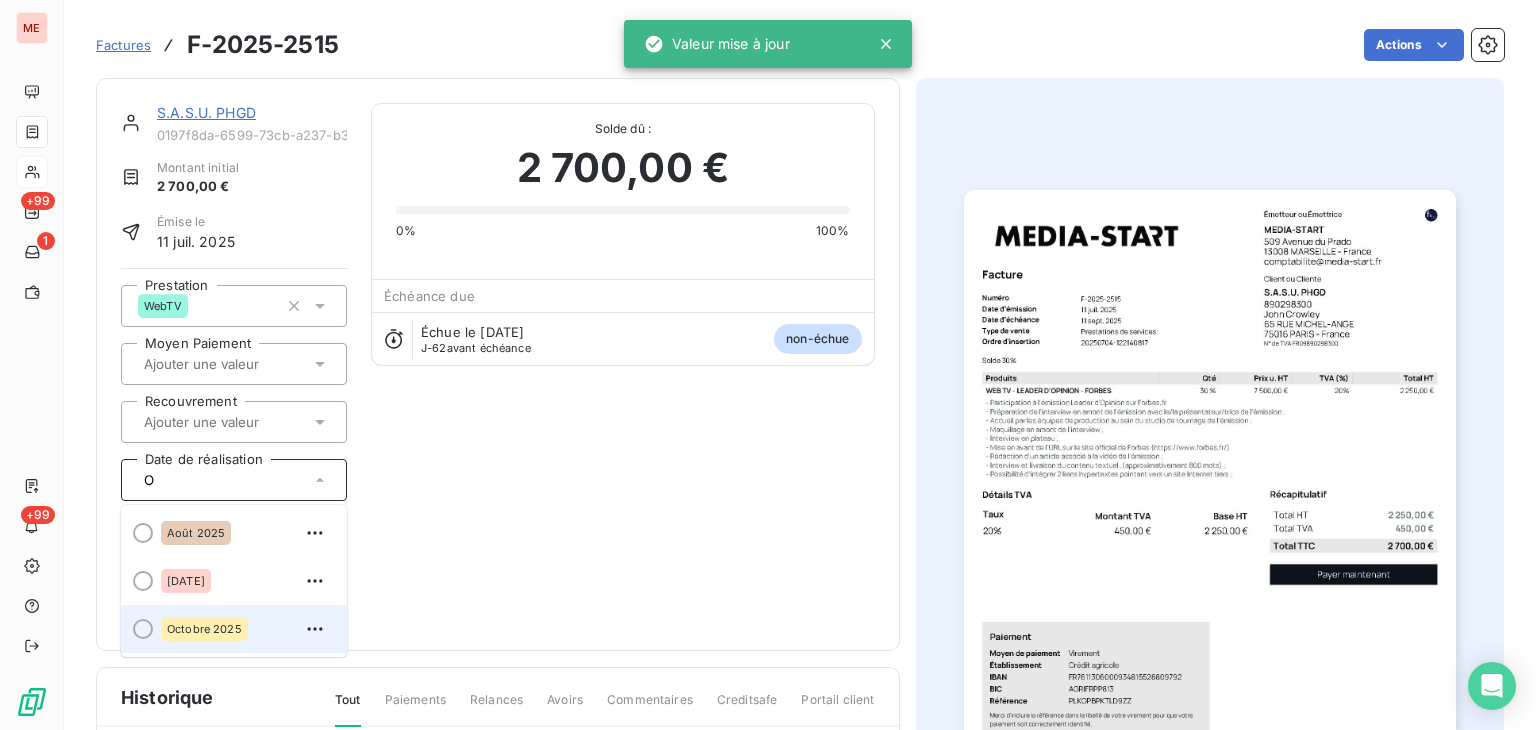 type on "O" 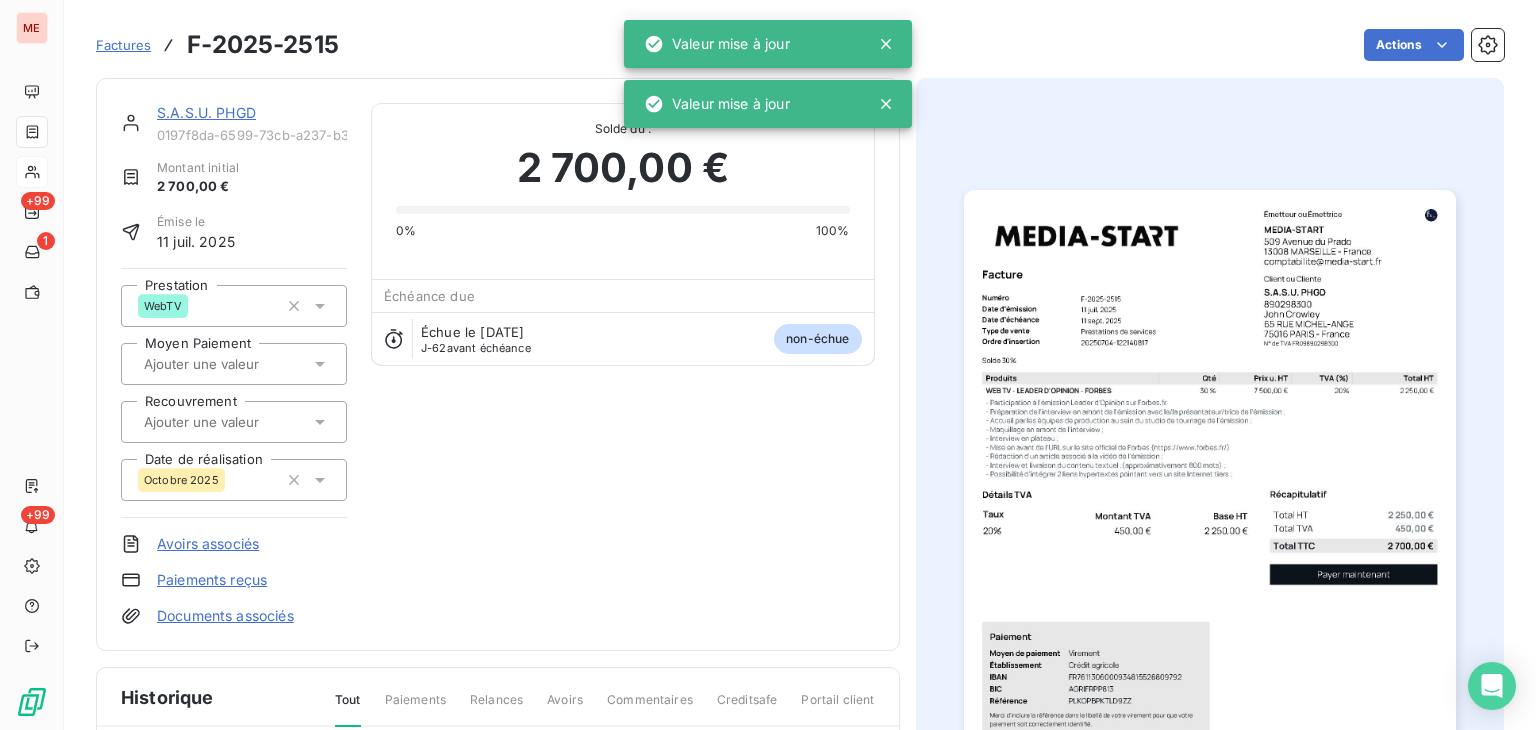click on "S.A.S.U. PHGD" at bounding box center (206, 112) 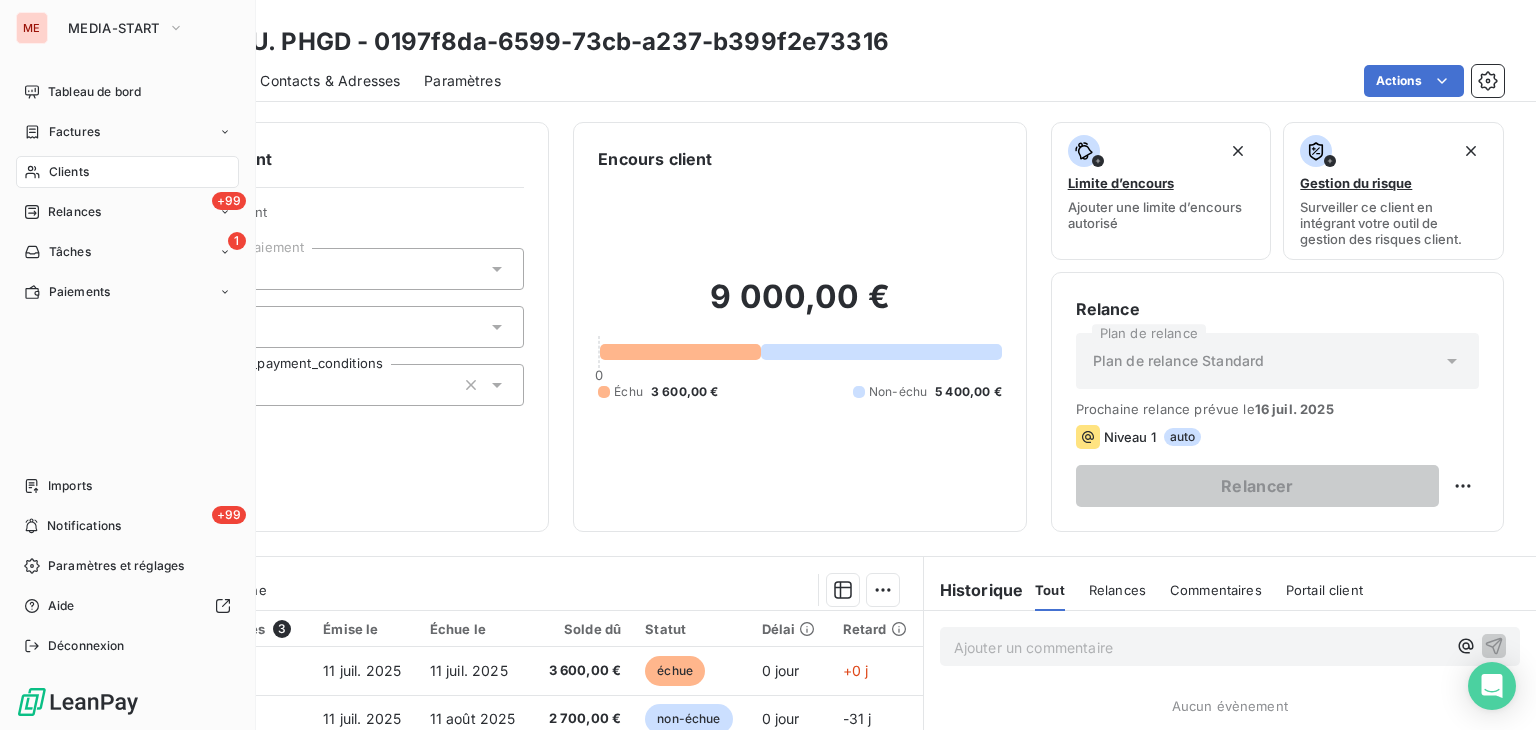 click on "Clients" at bounding box center [69, 172] 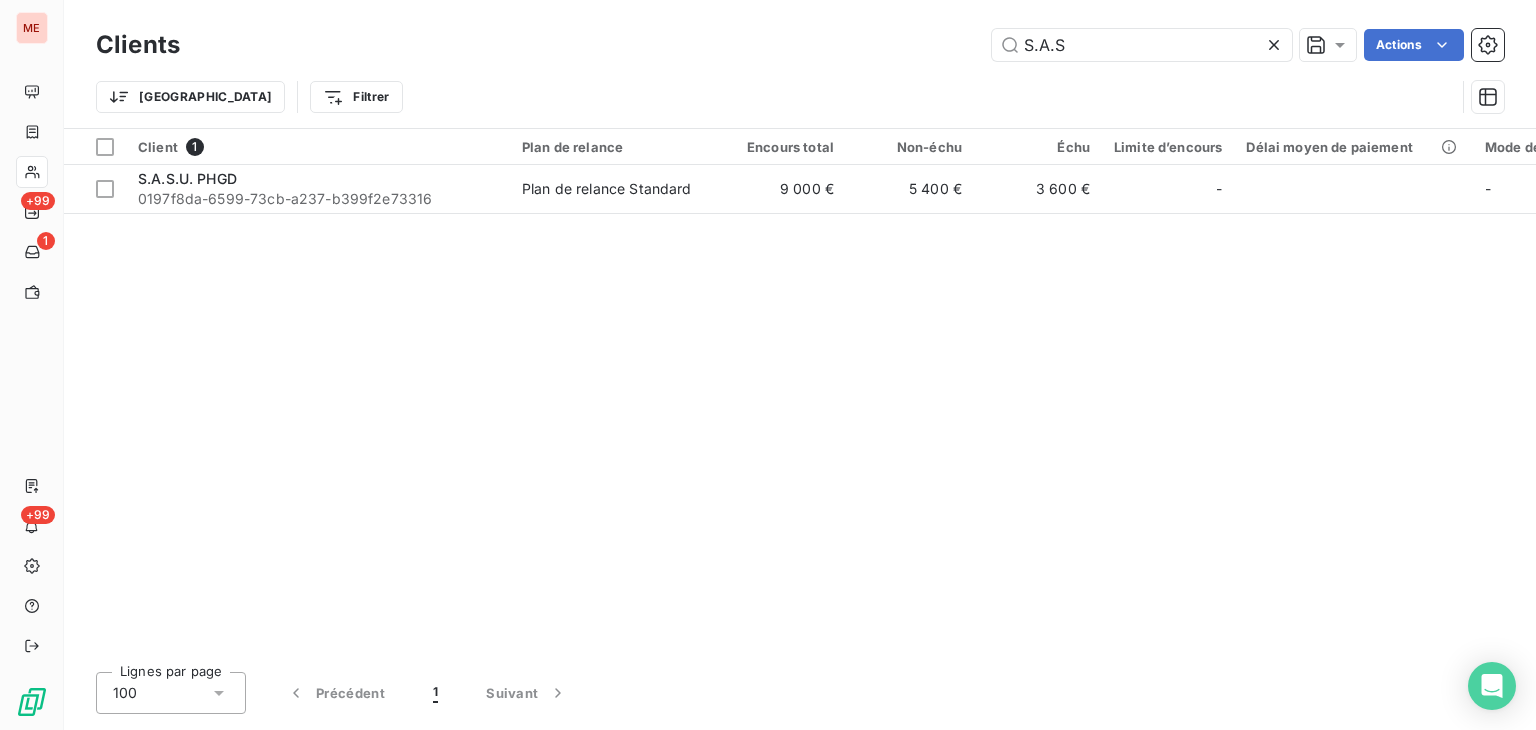 drag, startPoint x: 1092, startPoint y: 46, endPoint x: 845, endPoint y: 25, distance: 247.8911 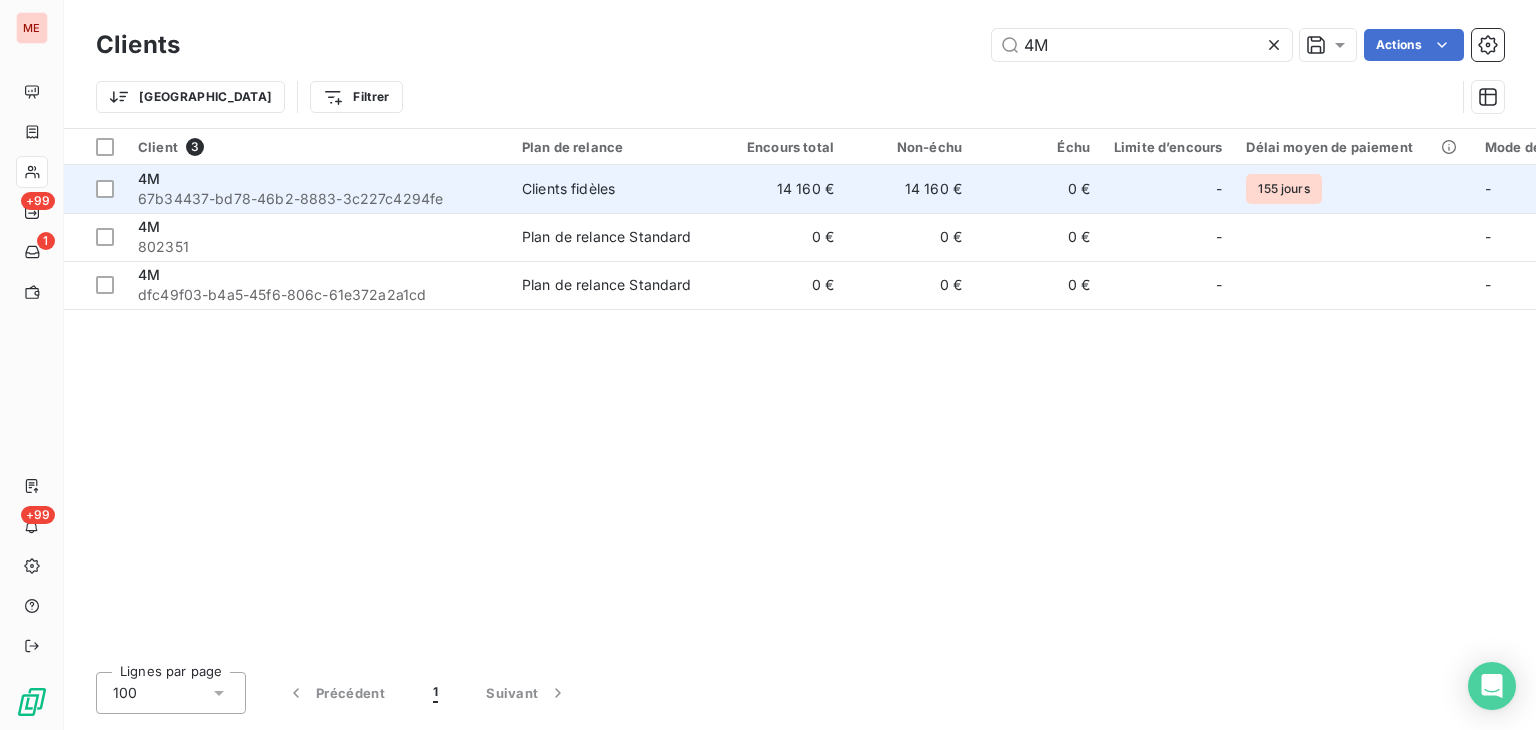 type on "4M" 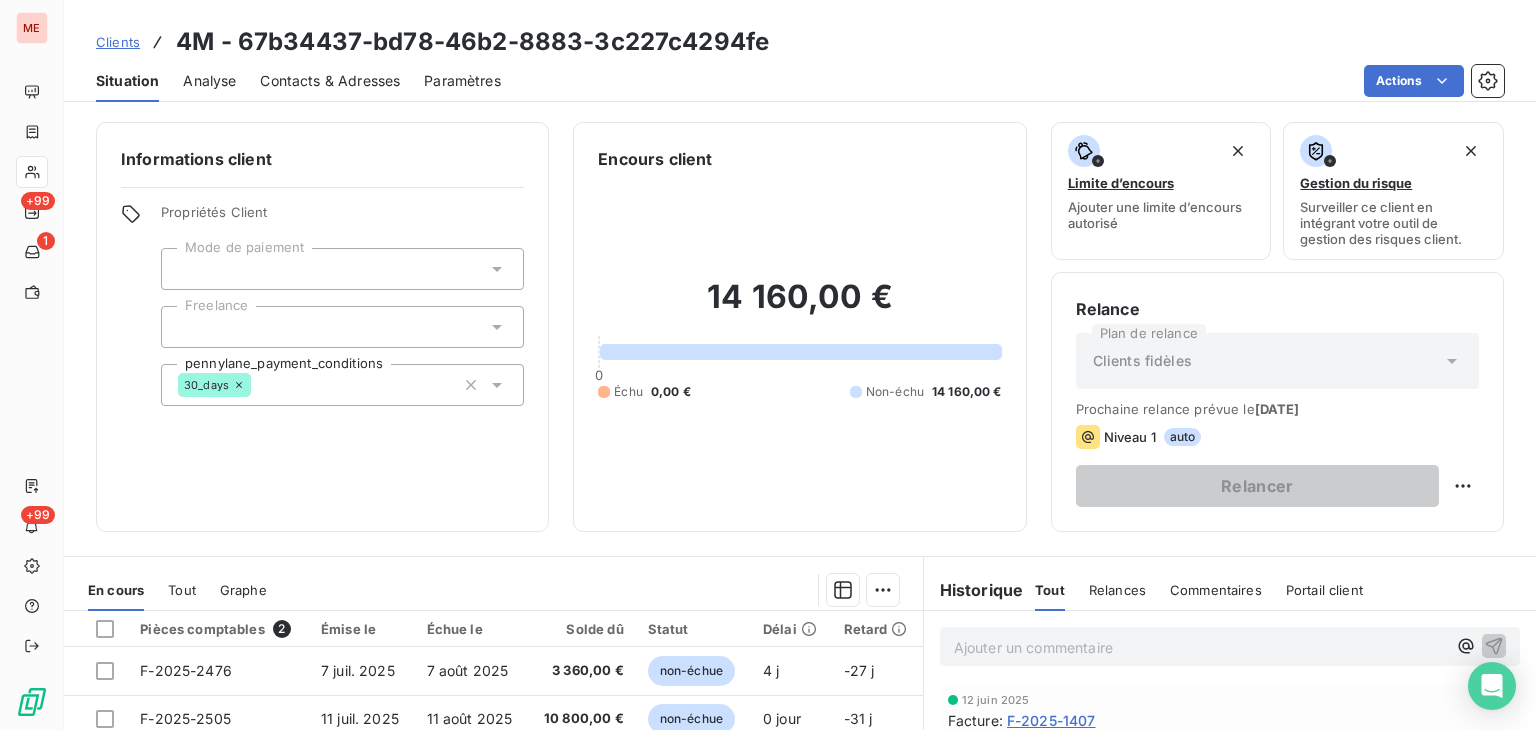 scroll, scrollTop: 325, scrollLeft: 0, axis: vertical 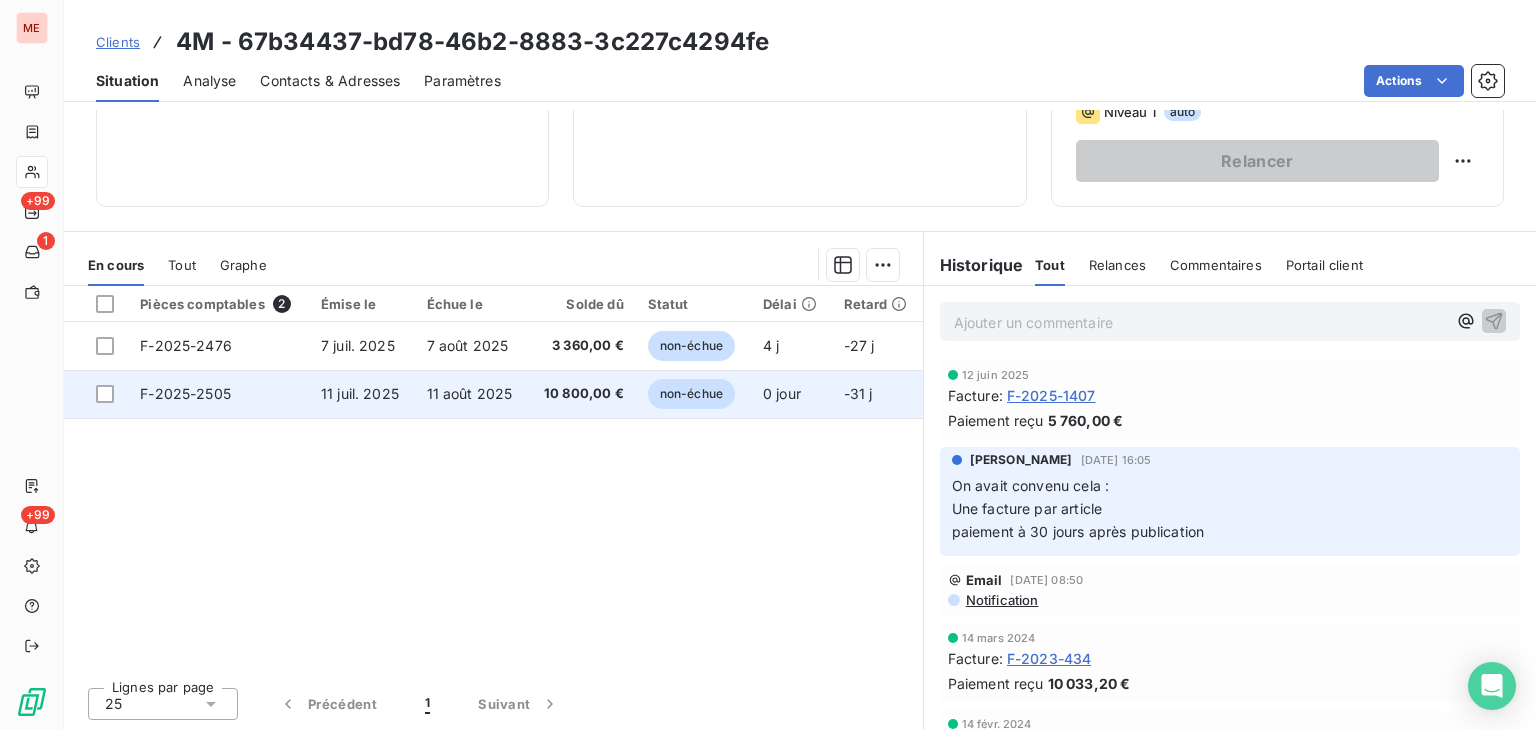 click on "10 800,00 €" at bounding box center [581, 394] 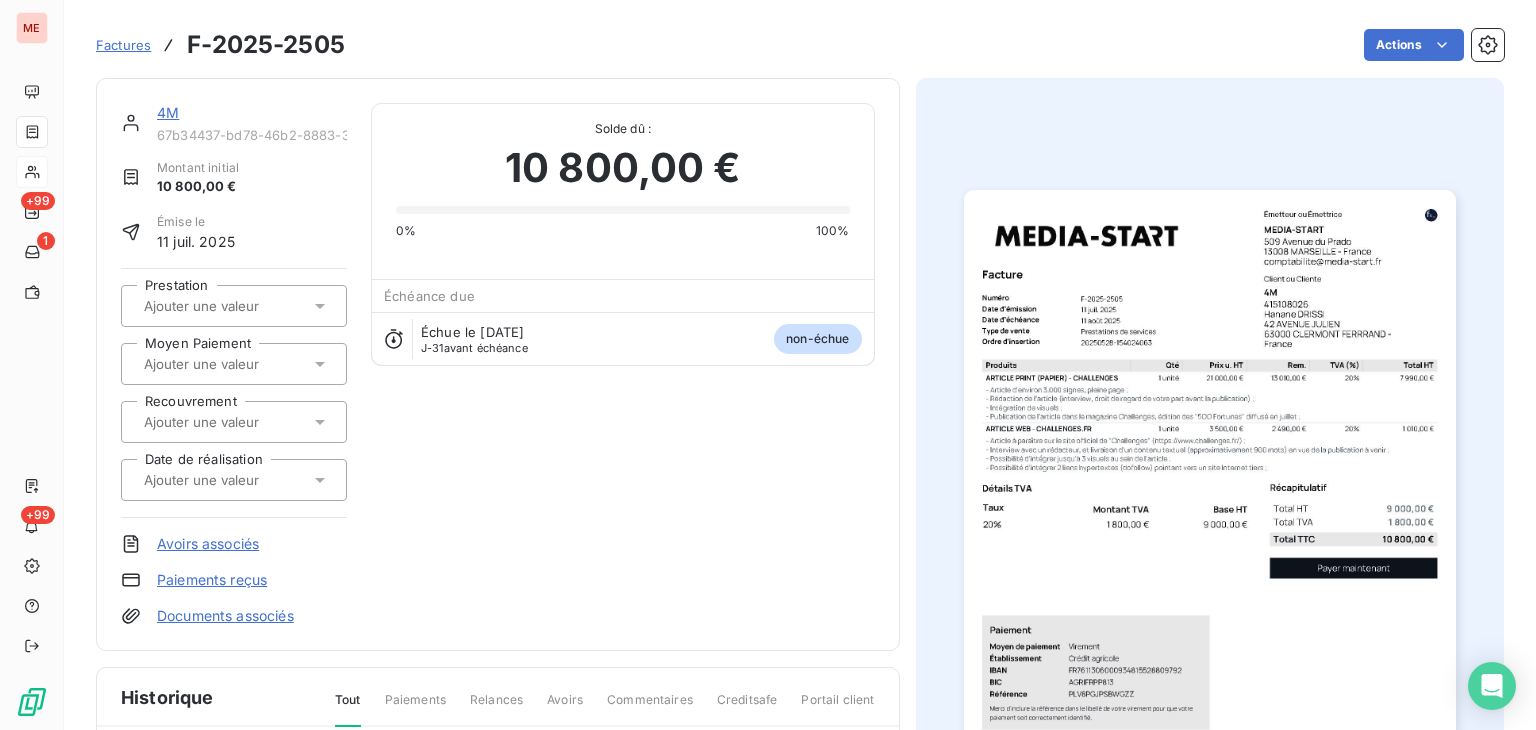 click at bounding box center [242, 306] 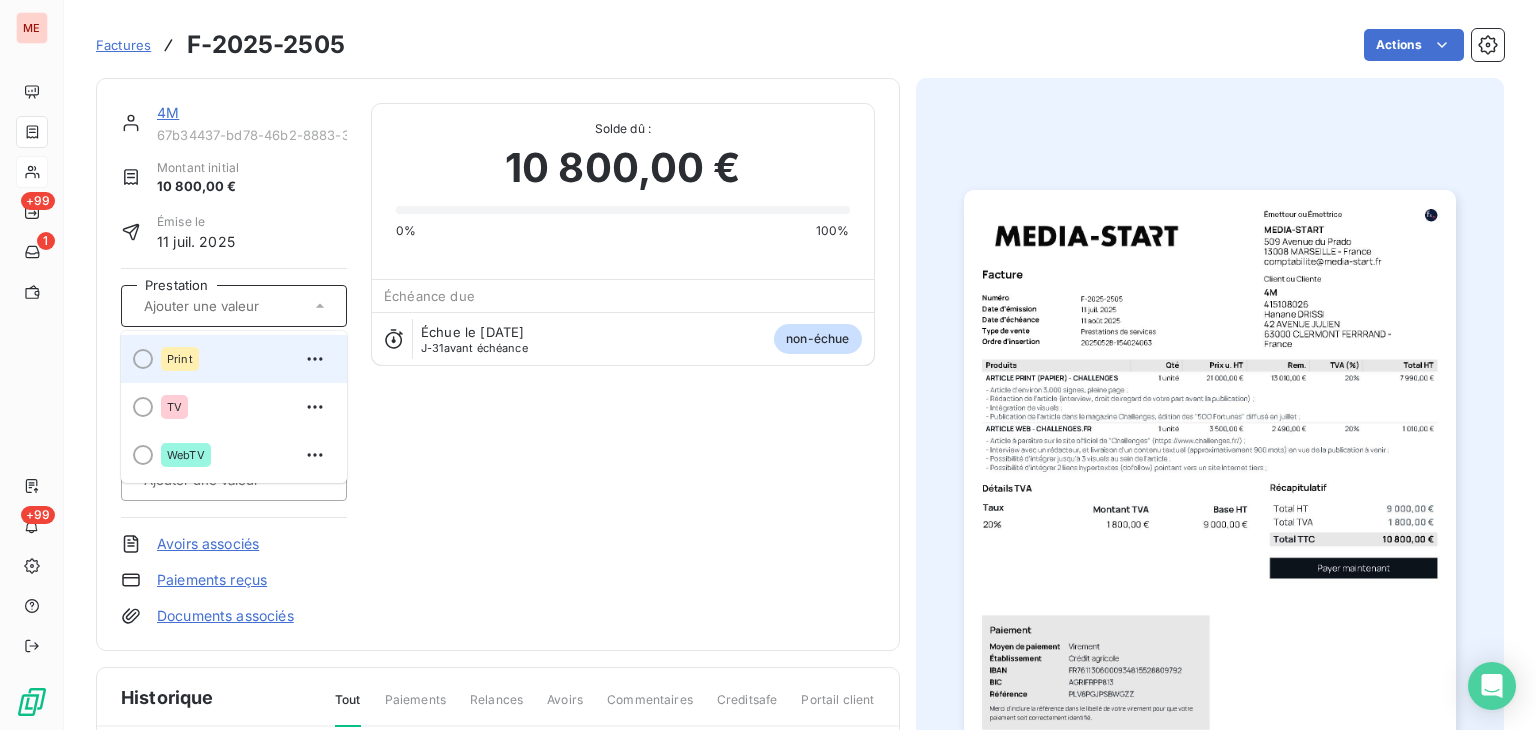 click on "Print" at bounding box center (246, 359) 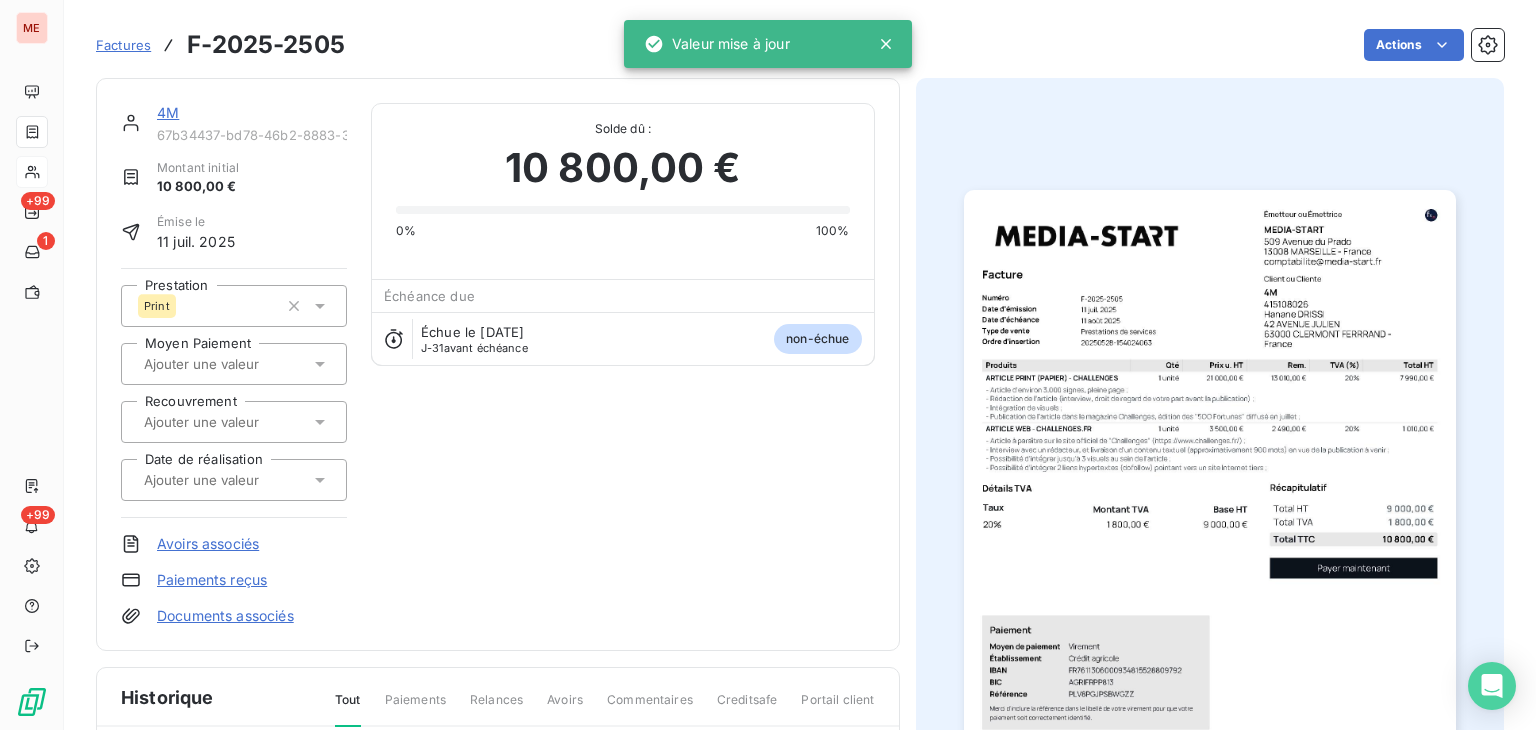 click at bounding box center (242, 480) 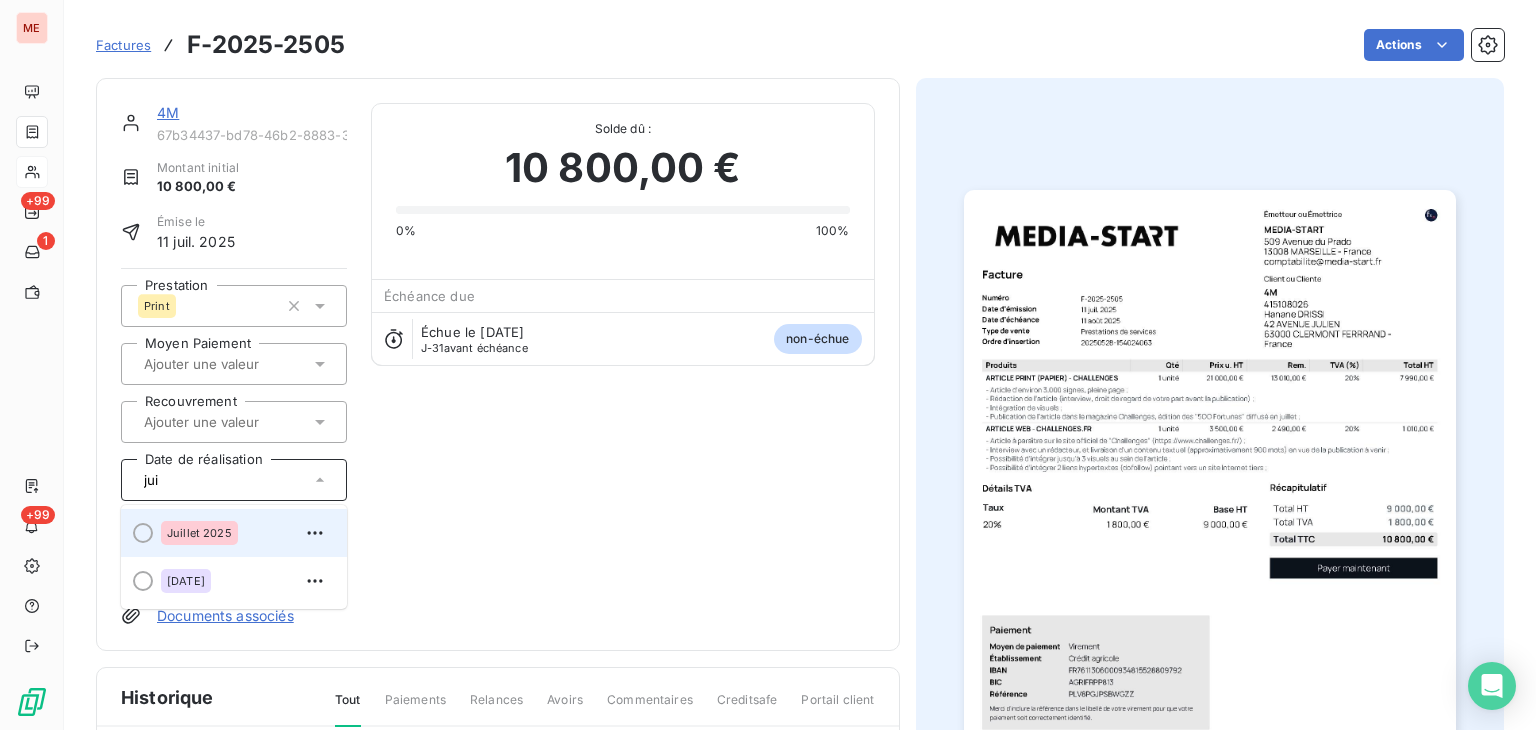 type on "jui" 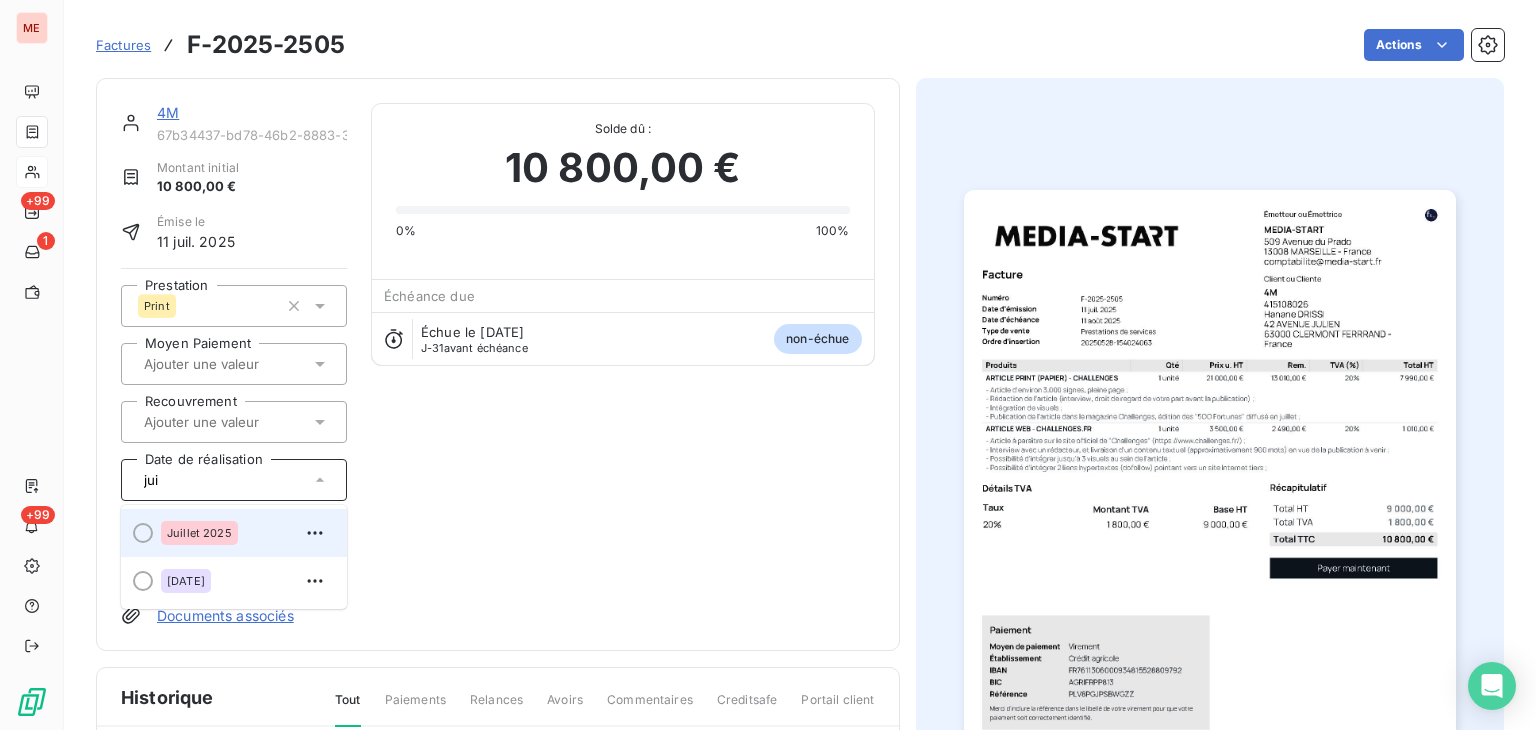click on "Juillet 2025" at bounding box center (246, 533) 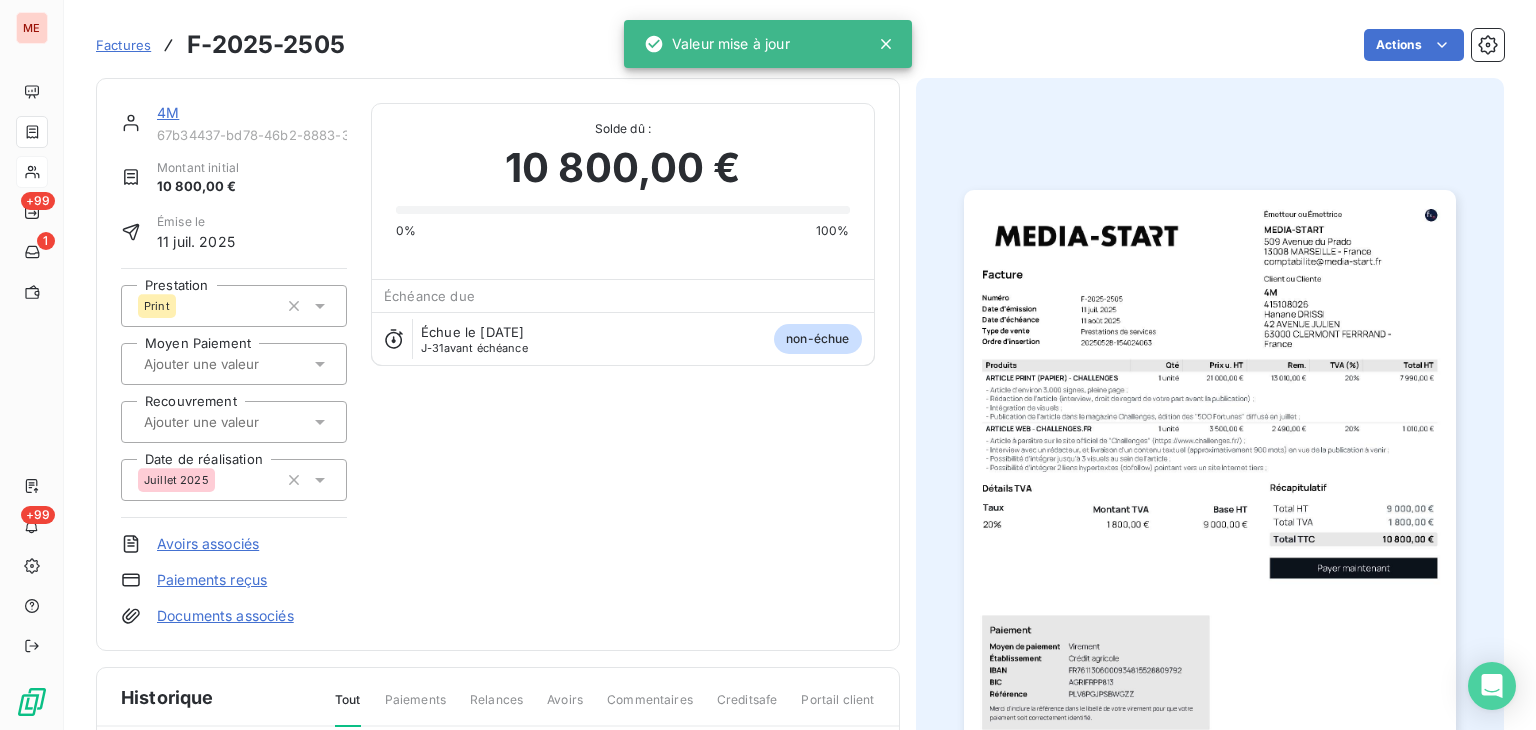 click on "Factures" at bounding box center (123, 45) 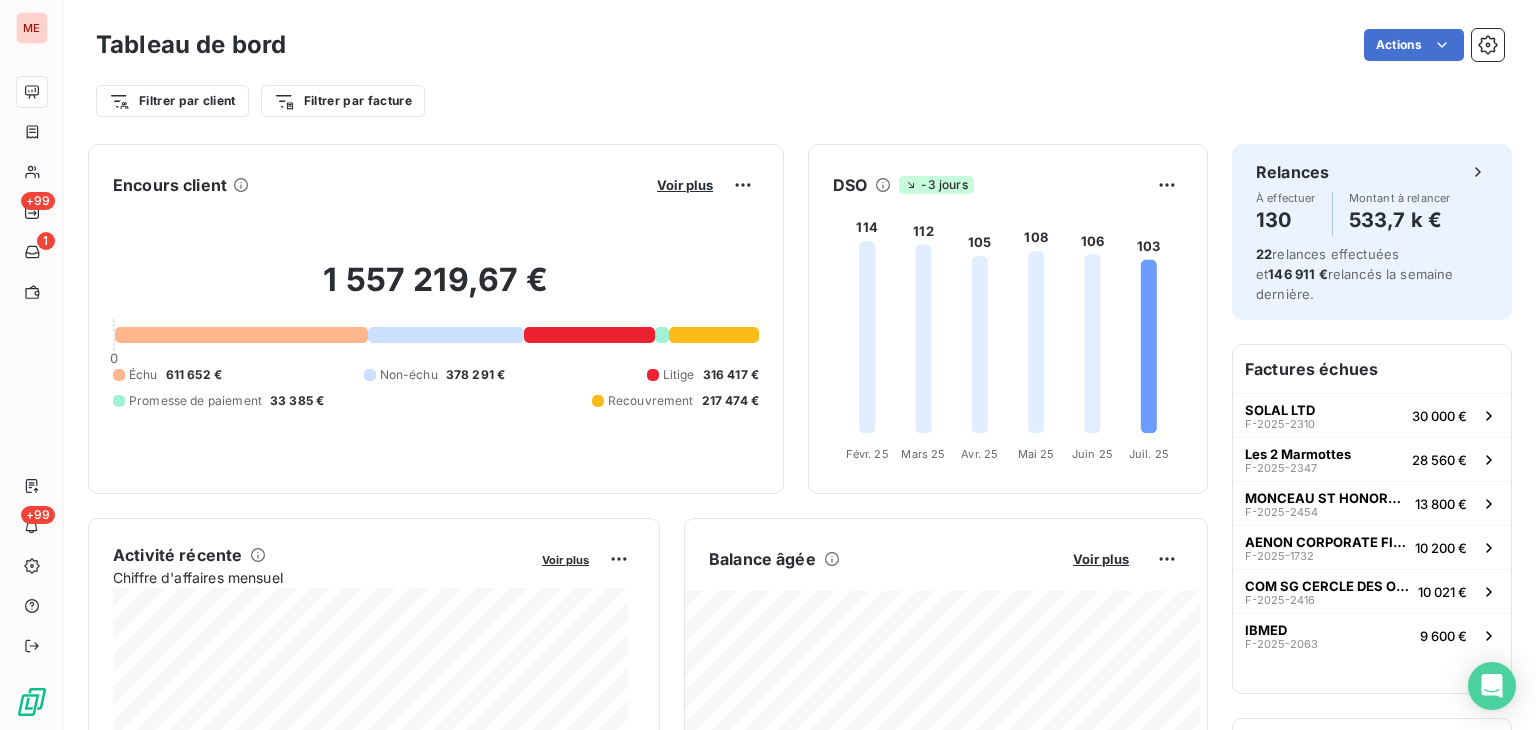 scroll, scrollTop: 0, scrollLeft: 0, axis: both 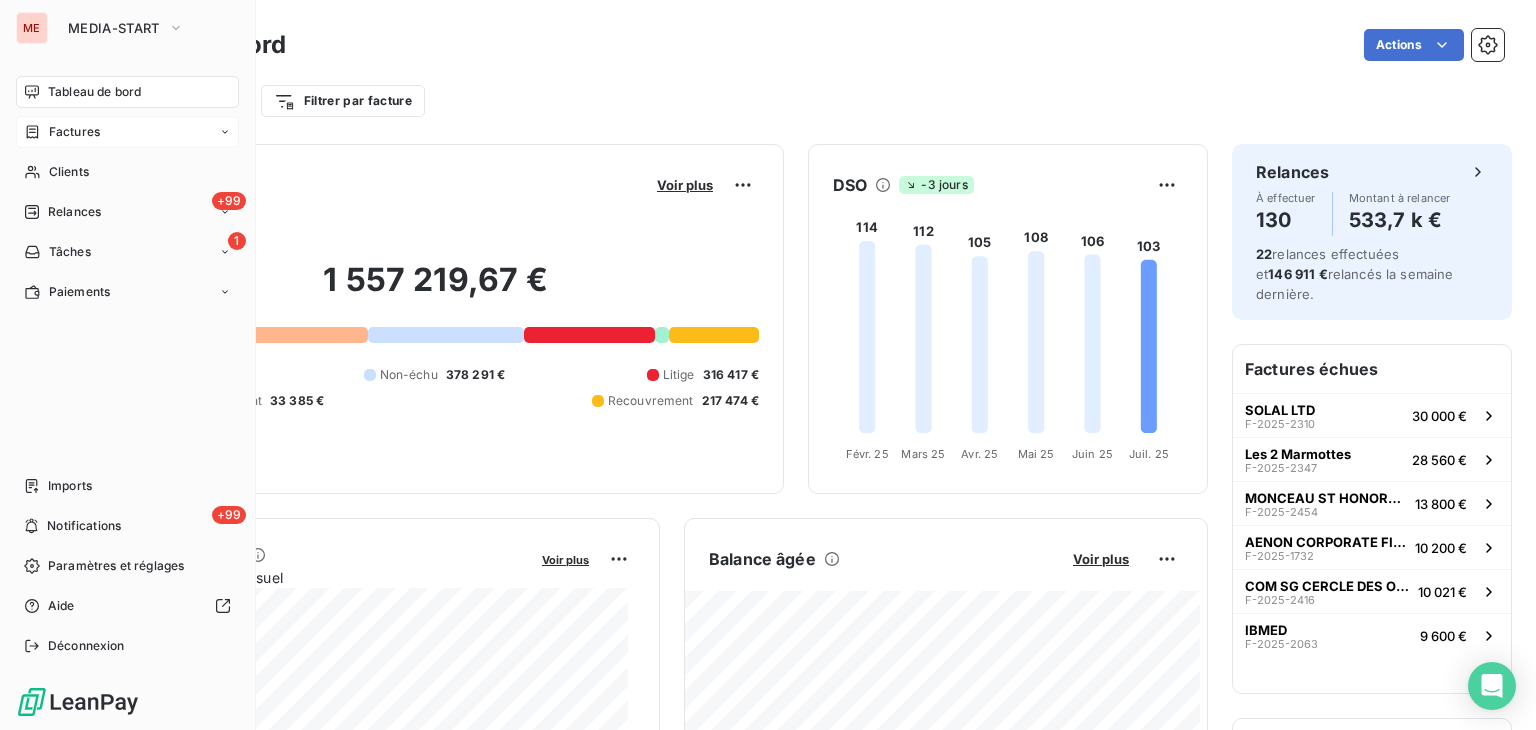 click 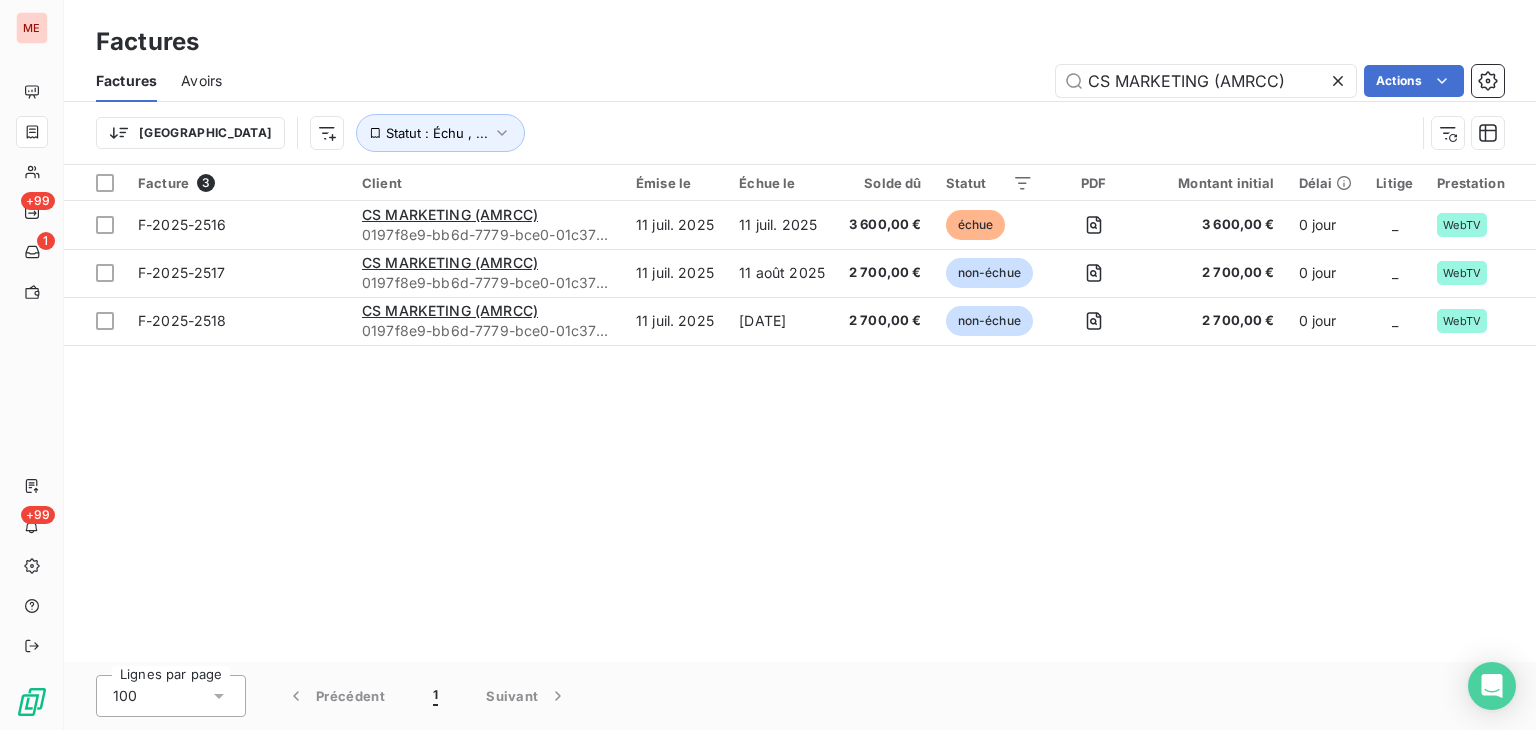 drag, startPoint x: 1296, startPoint y: 89, endPoint x: 883, endPoint y: 61, distance: 413.94806 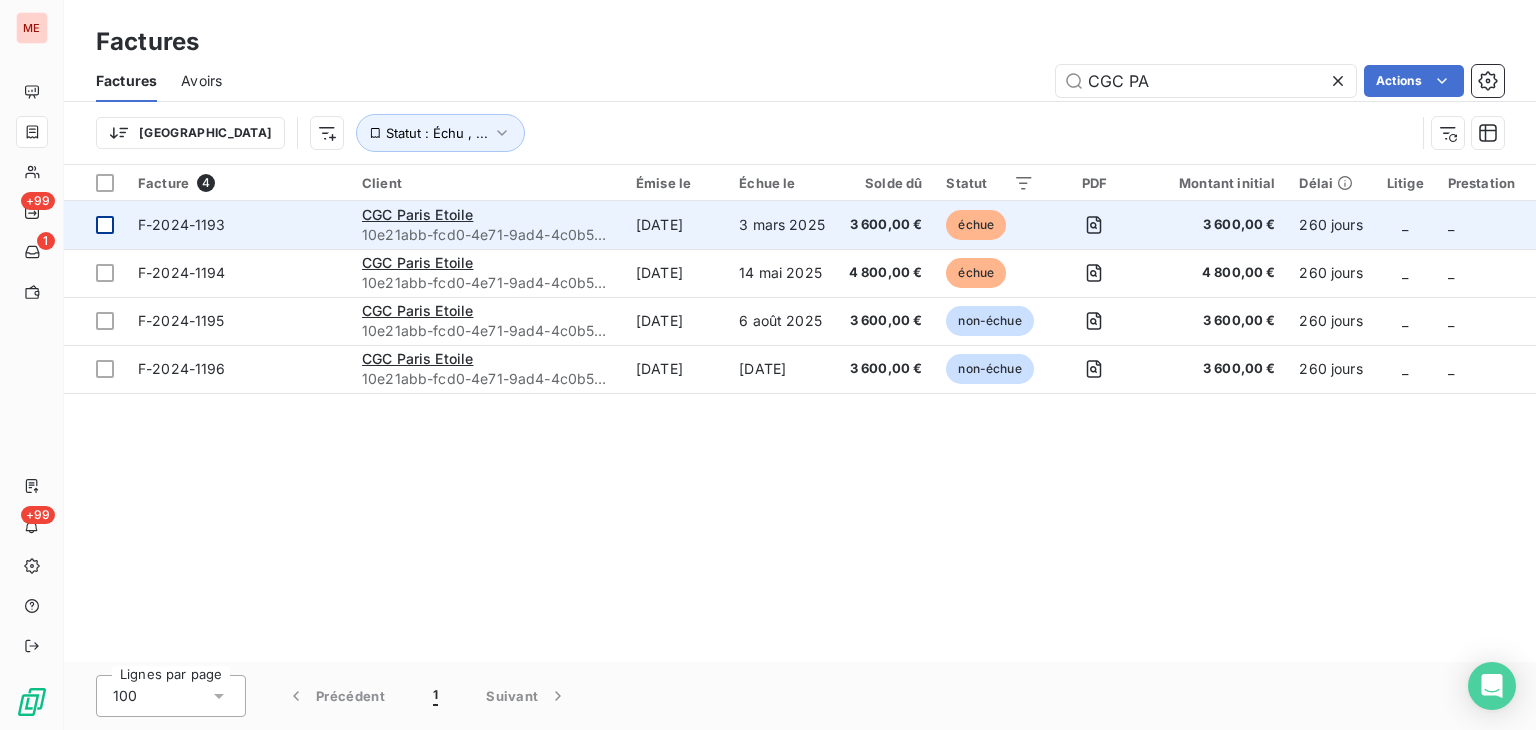 type on "CGC PA" 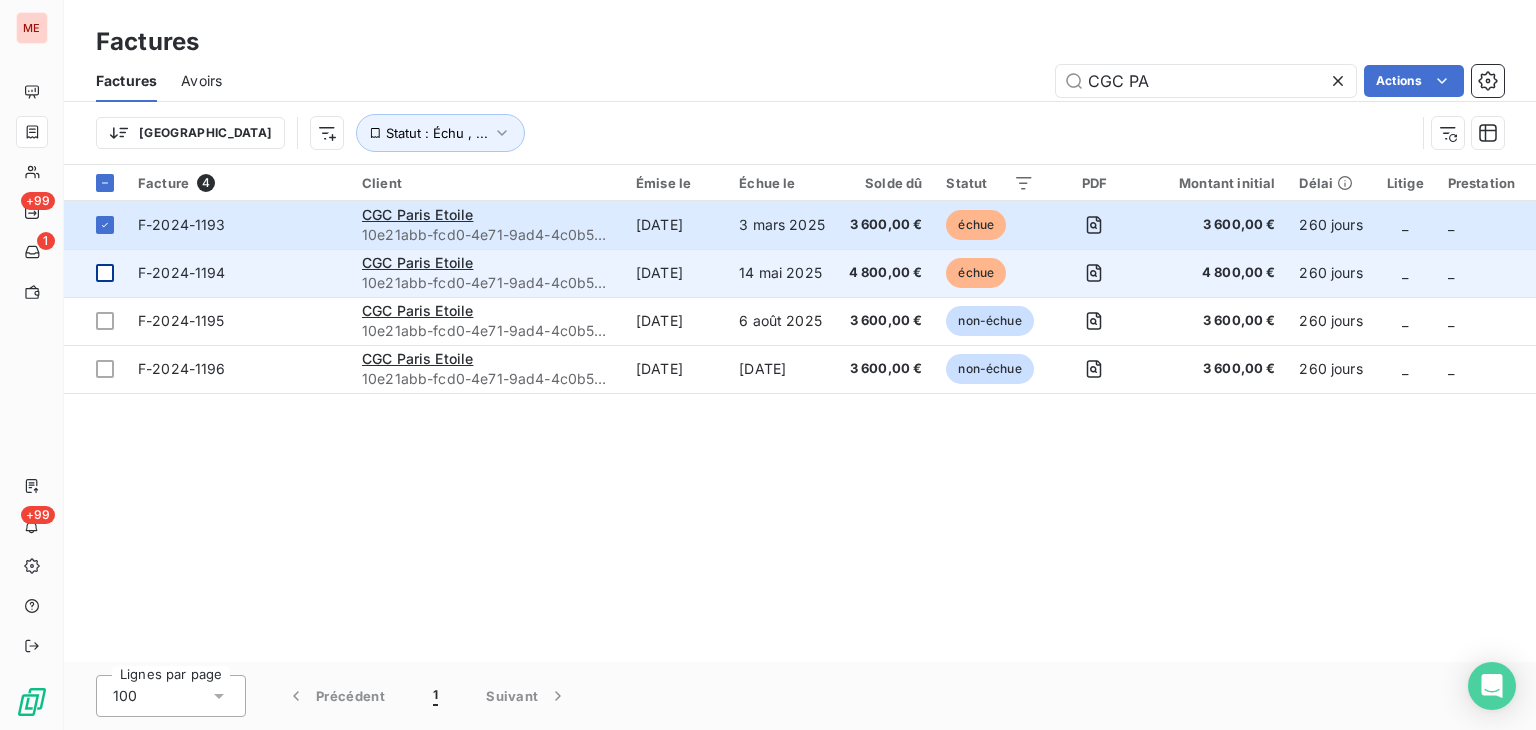 click at bounding box center [105, 273] 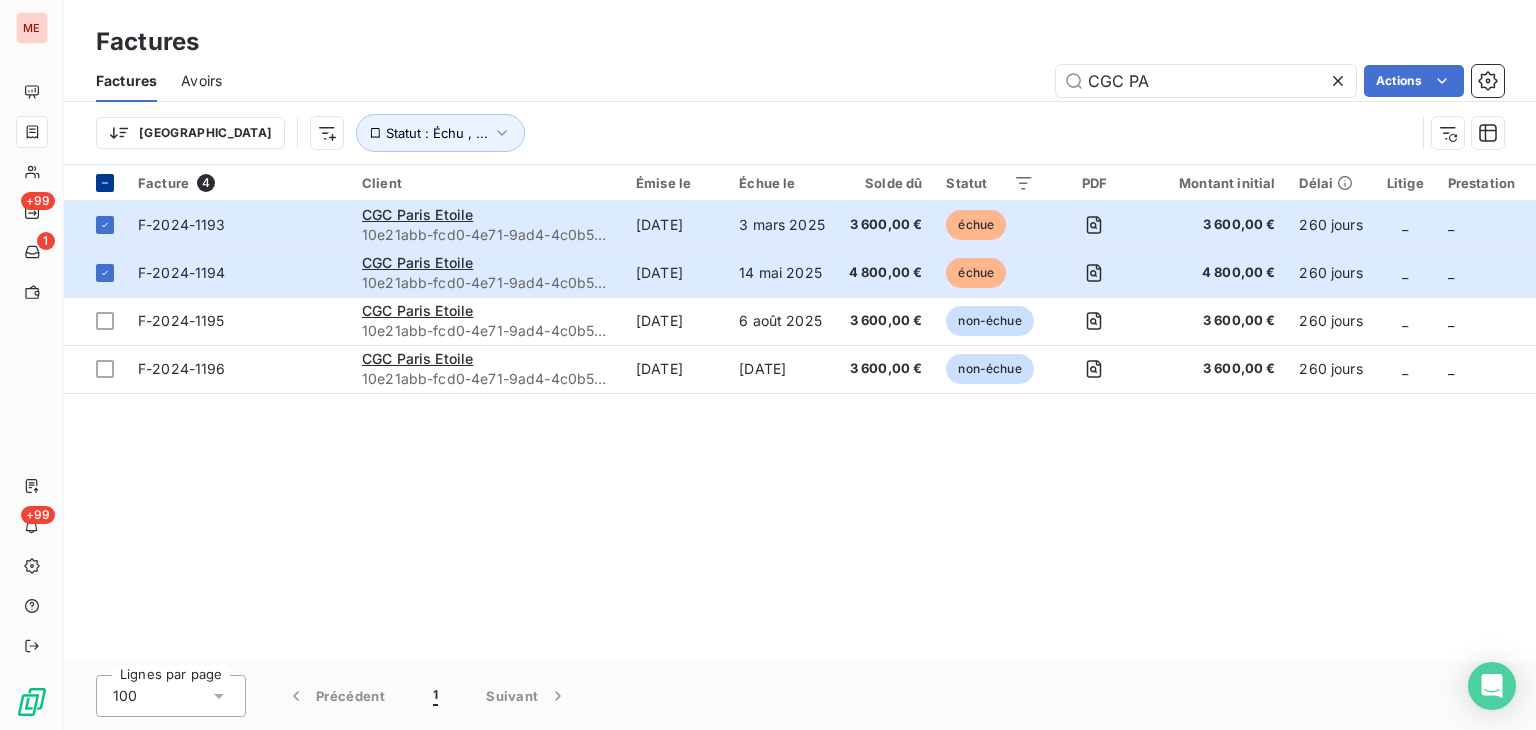 click at bounding box center [105, 183] 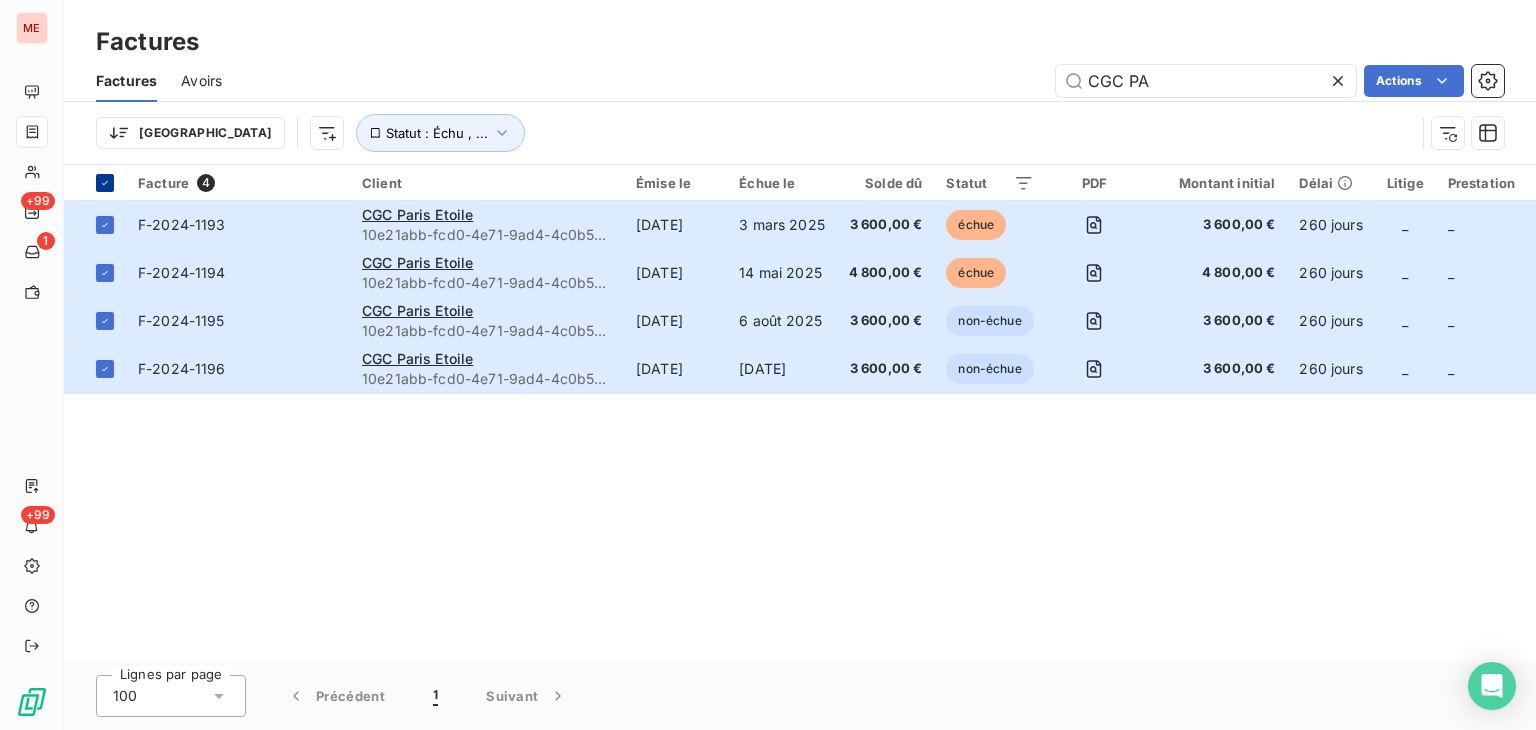 click 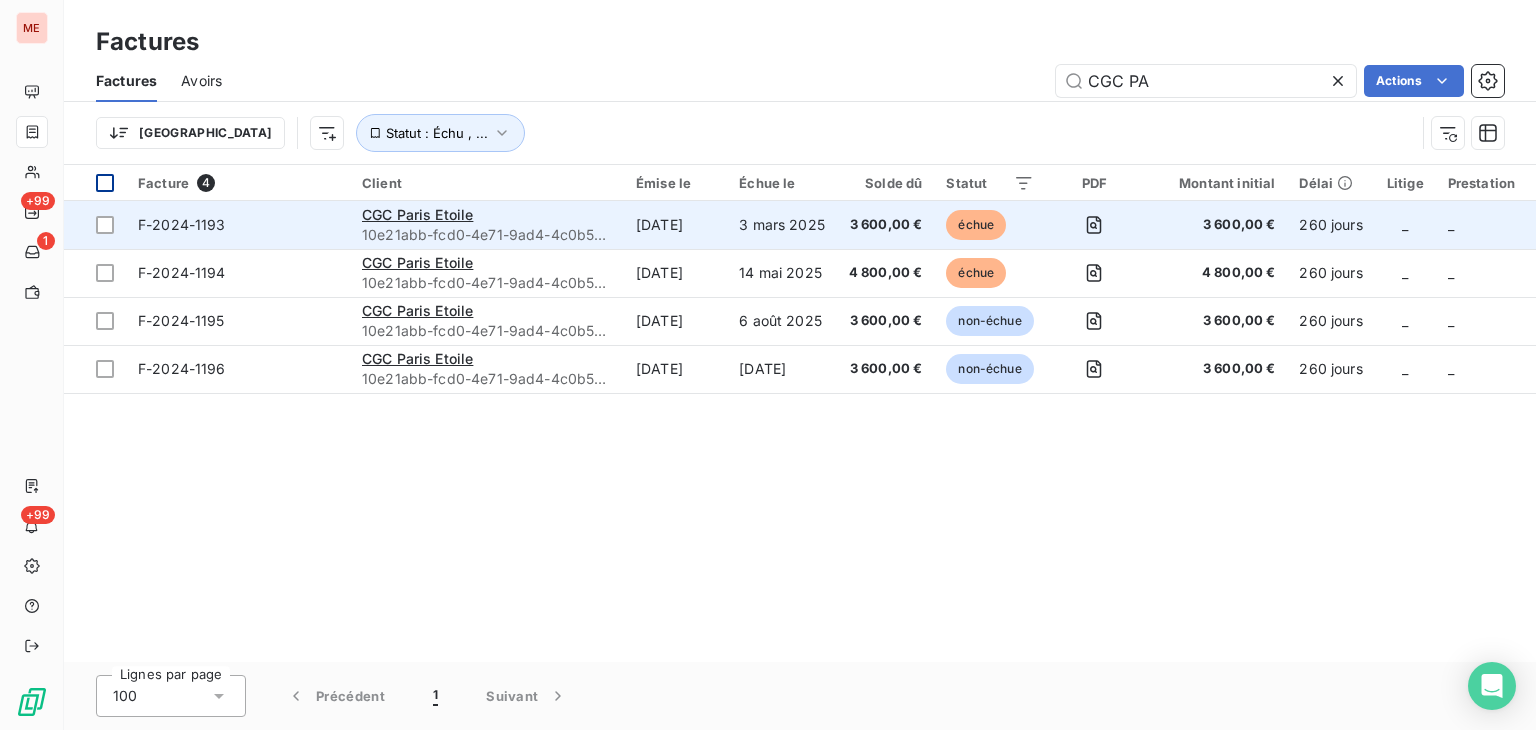click on "24 oct. 2024" at bounding box center [675, 225] 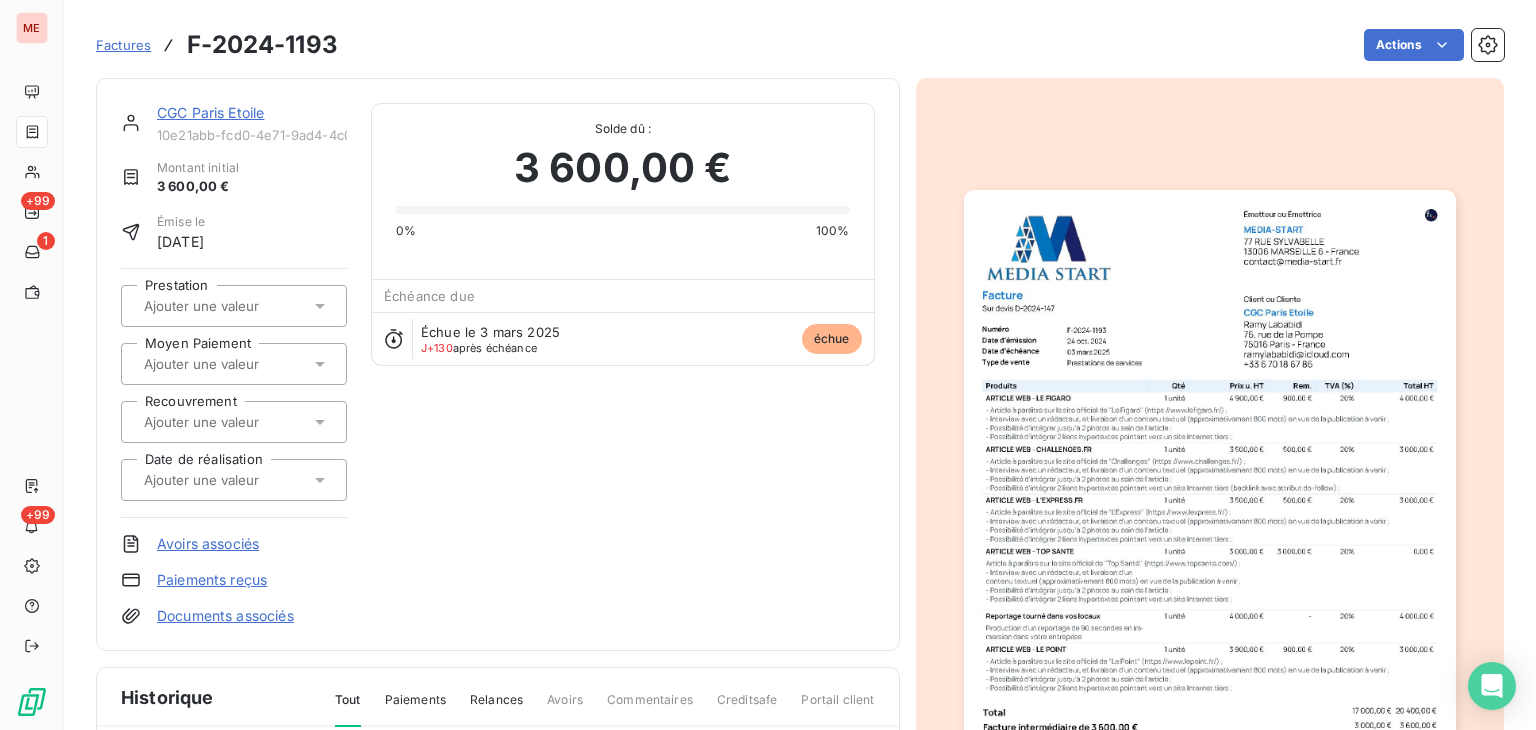 click on "Factures" at bounding box center (123, 45) 